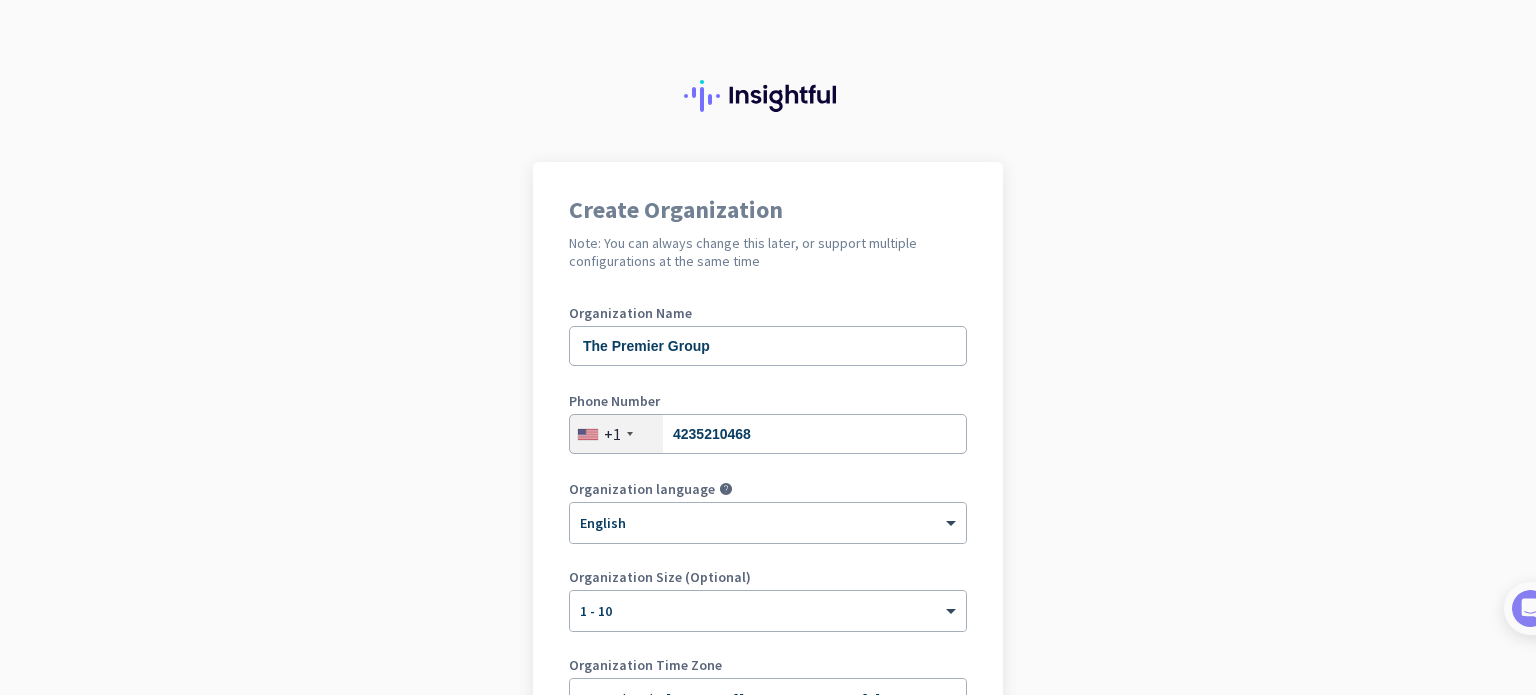 scroll, scrollTop: 0, scrollLeft: 0, axis: both 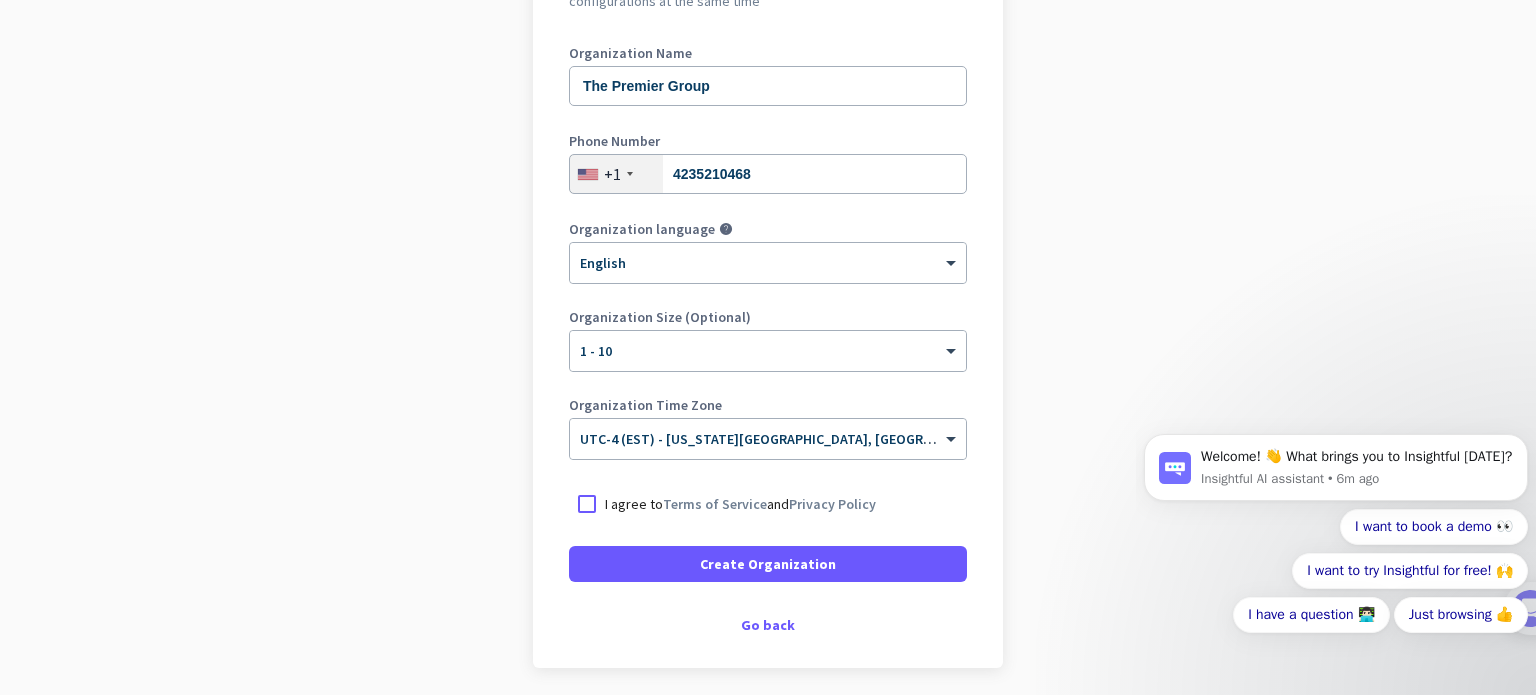 click on "I agree to  Terms of Service  and  Privacy Policy" at bounding box center [740, 504] 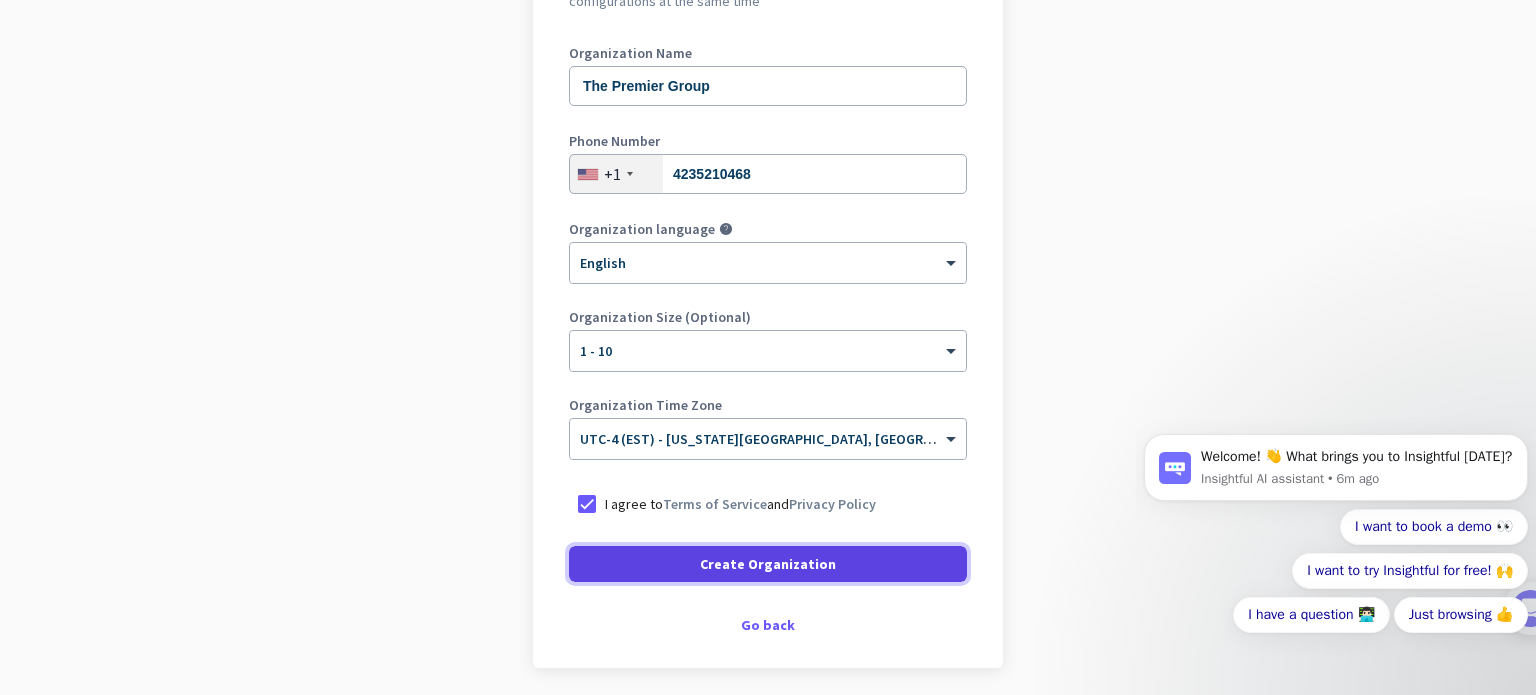click on "Create Organization" 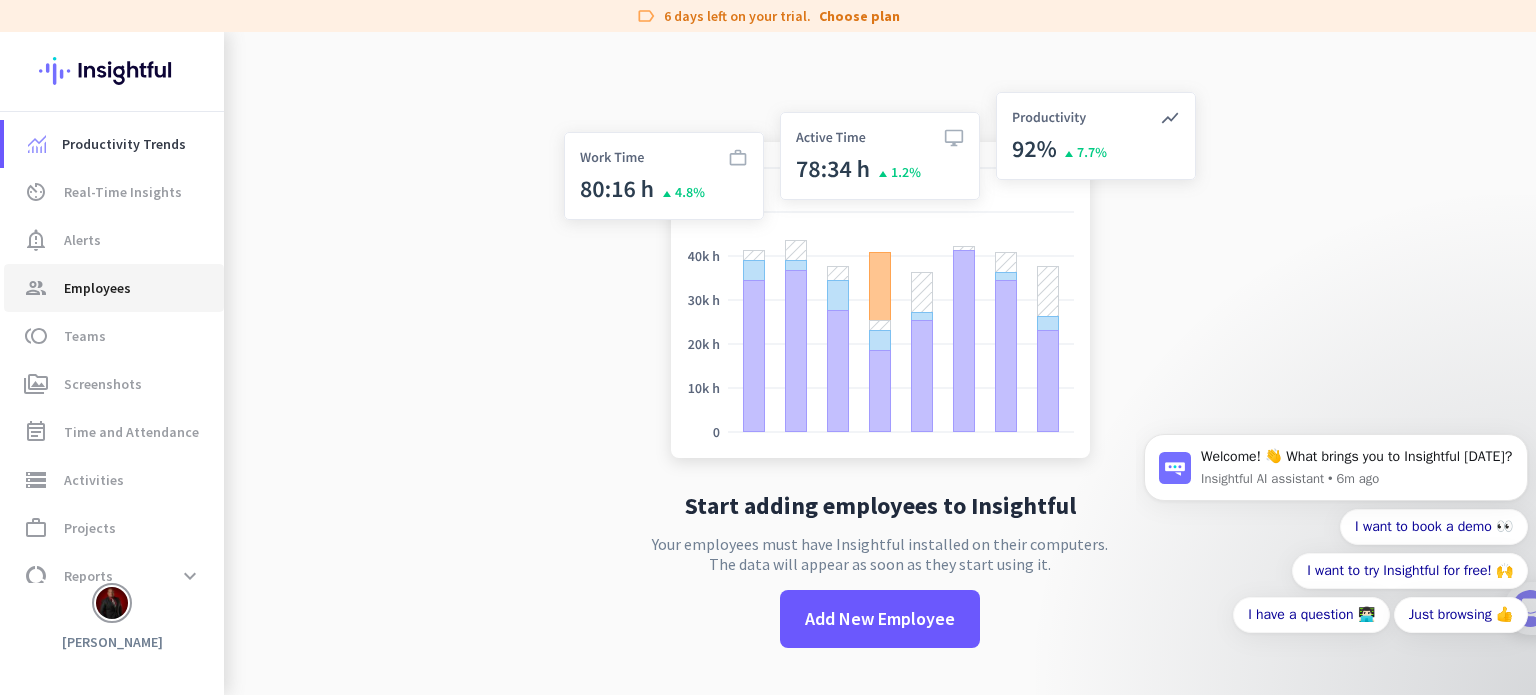 click on "group  Employees" 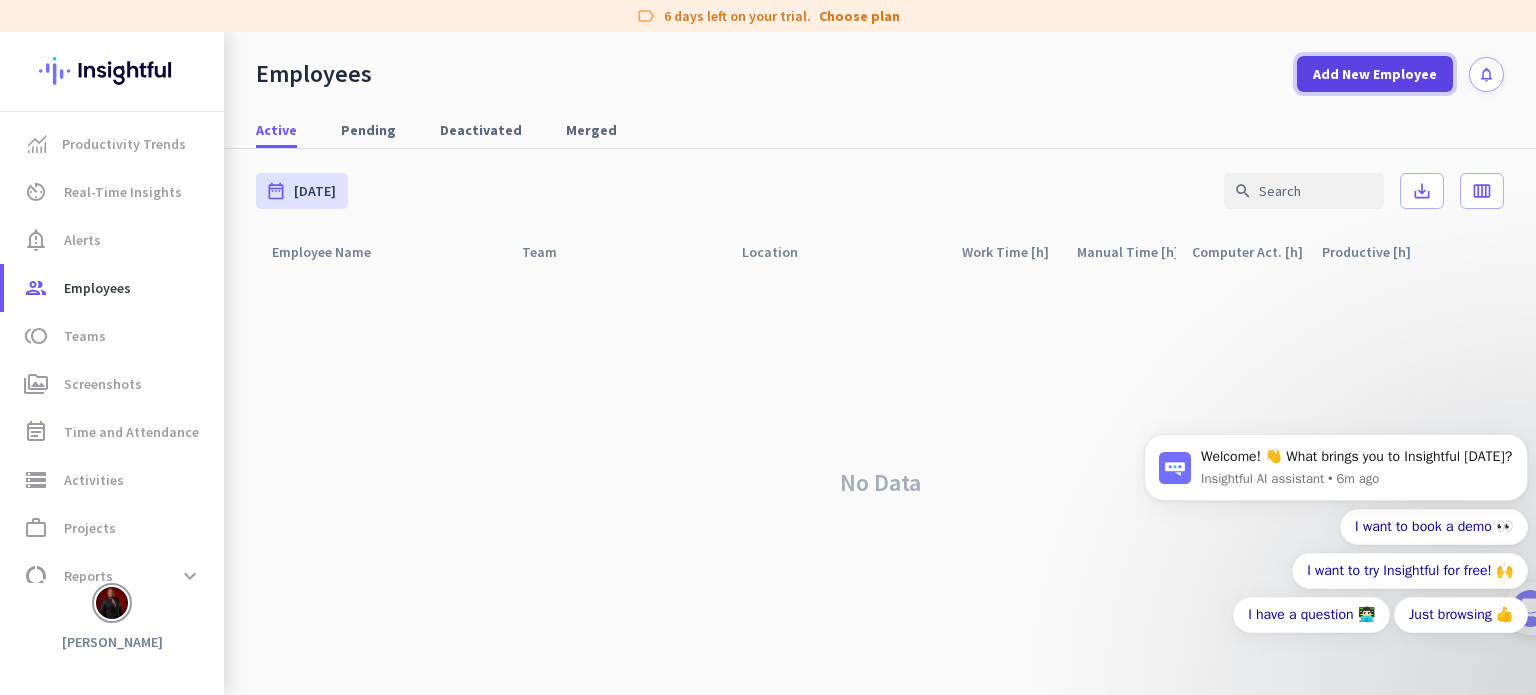click on "Add New Employee" at bounding box center (1375, 74) 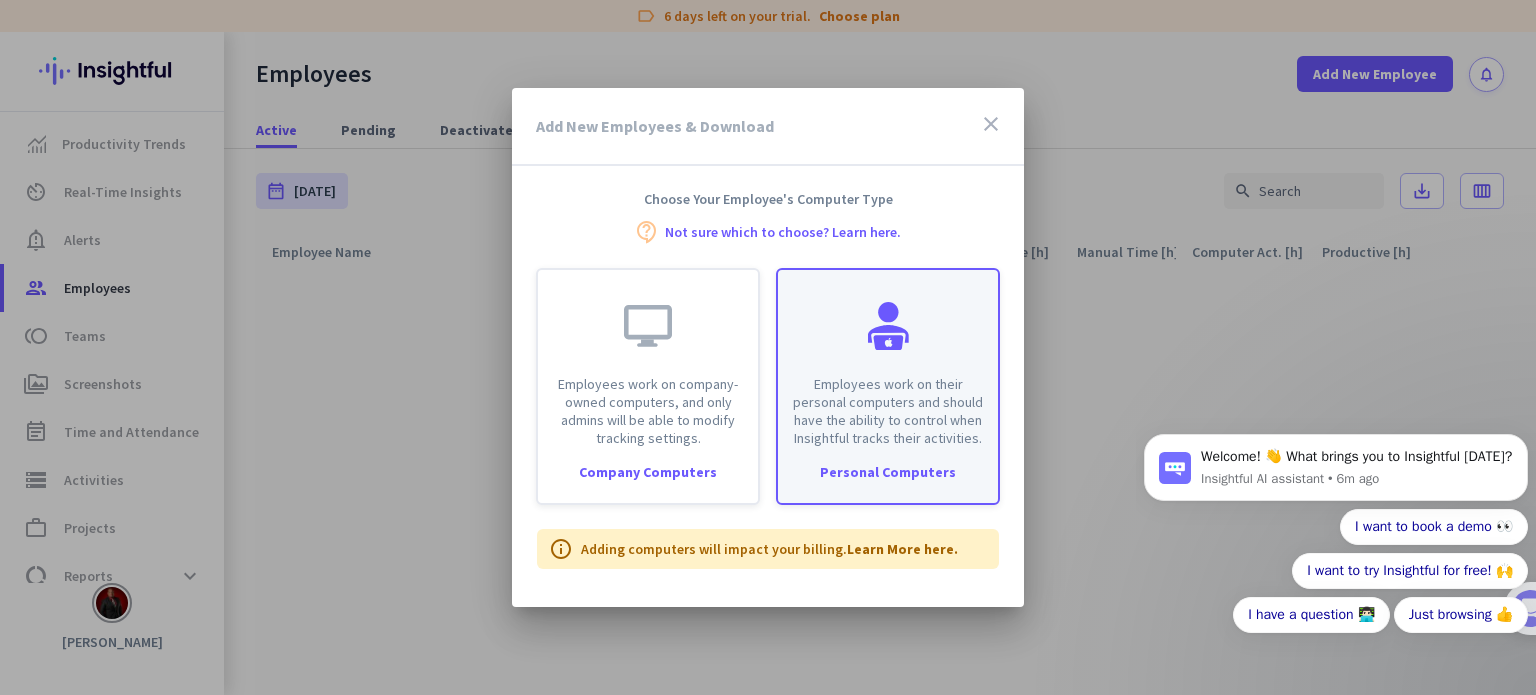click on "Employees work on their personal computers and should have the ability to control when Insightful tracks their activities.  Personal Computers" at bounding box center [888, 386] 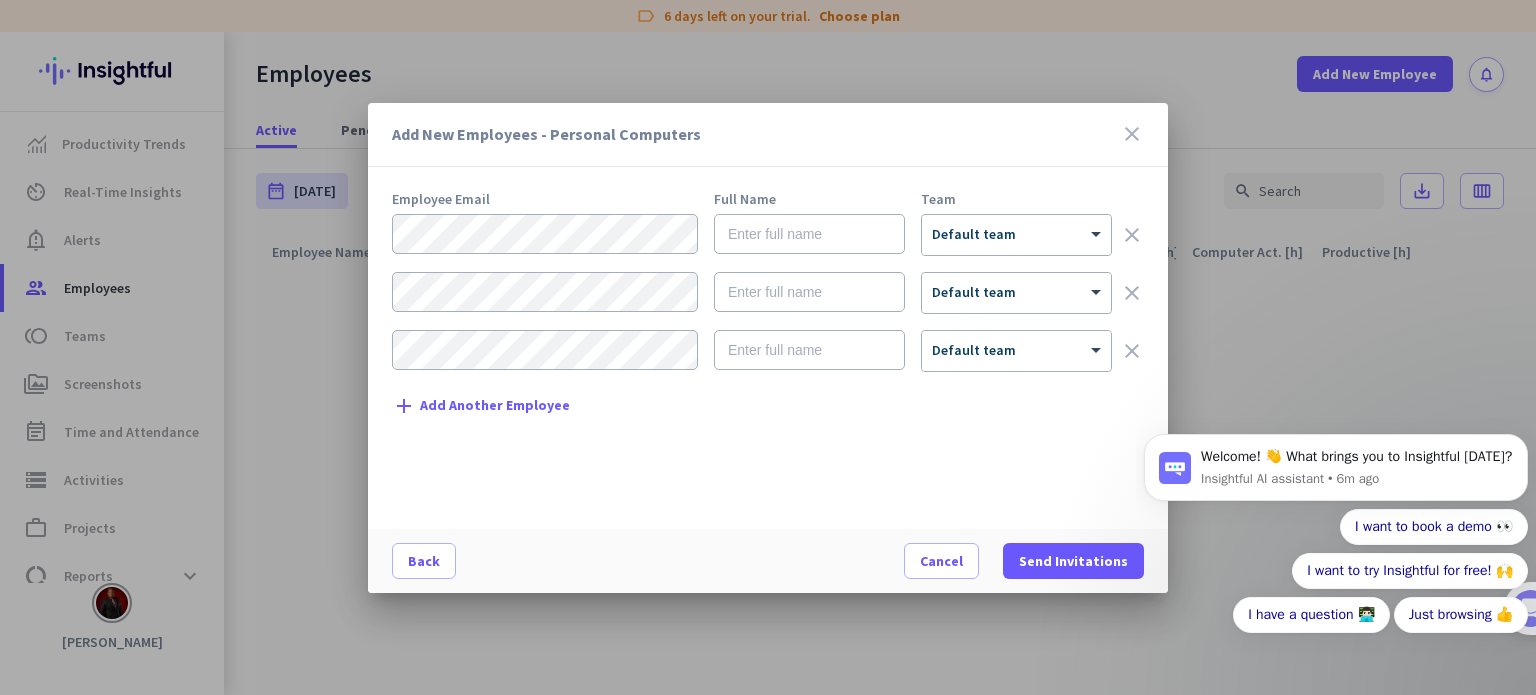 click on "close" at bounding box center [1132, 134] 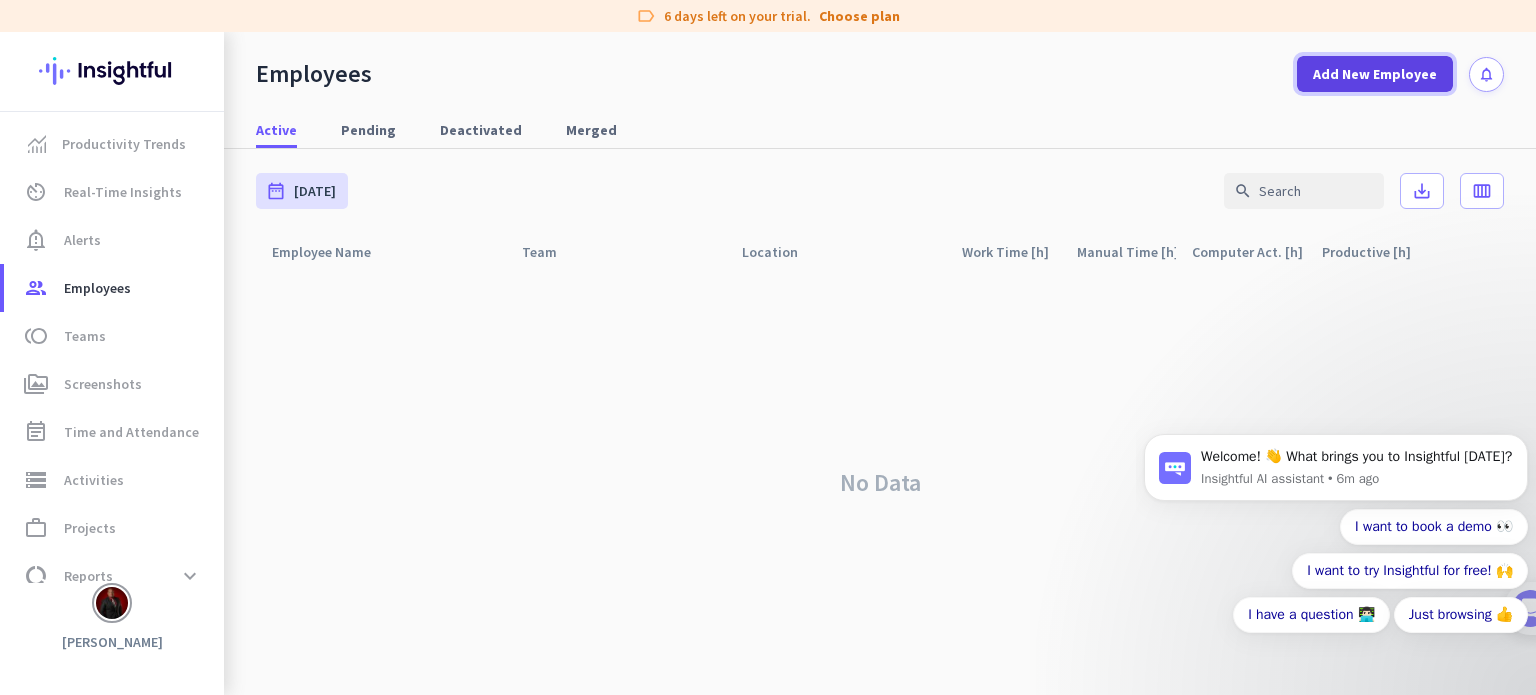 click on "Add New Employee" at bounding box center (1375, 74) 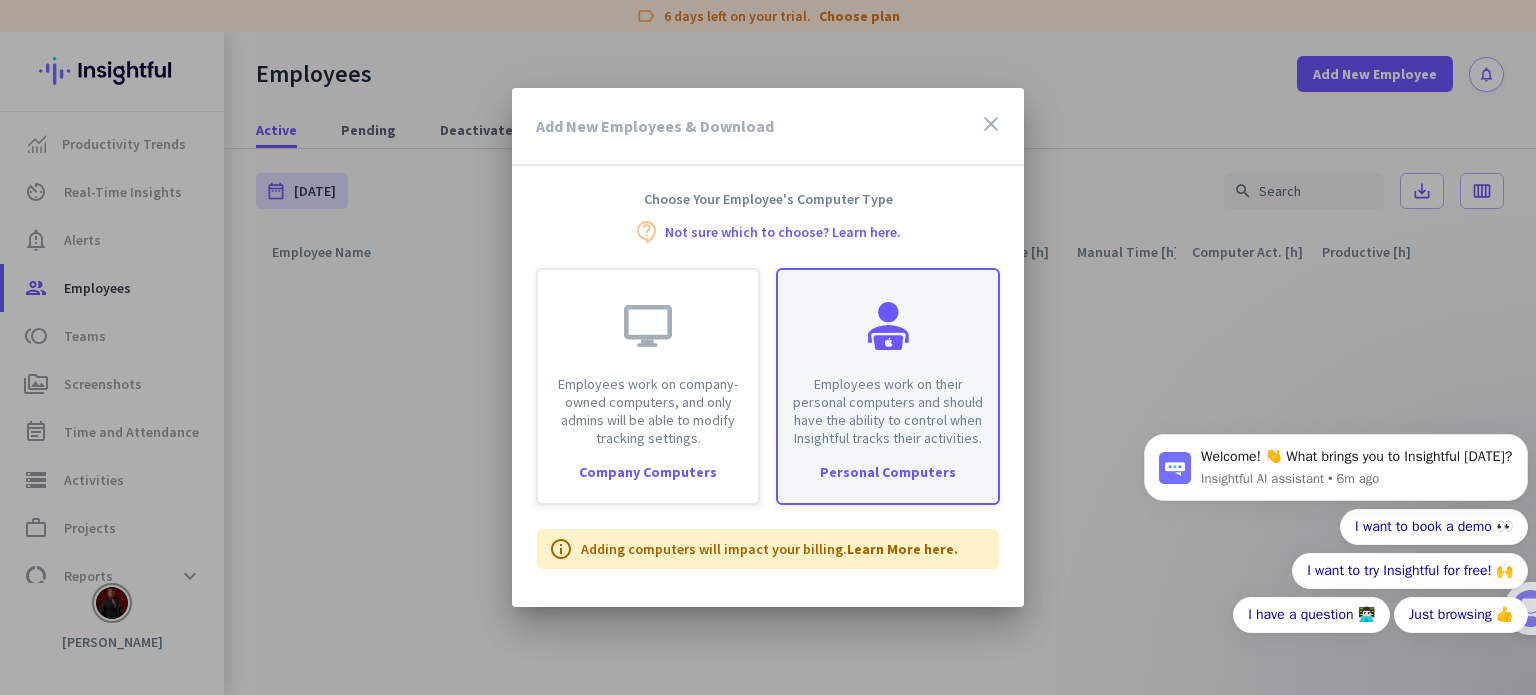 click on "Personal Computers" at bounding box center (888, 472) 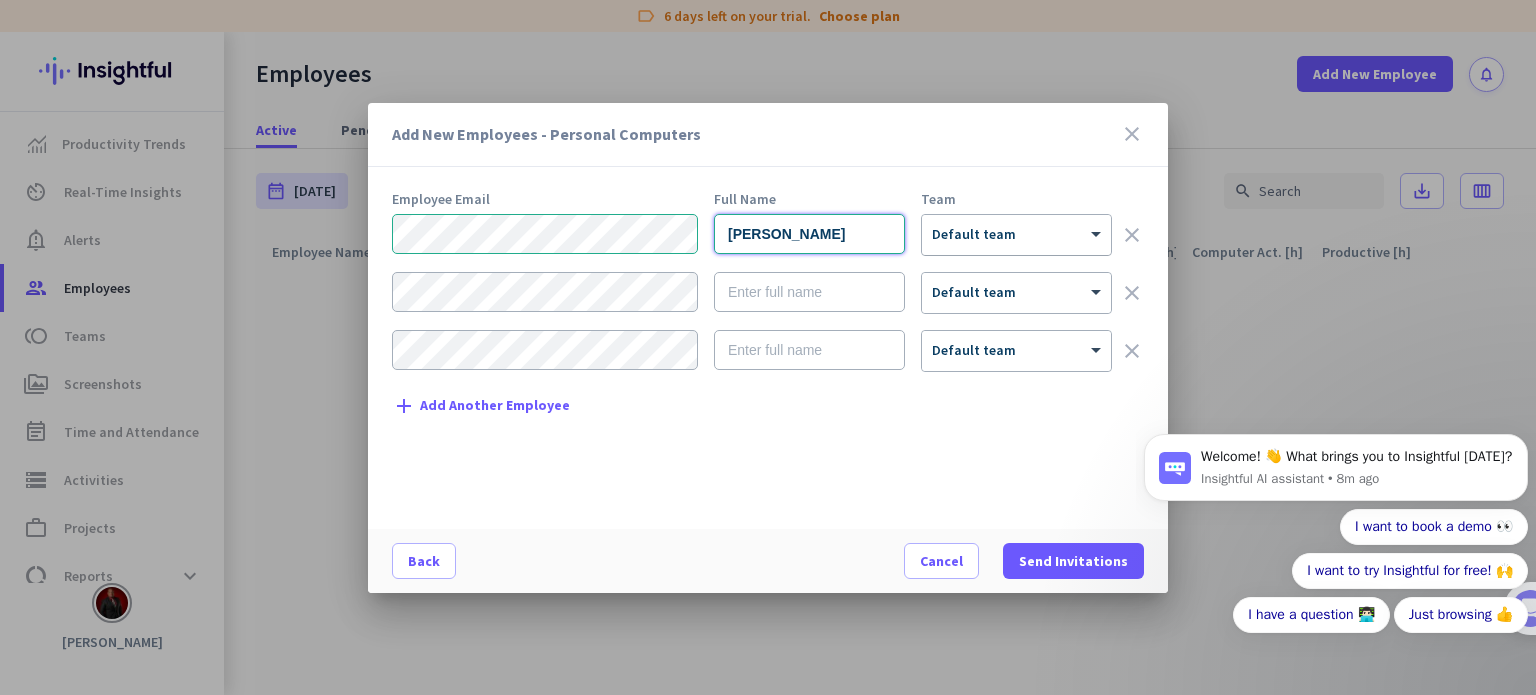 type on "[PERSON_NAME]" 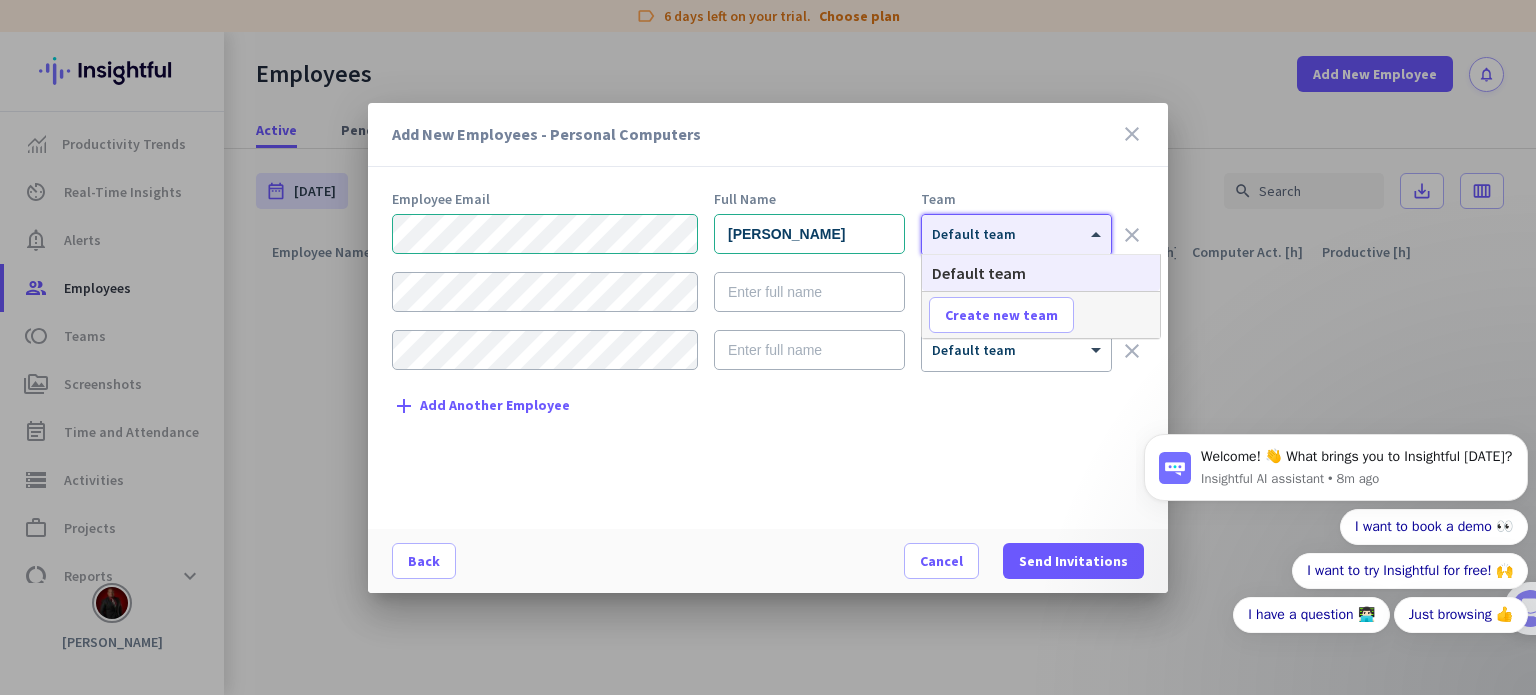 click at bounding box center (1016, 228) 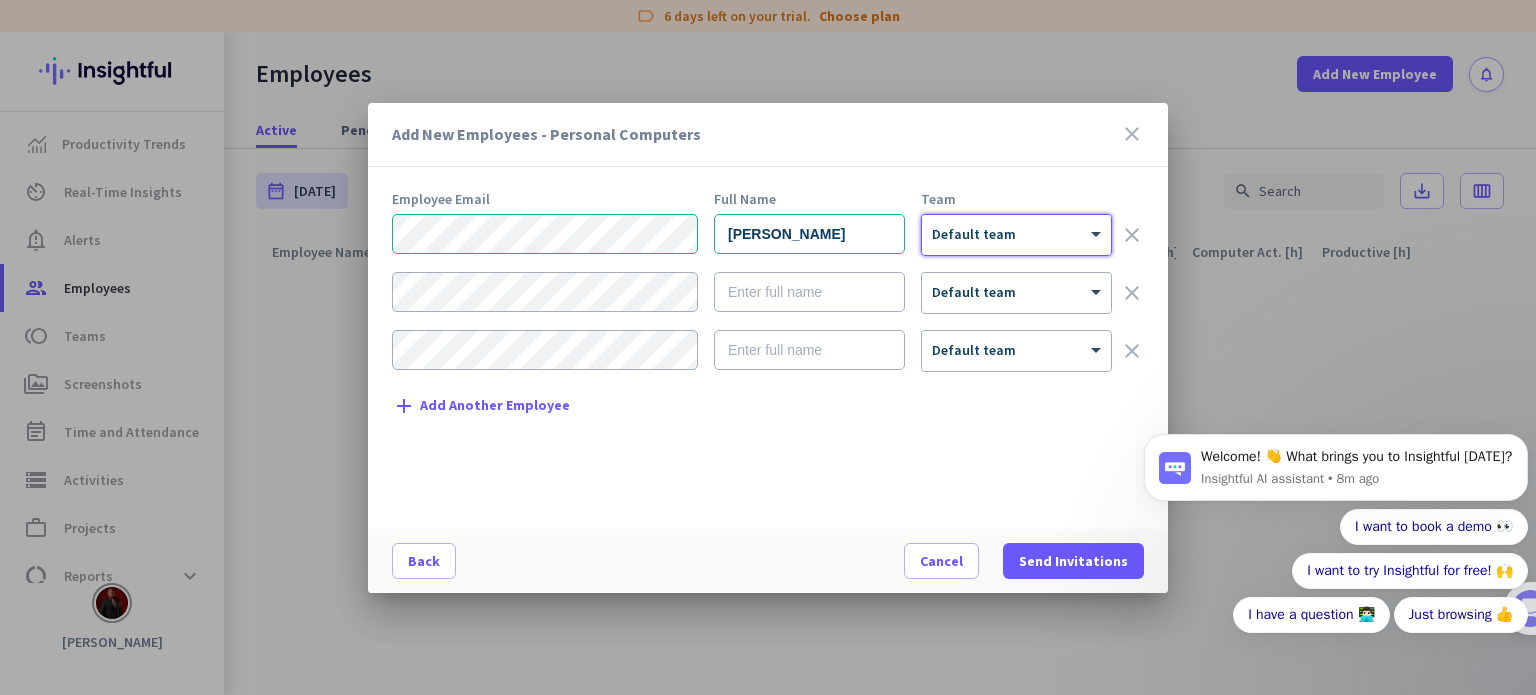 click at bounding box center (1016, 228) 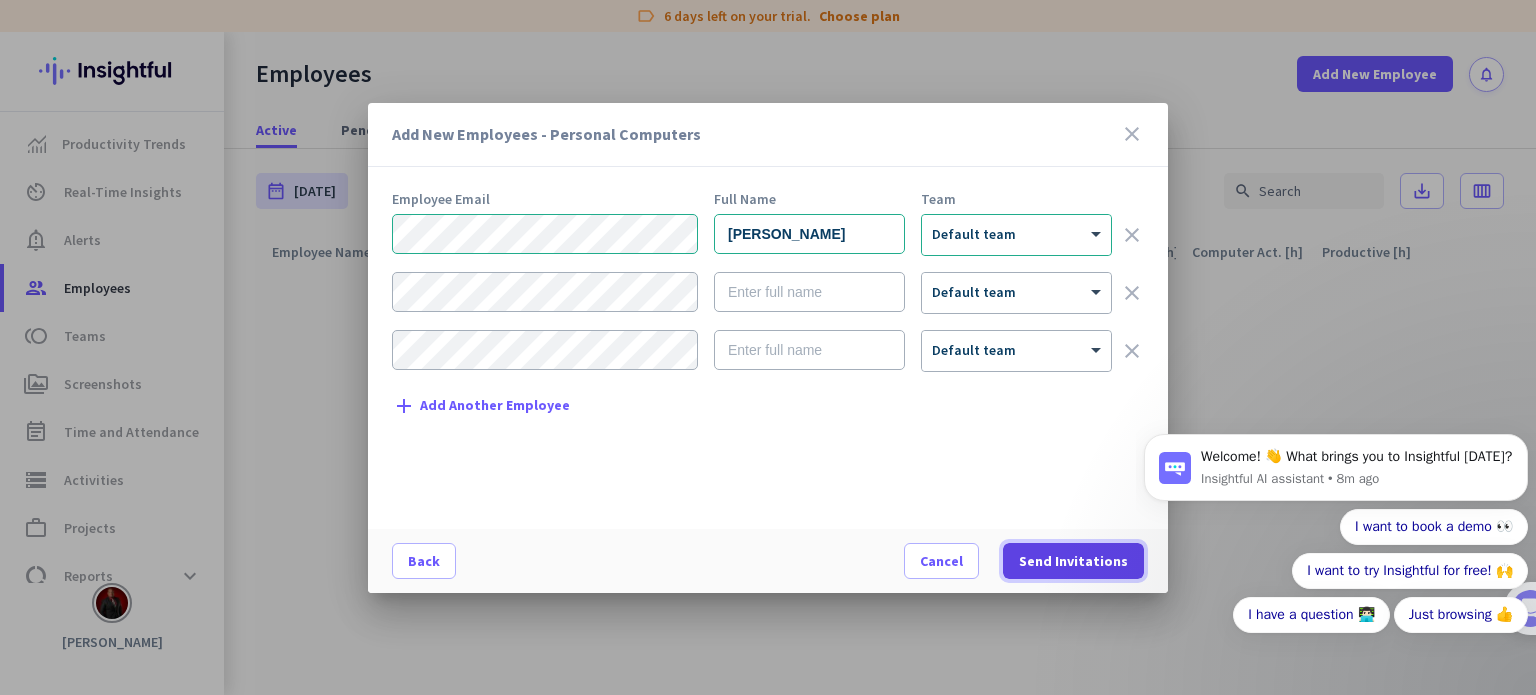 click on "Send Invitations" 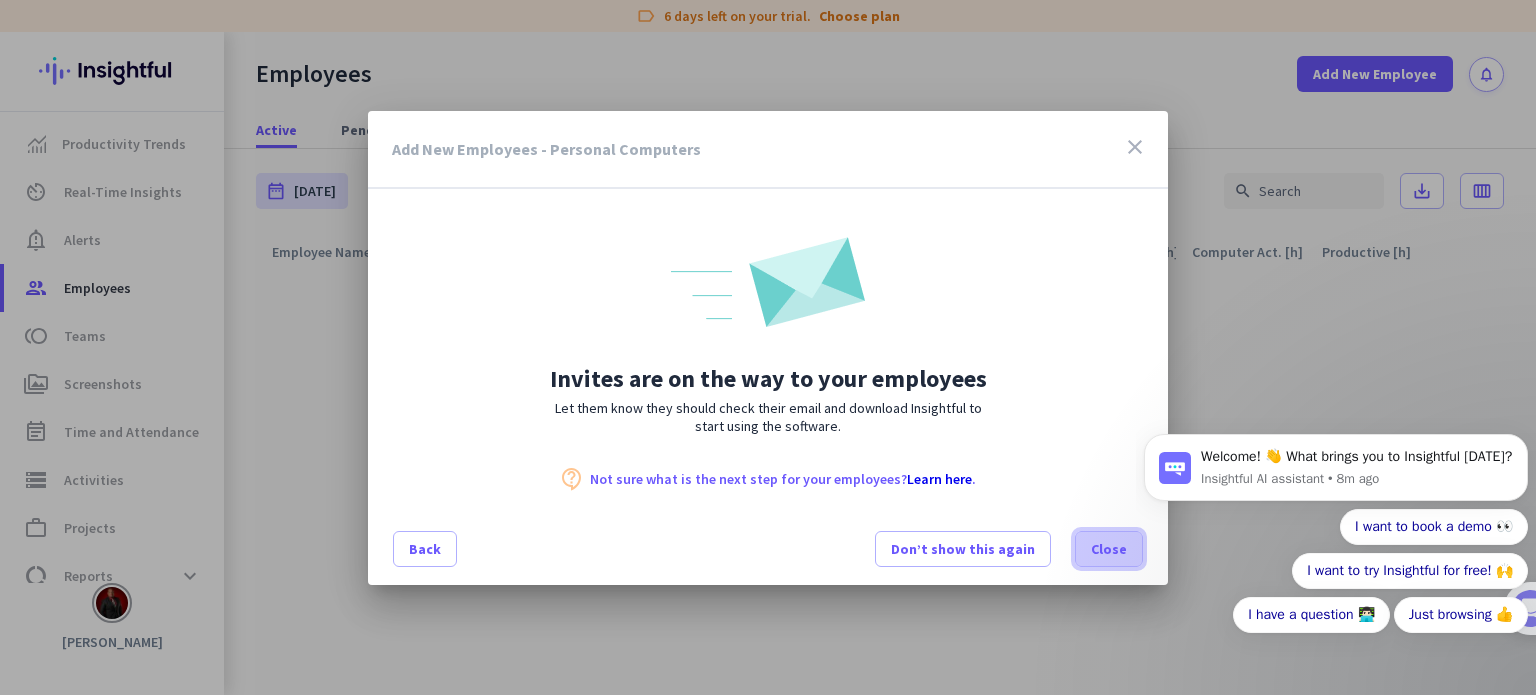 click on "Close" at bounding box center [1109, 549] 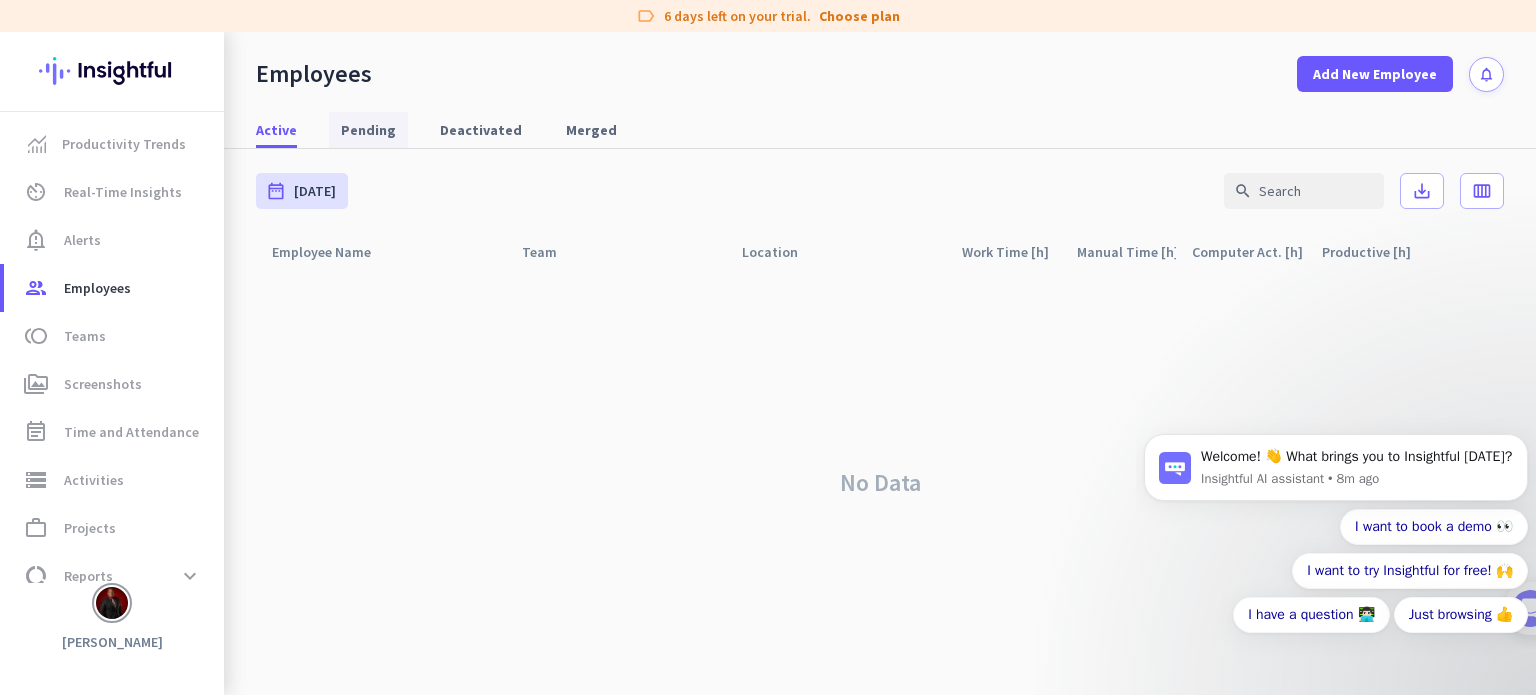 click on "Pending" at bounding box center (368, 130) 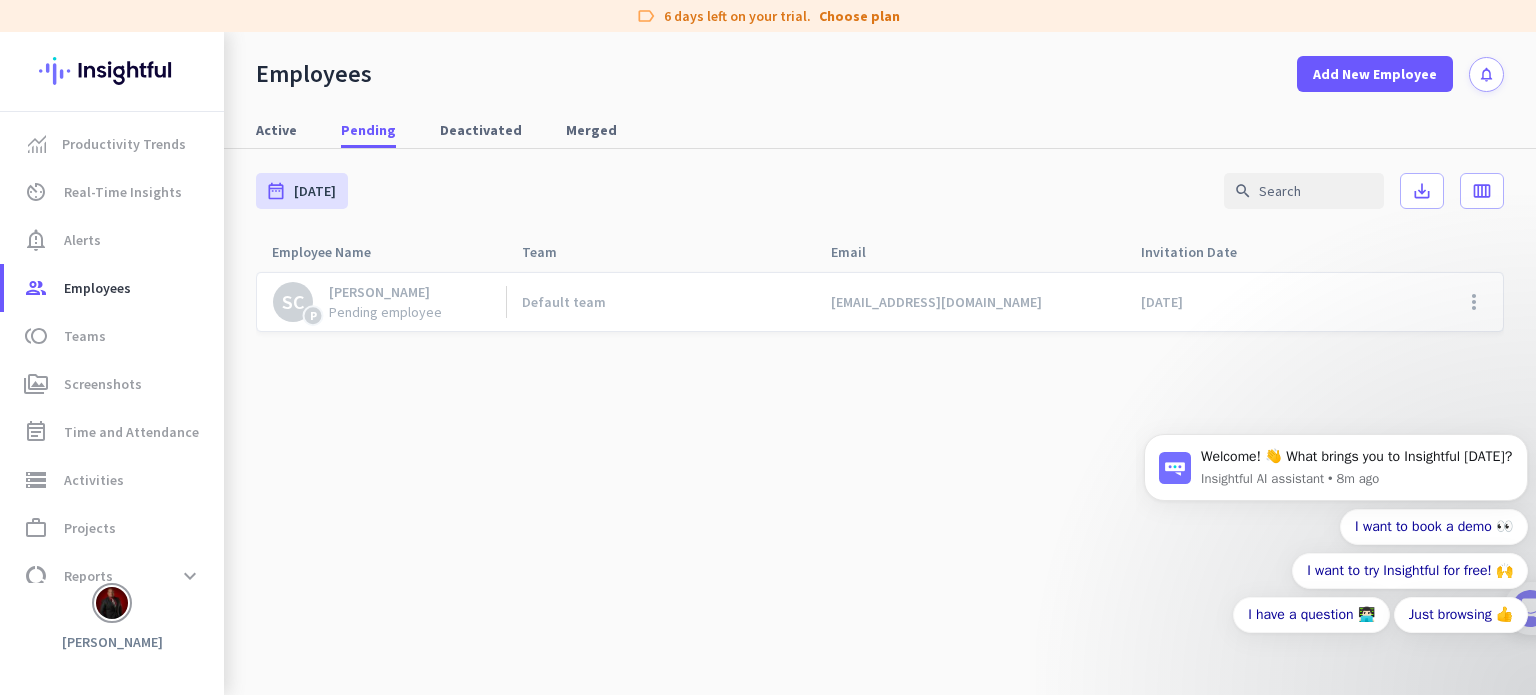 click on "[PERSON_NAME]" 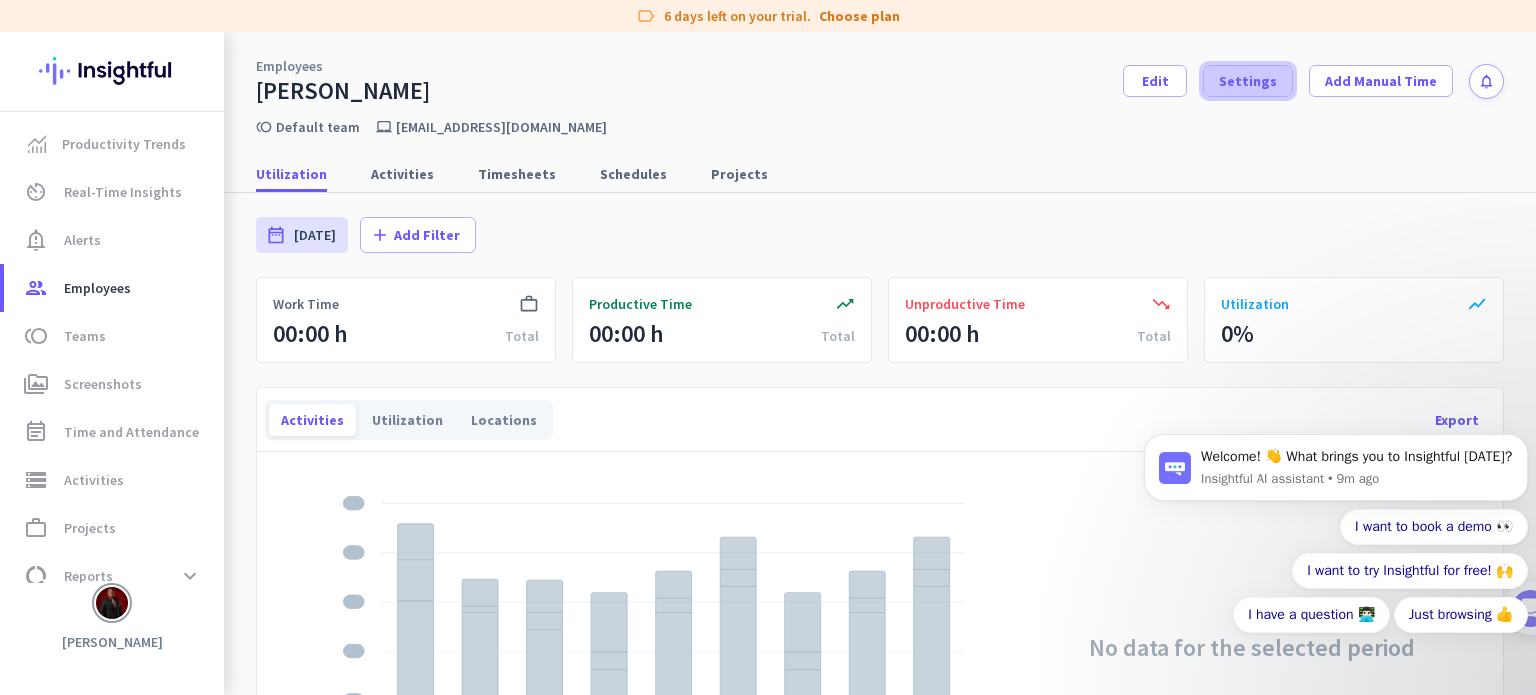 click at bounding box center [1248, 81] 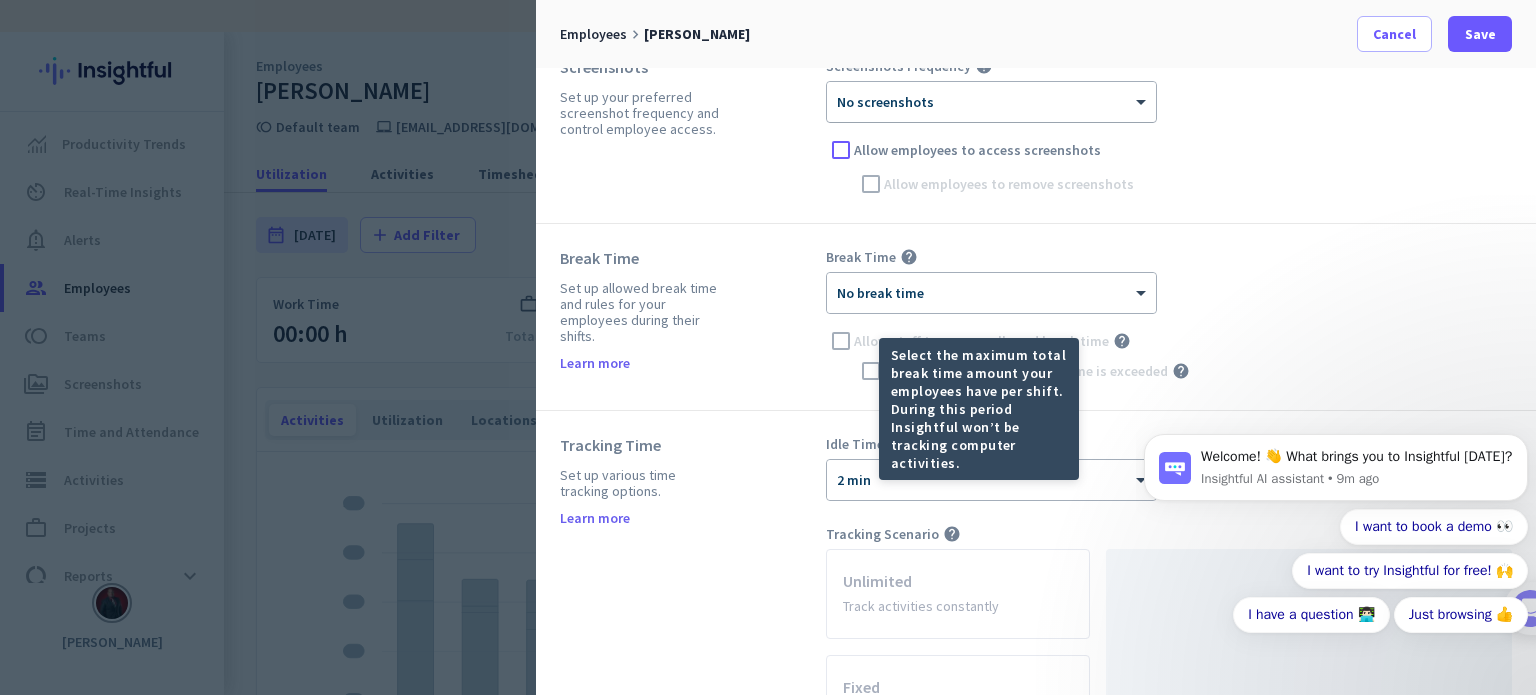 scroll, scrollTop: 251, scrollLeft: 0, axis: vertical 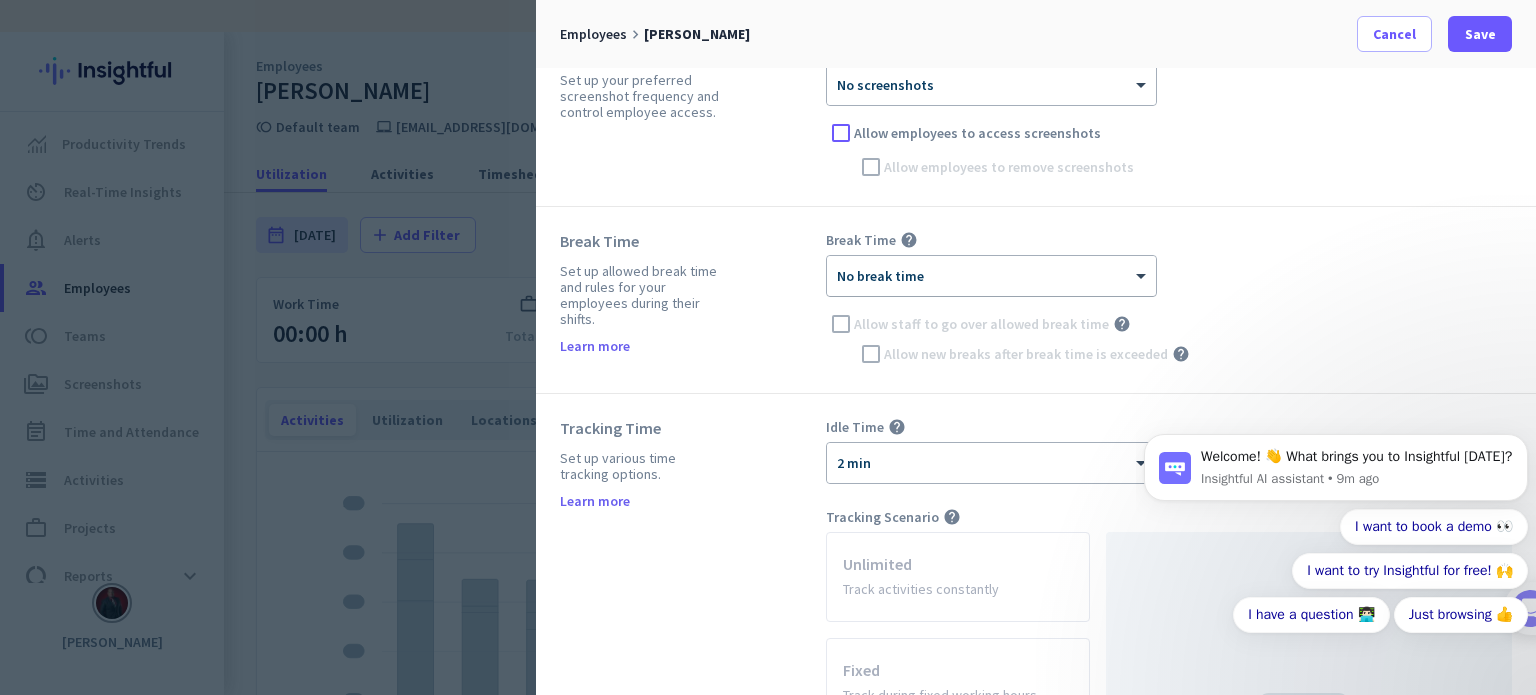 click at bounding box center [991, 269] 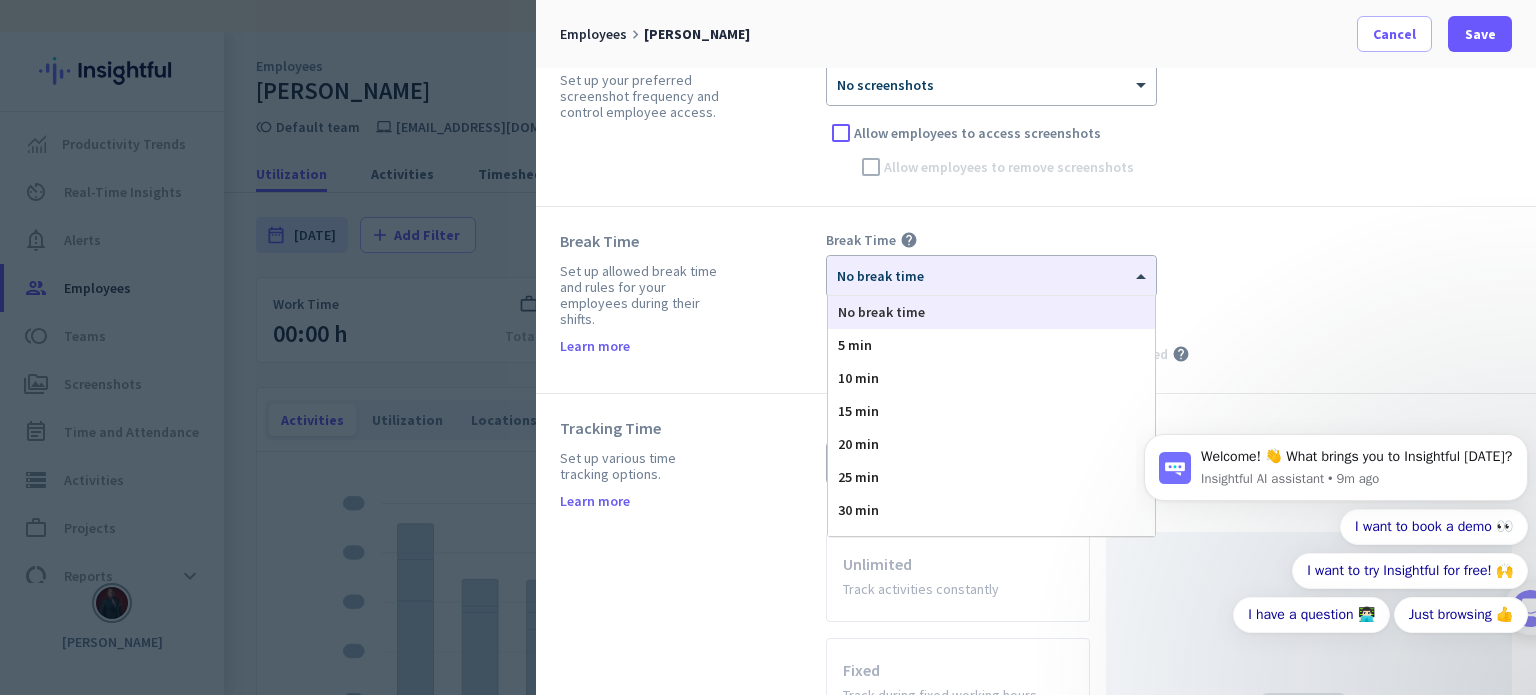 click on "Break Time  Set up allowed break time and rules for your employees during their shifts.   Learn more" at bounding box center (693, 300) 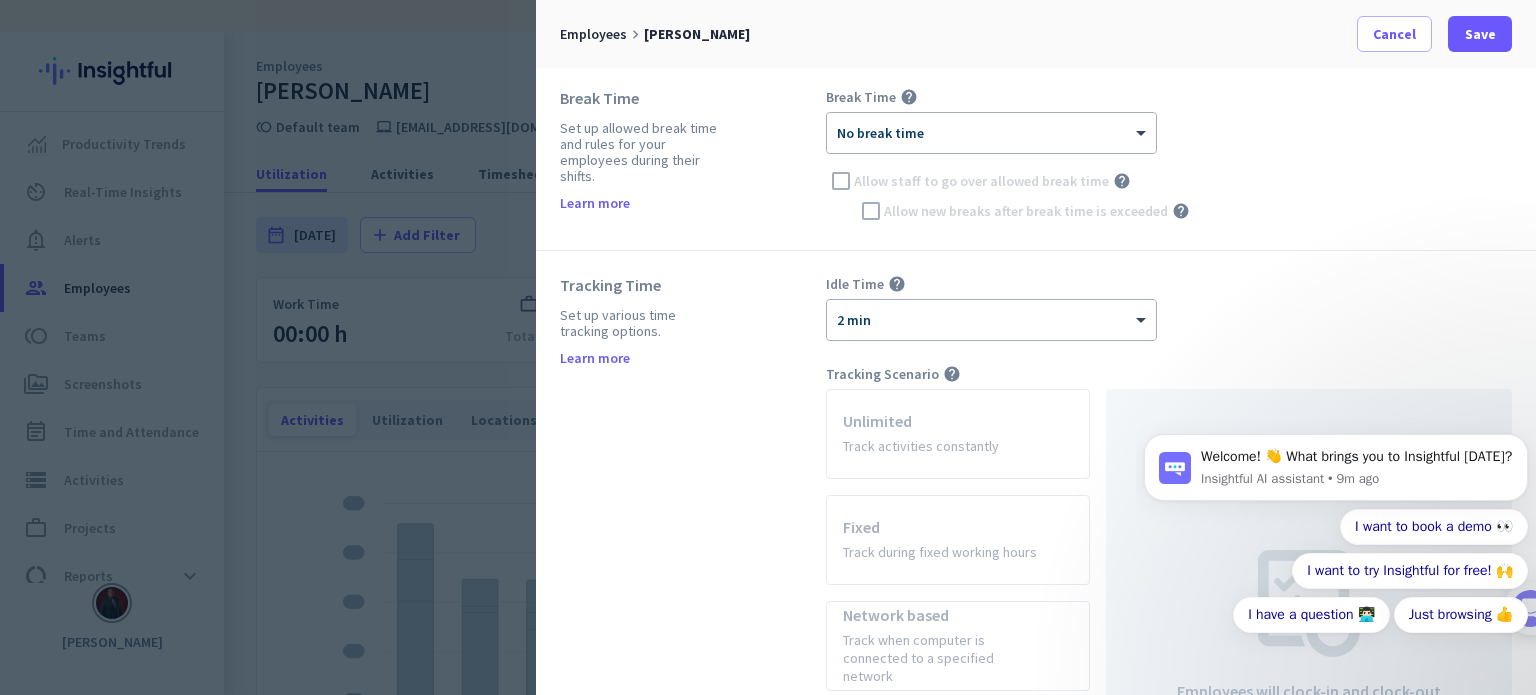 scroll, scrollTop: 447, scrollLeft: 0, axis: vertical 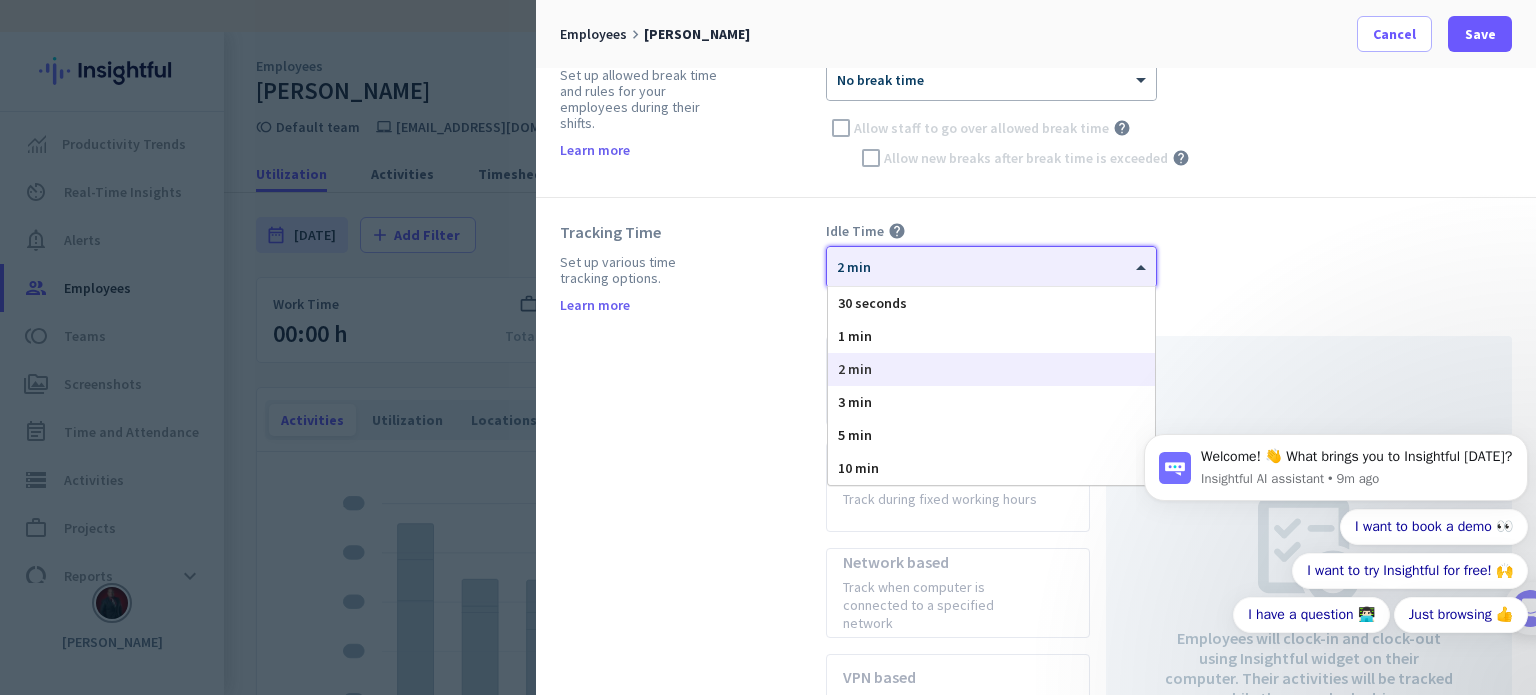 click at bounding box center [991, 260] 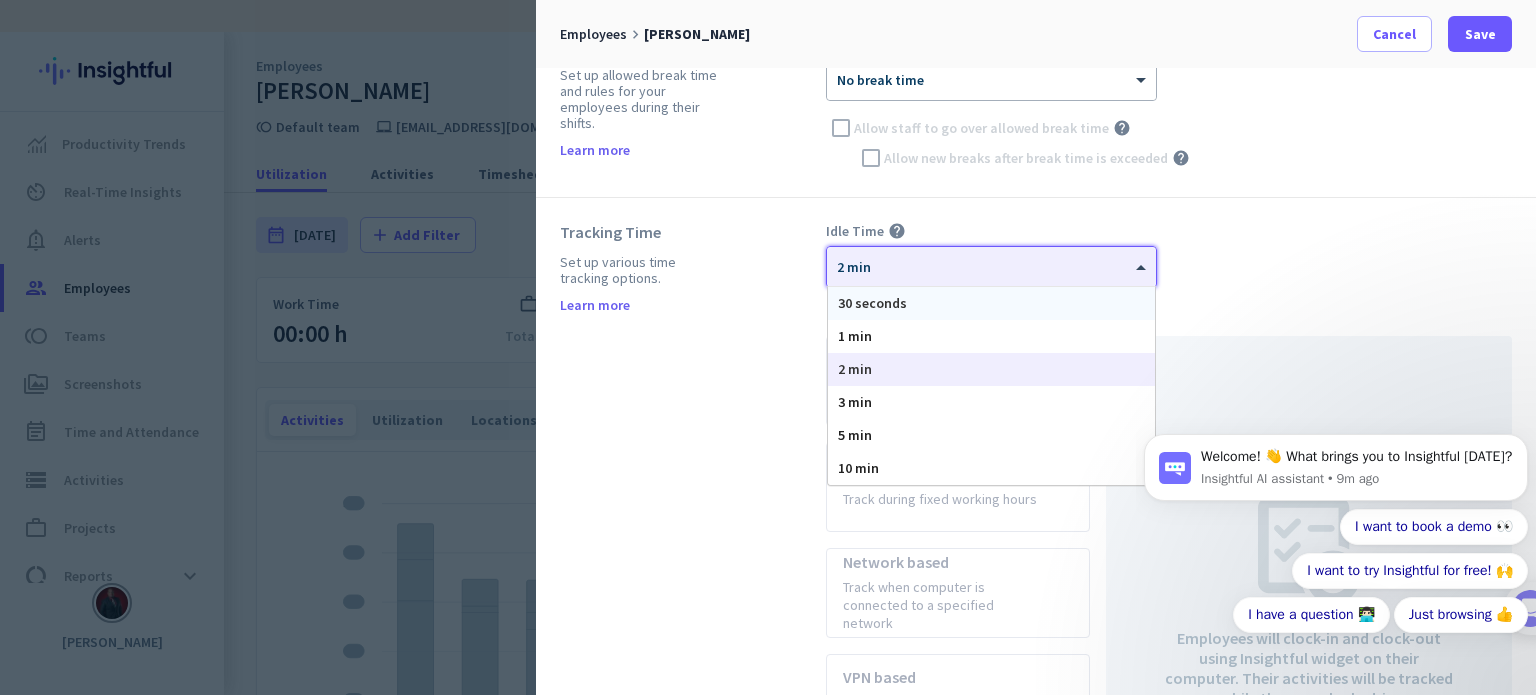 click on "30 seconds" at bounding box center [872, 303] 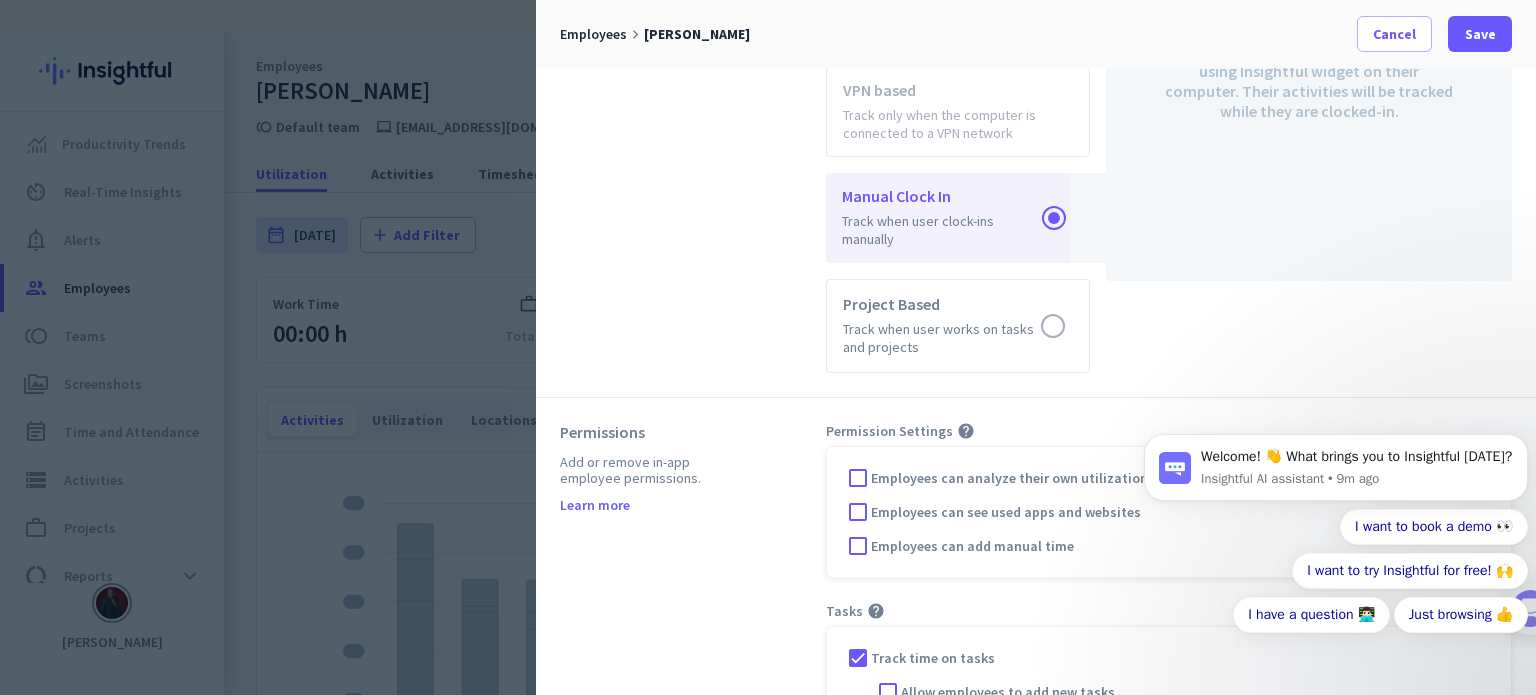 scroll, scrollTop: 1064, scrollLeft: 0, axis: vertical 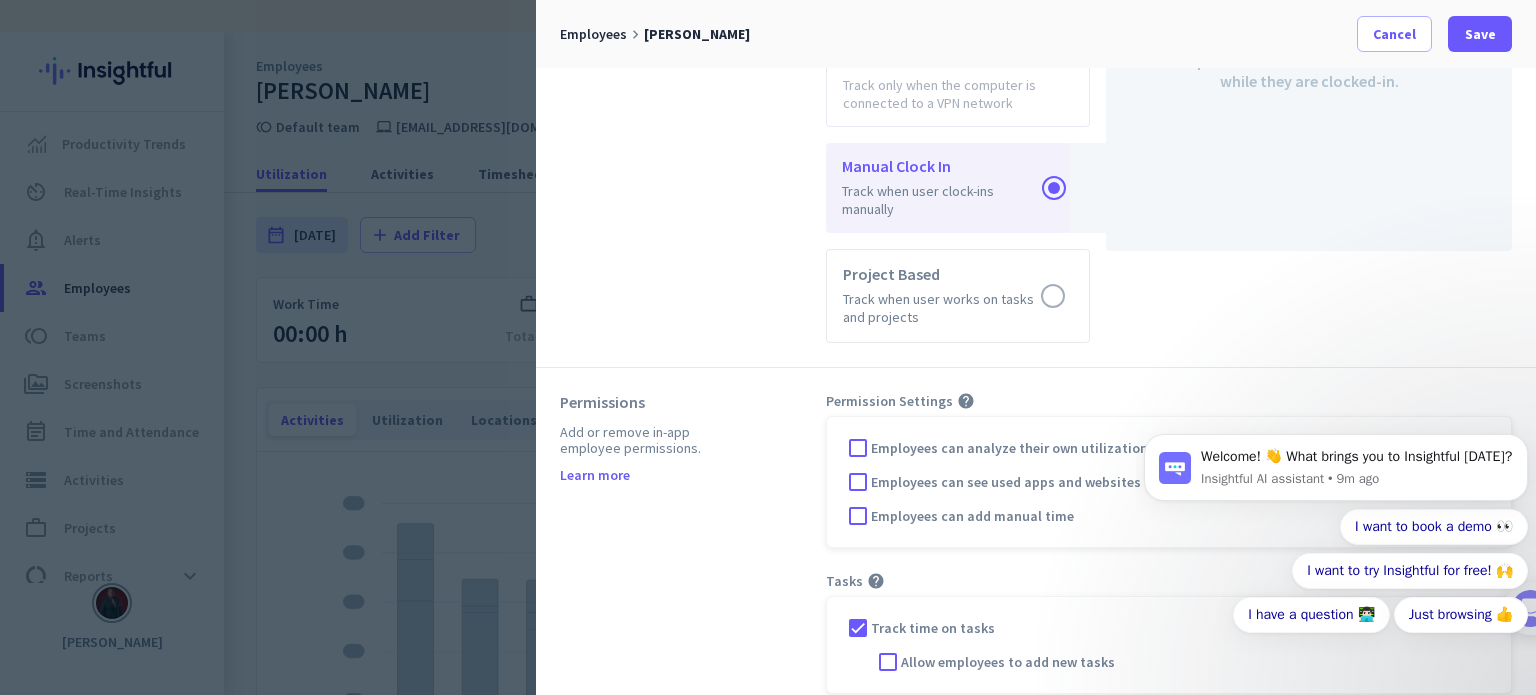 click on "Tracking Time Set up various time tracking options.  Learn more  Idle Time  help  × 30 seconds Tracking Scenario  help   Unlimited  Track activities constantly  Fixed  Track during fixed working hours  Network based  Track when computer is connected to a specified network  VPN based  Track only when the computer is connected to a VPN network  Manual Clock In  Track when user clock-ins manually  Project Based  Track when user works on tasks and projects Employees will clock-in and clock-out using Insightful widget on their computer. Their activities will be tracked while they are clocked-in." at bounding box center [1036, -26] 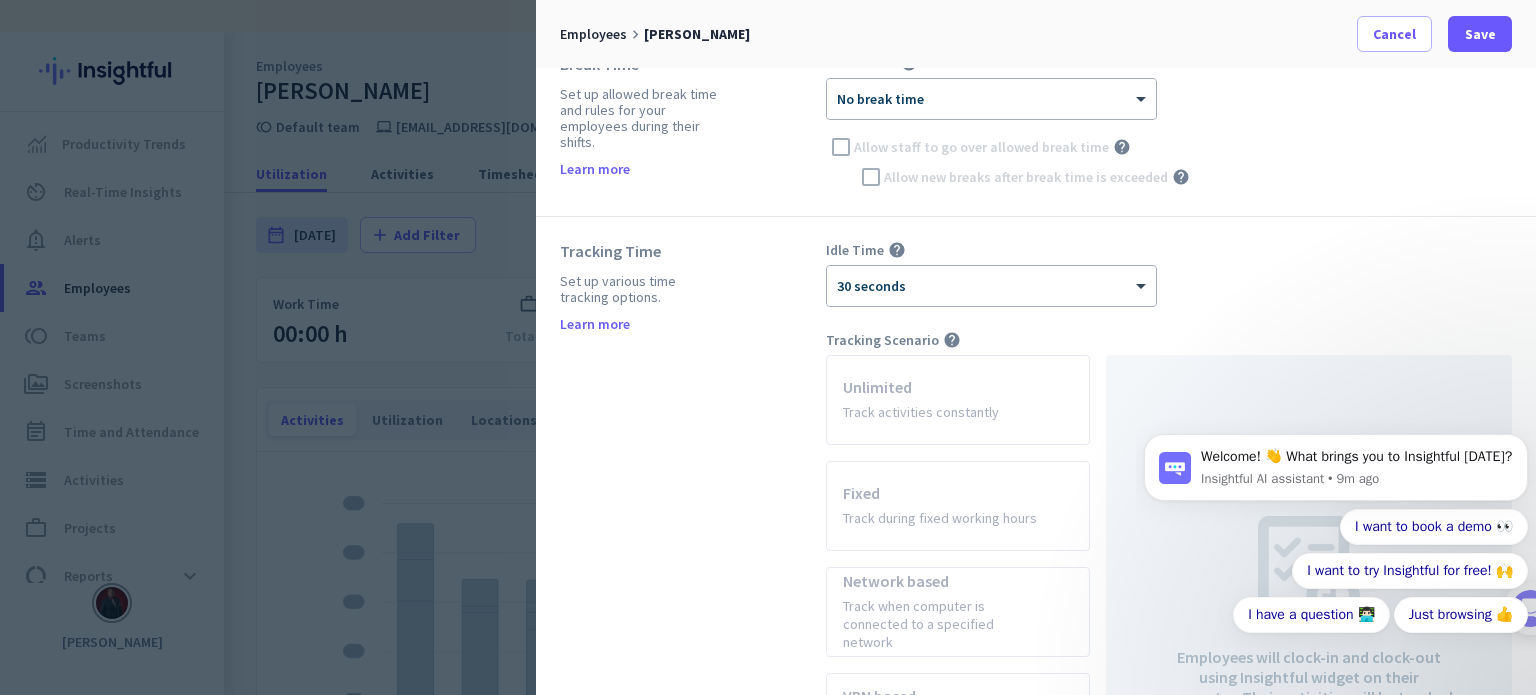 scroll, scrollTop: 427, scrollLeft: 0, axis: vertical 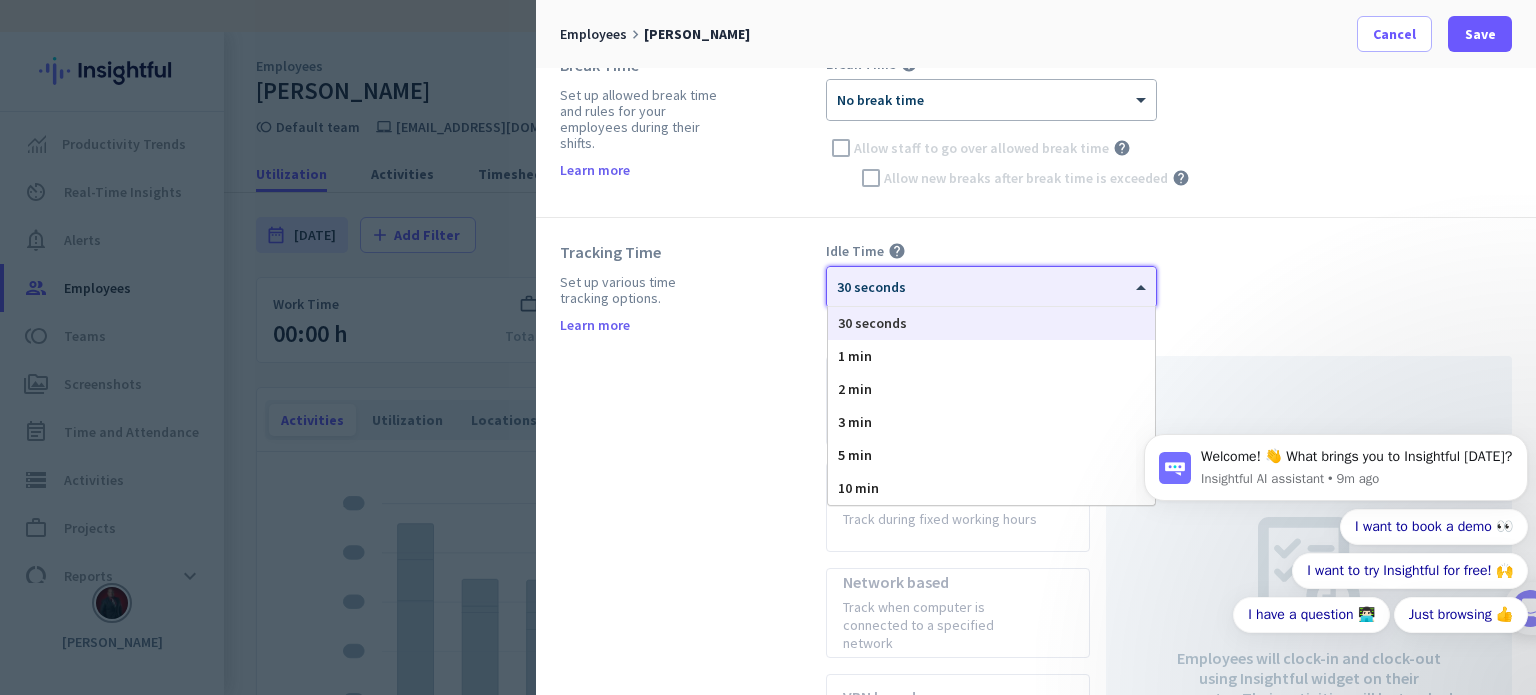 click on "× 30 seconds 30 seconds 1 min 2 min 3 min 5 min 10 min" at bounding box center (991, 287) 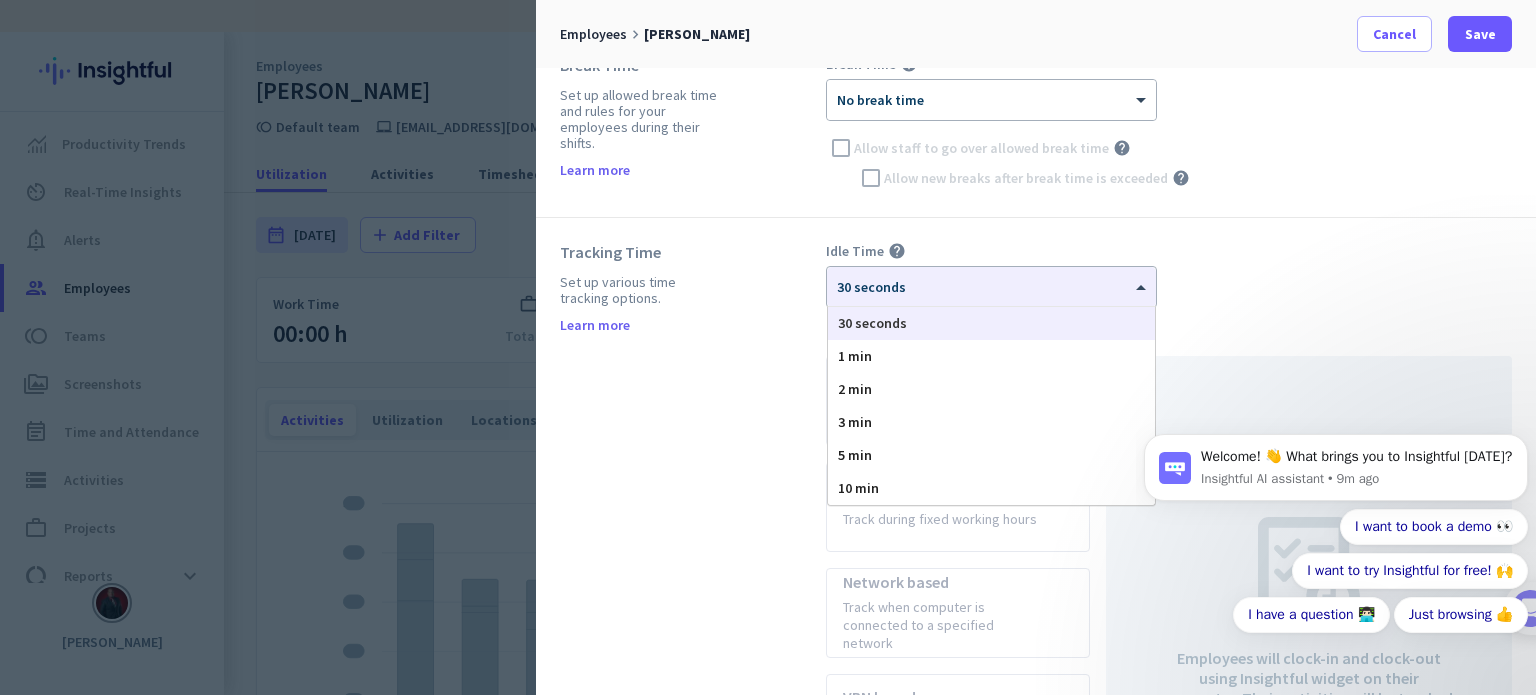click on "Learn more" at bounding box center [595, 325] 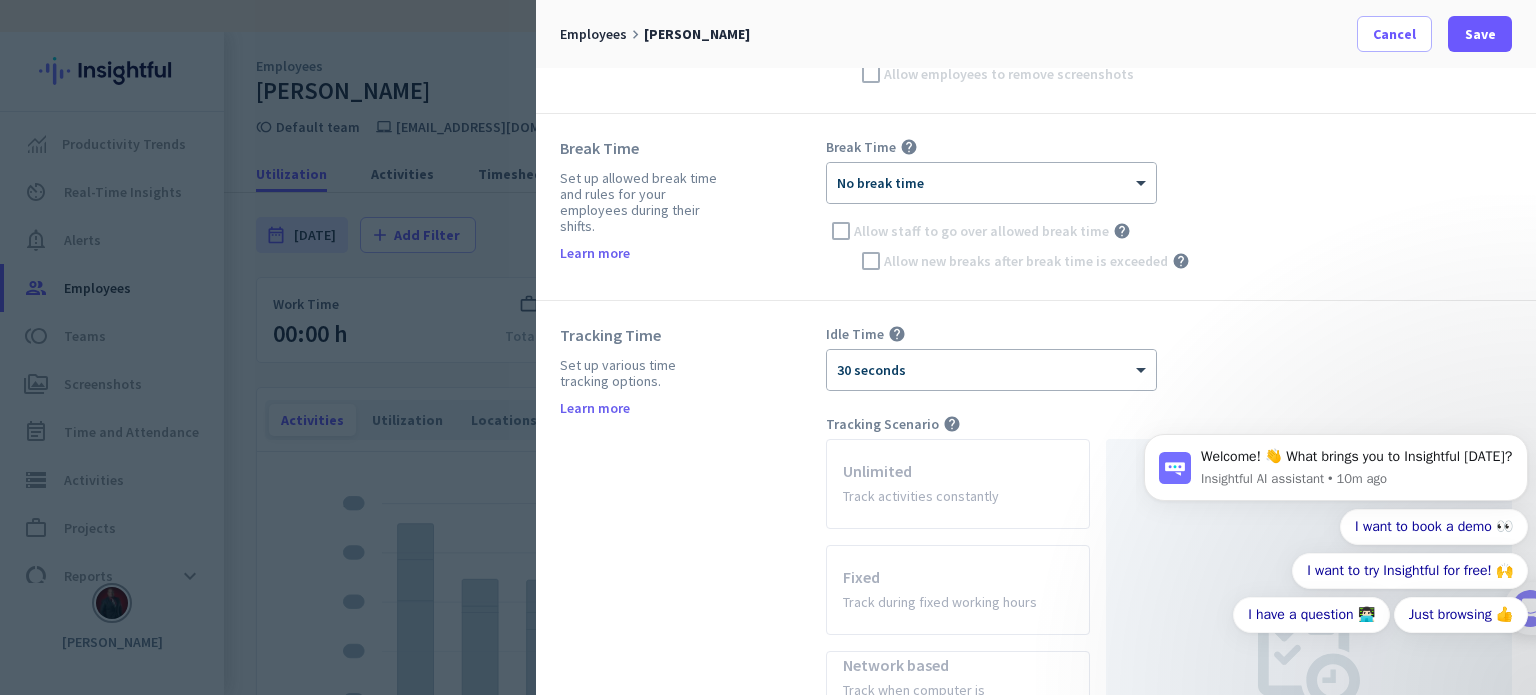 scroll, scrollTop: 343, scrollLeft: 0, axis: vertical 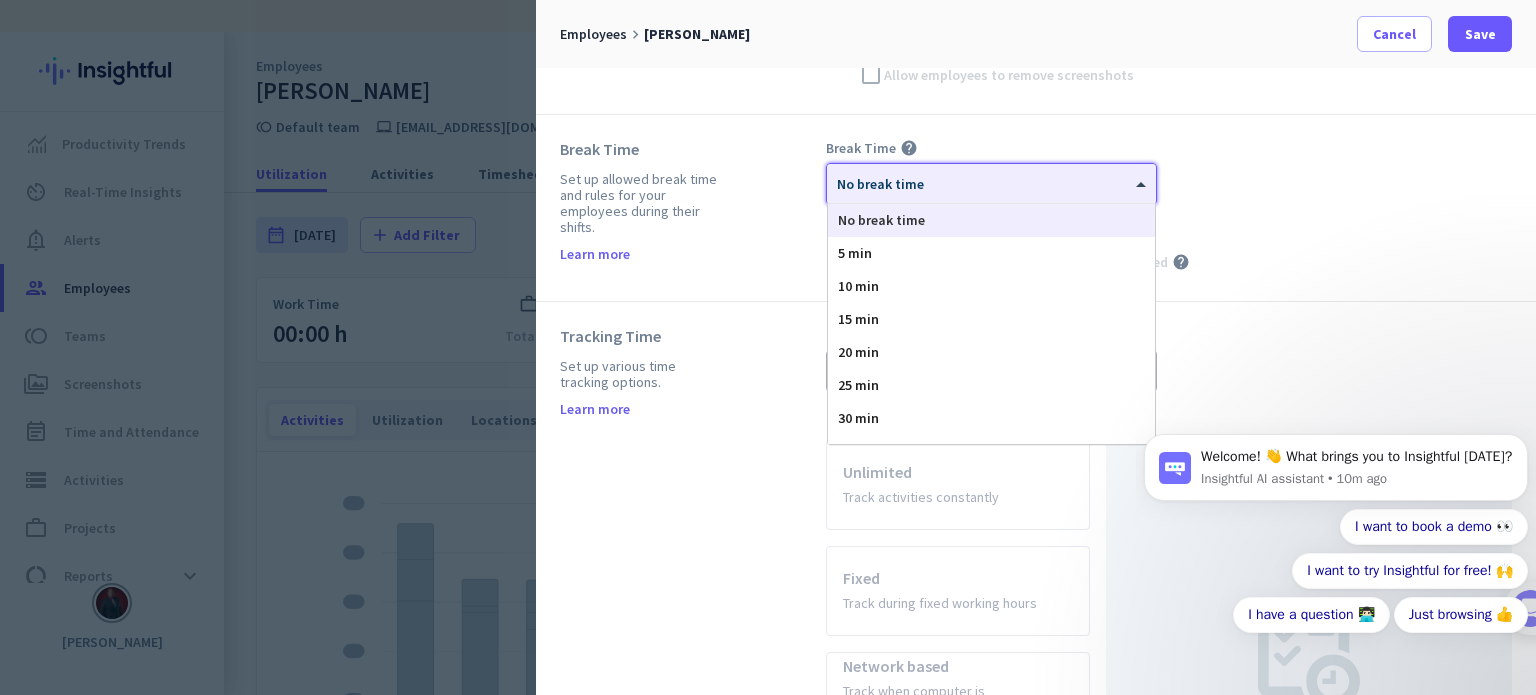 click at bounding box center (991, 177) 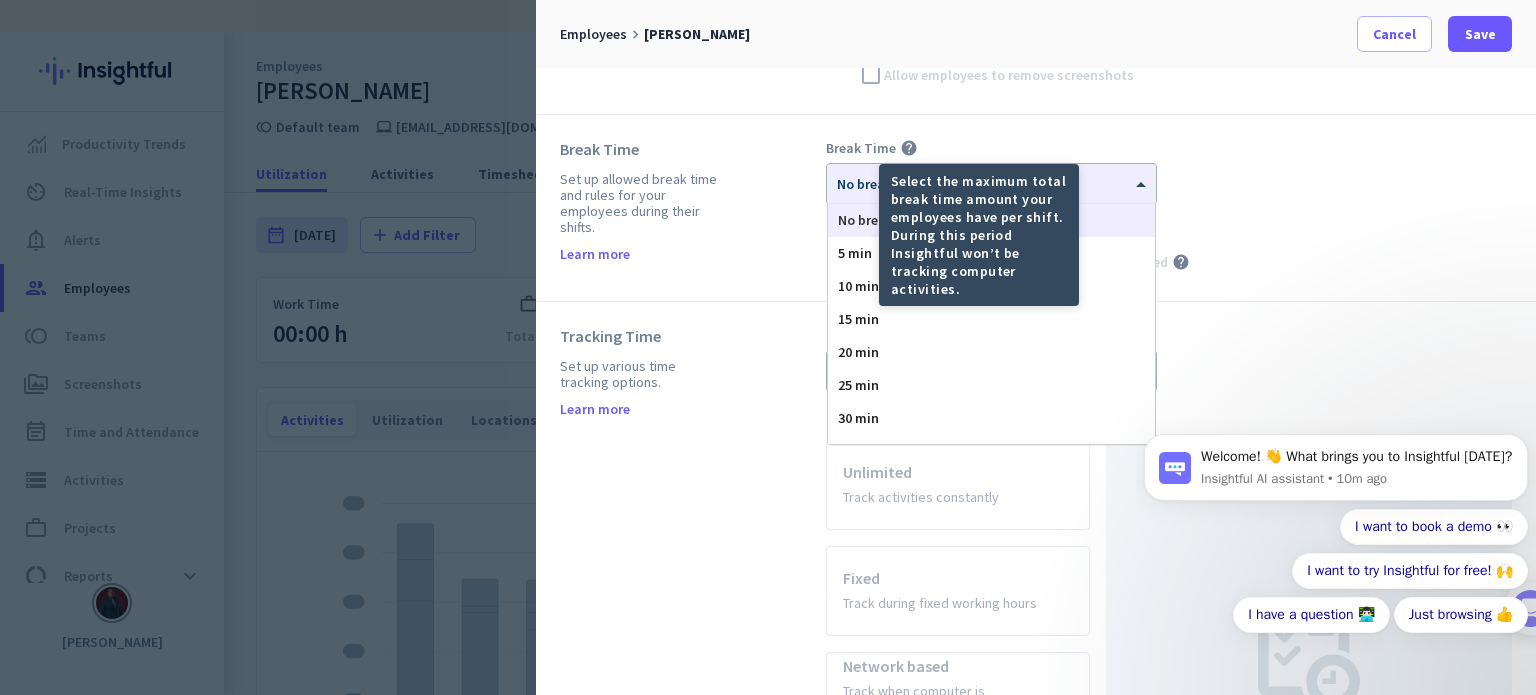 click on "help" at bounding box center (909, 148) 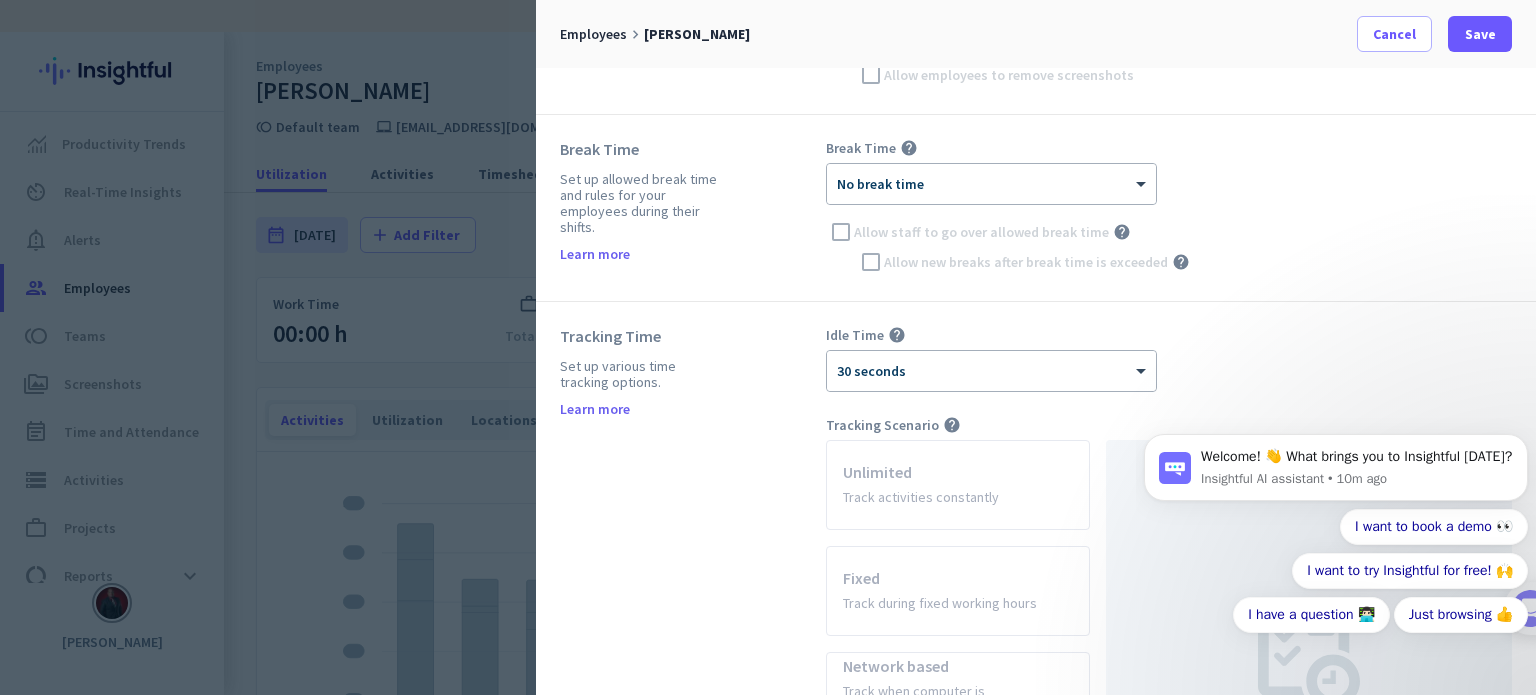 click on "help" at bounding box center [909, 148] 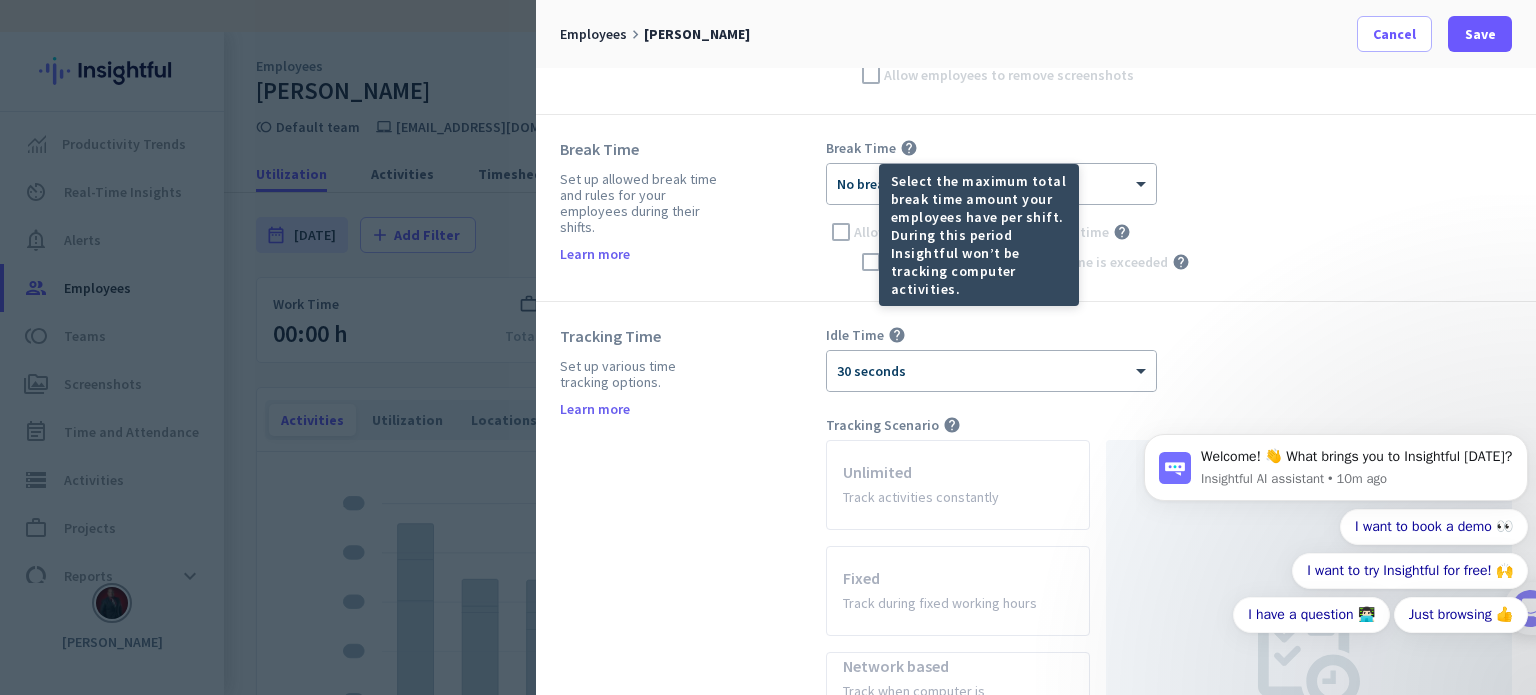 click on "help" at bounding box center [909, 148] 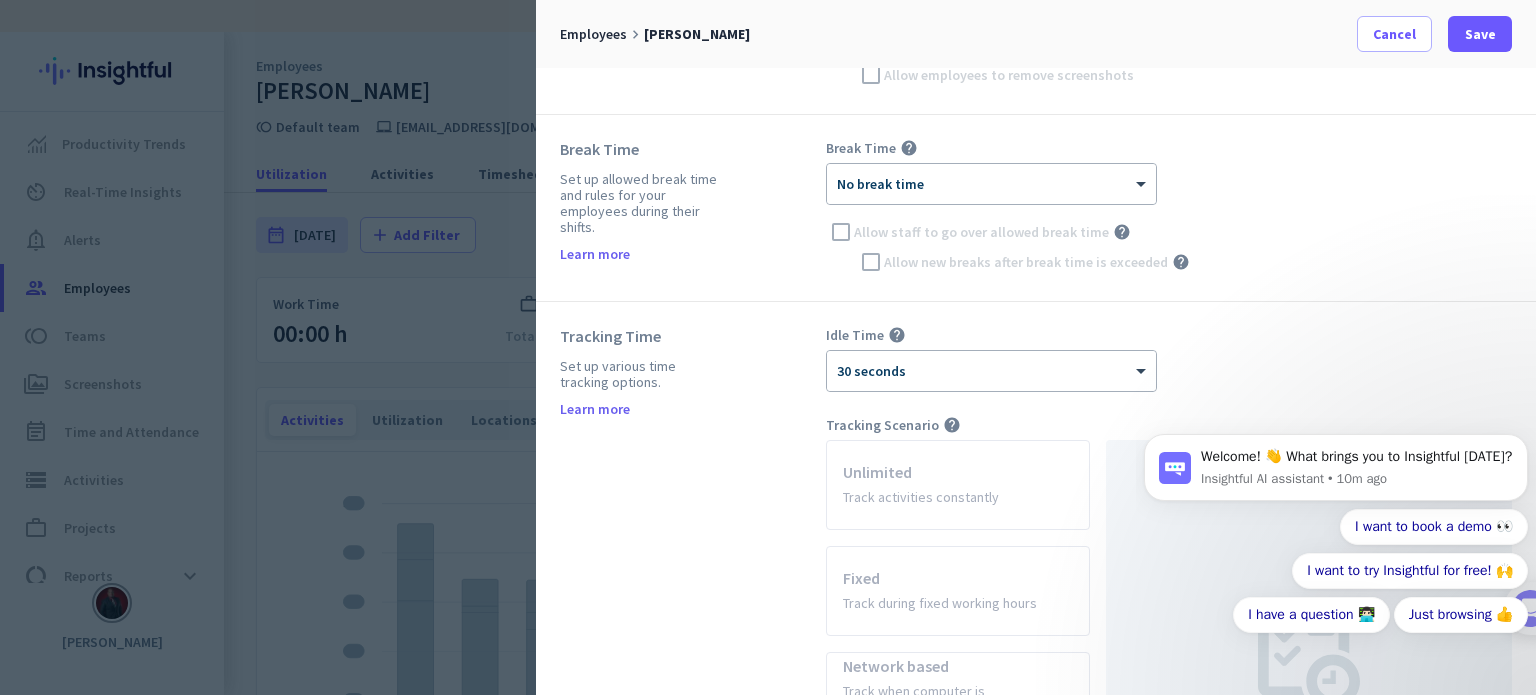 click on "help" at bounding box center (909, 148) 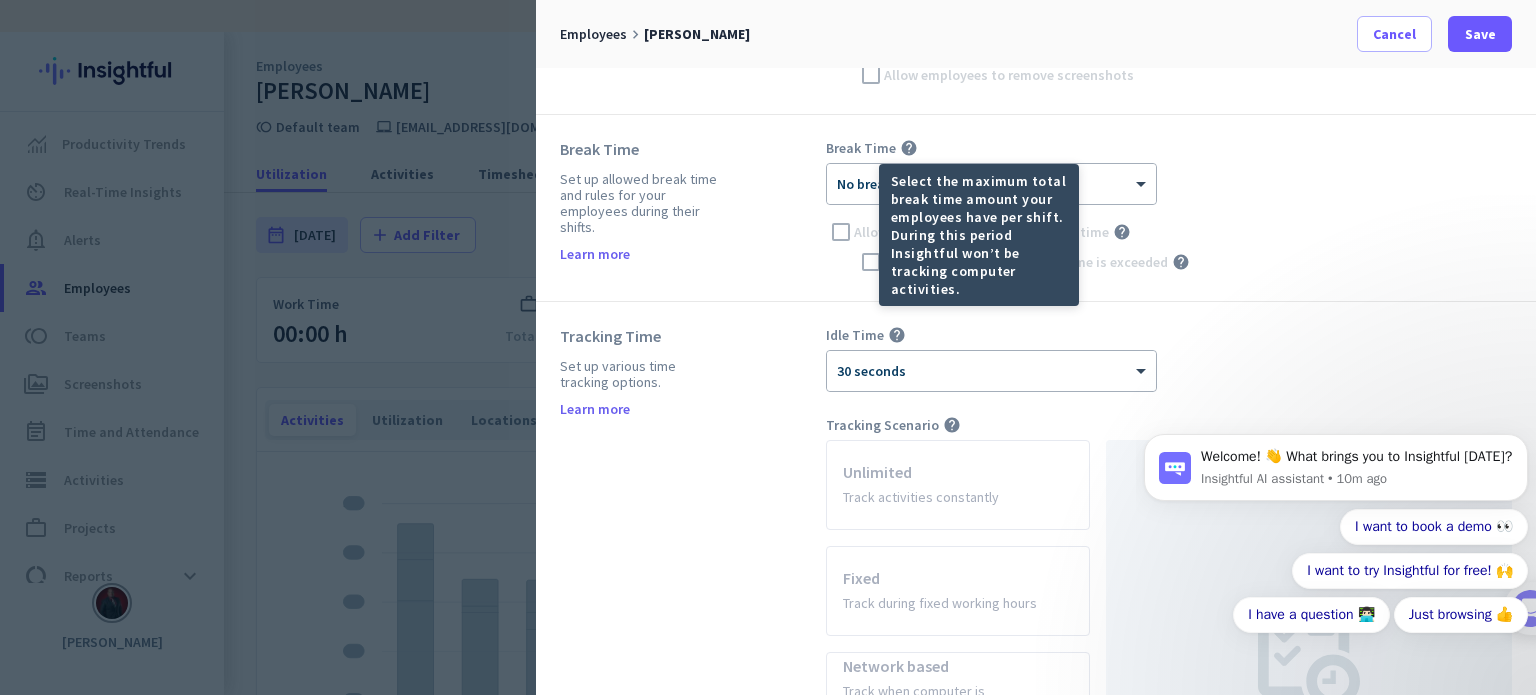 click on "Select the maximum total break time amount your employees have per shift. During this period Insightful won’t be tracking computer activities." at bounding box center [907, 235] 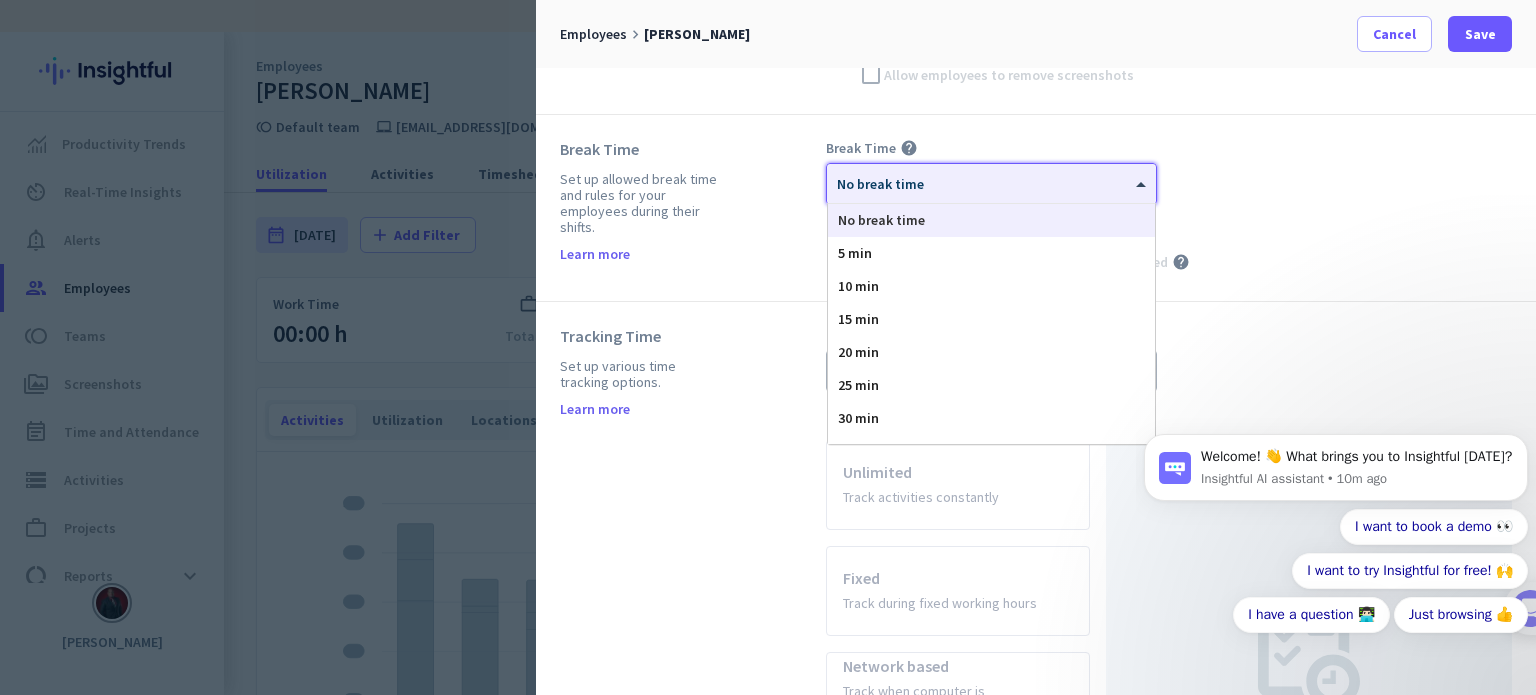 click at bounding box center (1143, 184) 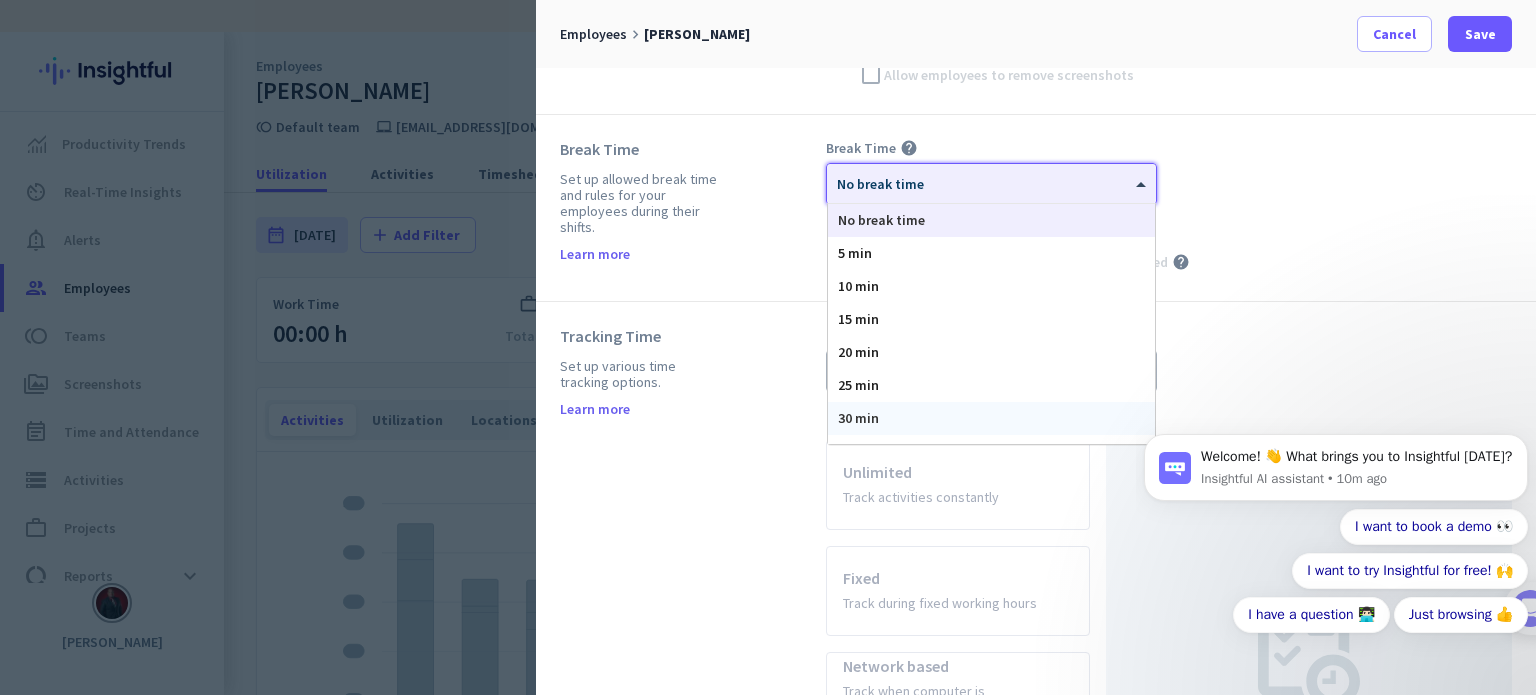 click on "30 min" at bounding box center (991, 418) 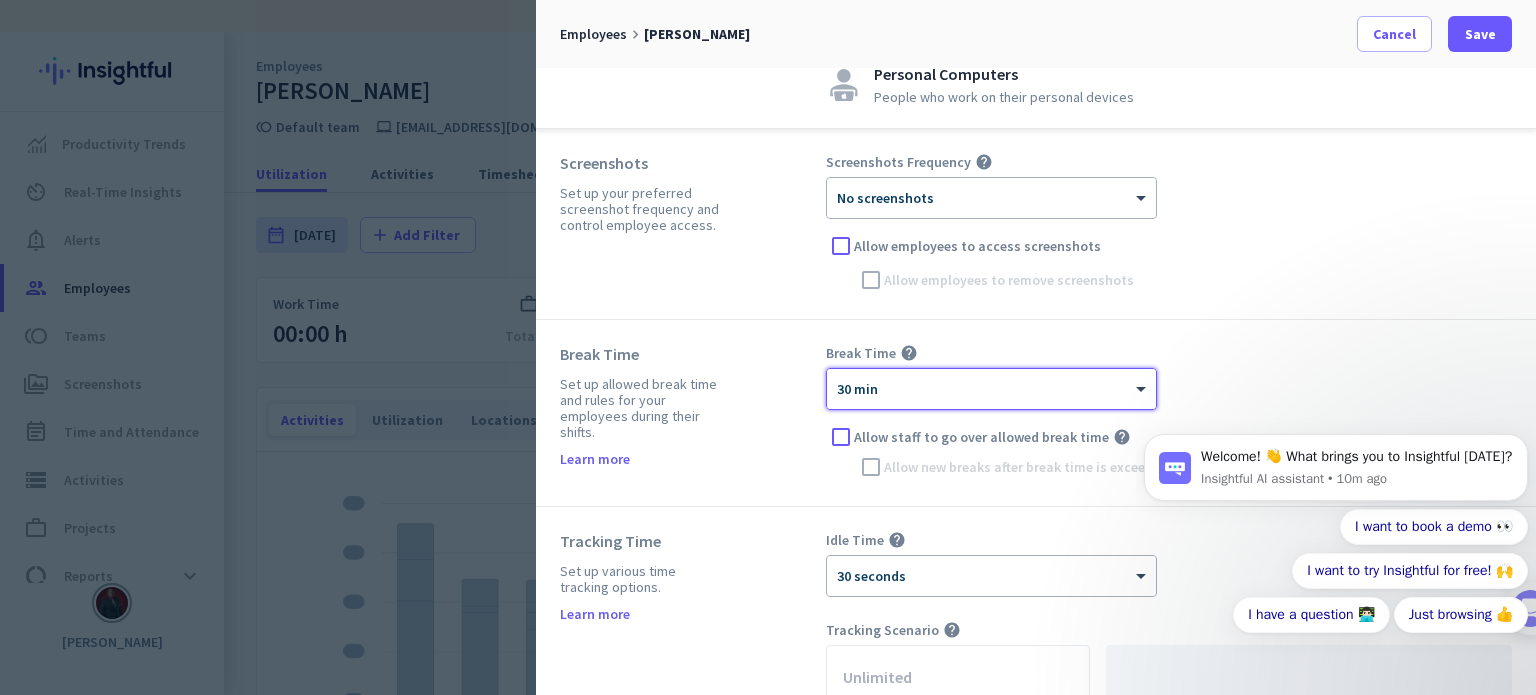 scroll, scrollTop: 131, scrollLeft: 0, axis: vertical 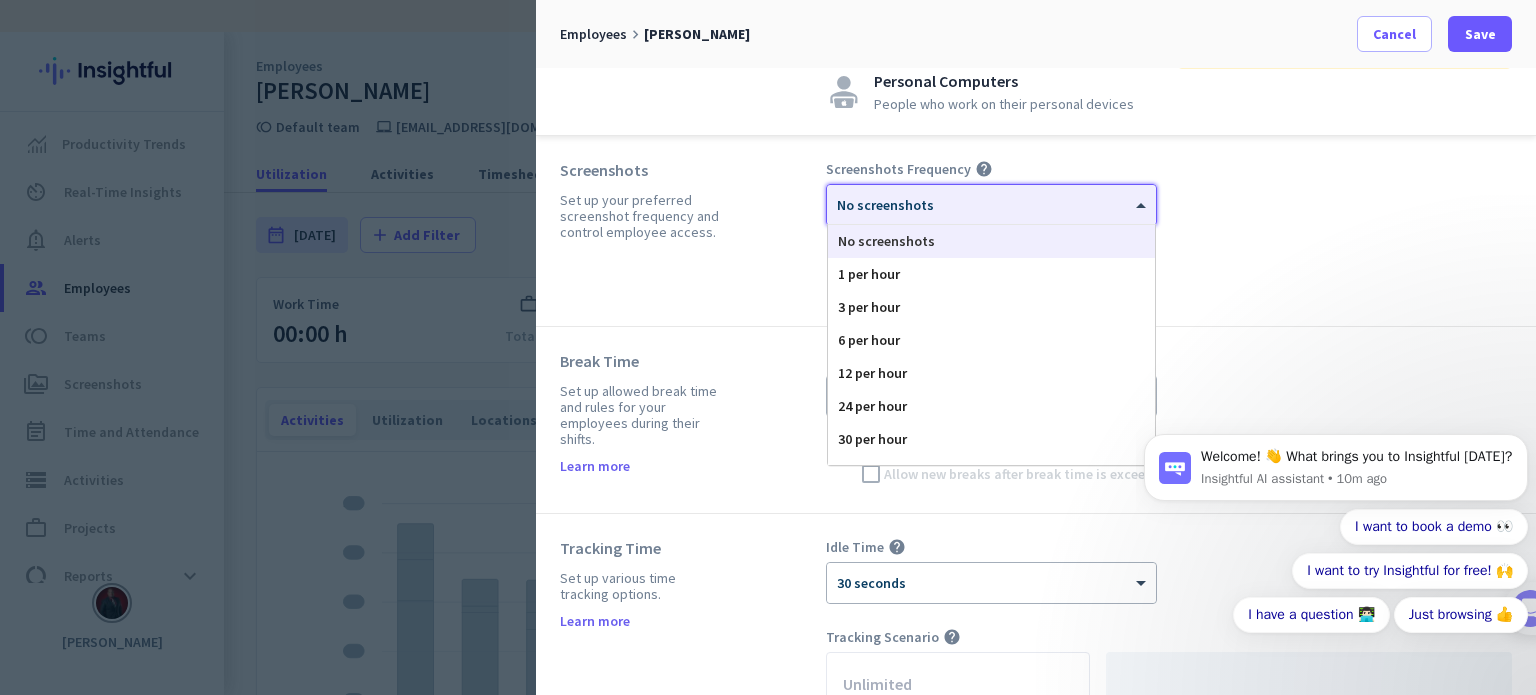 click at bounding box center (991, 198) 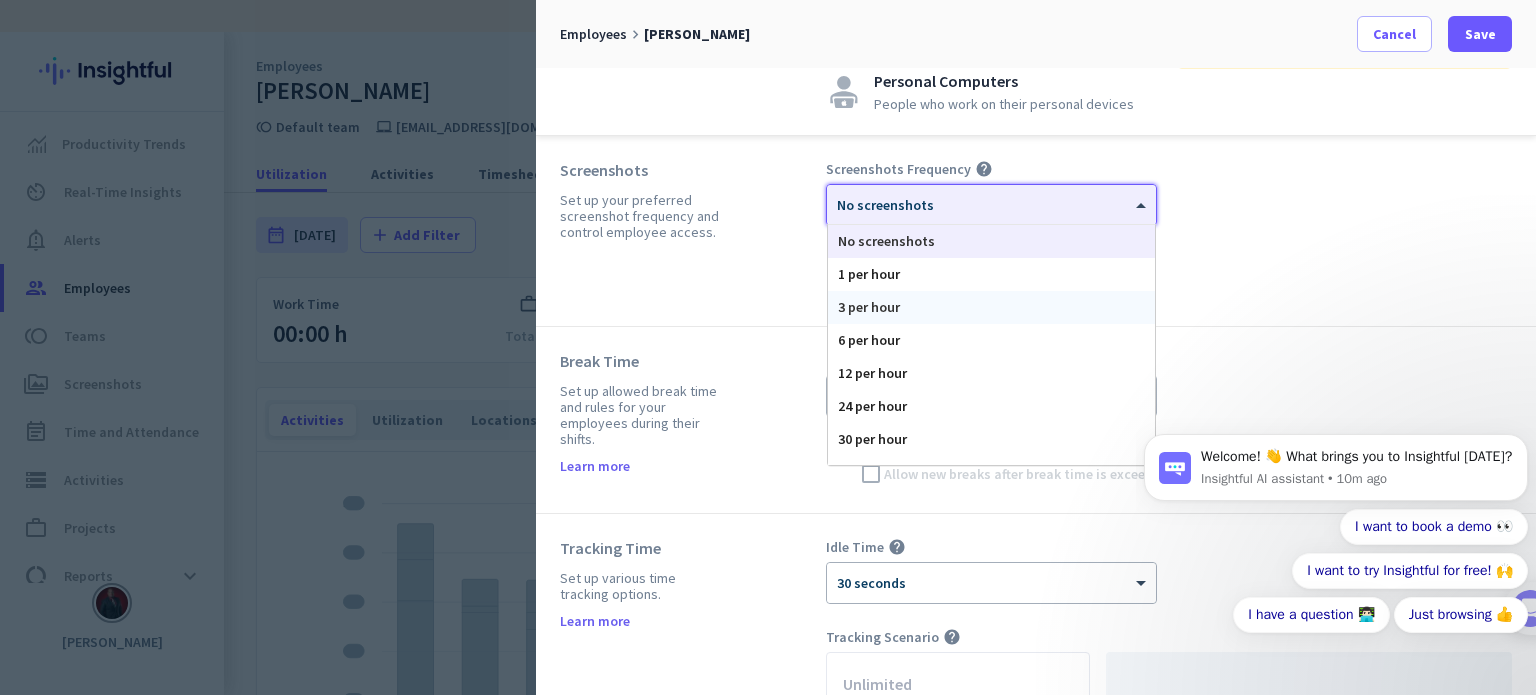 scroll, scrollTop: 123, scrollLeft: 0, axis: vertical 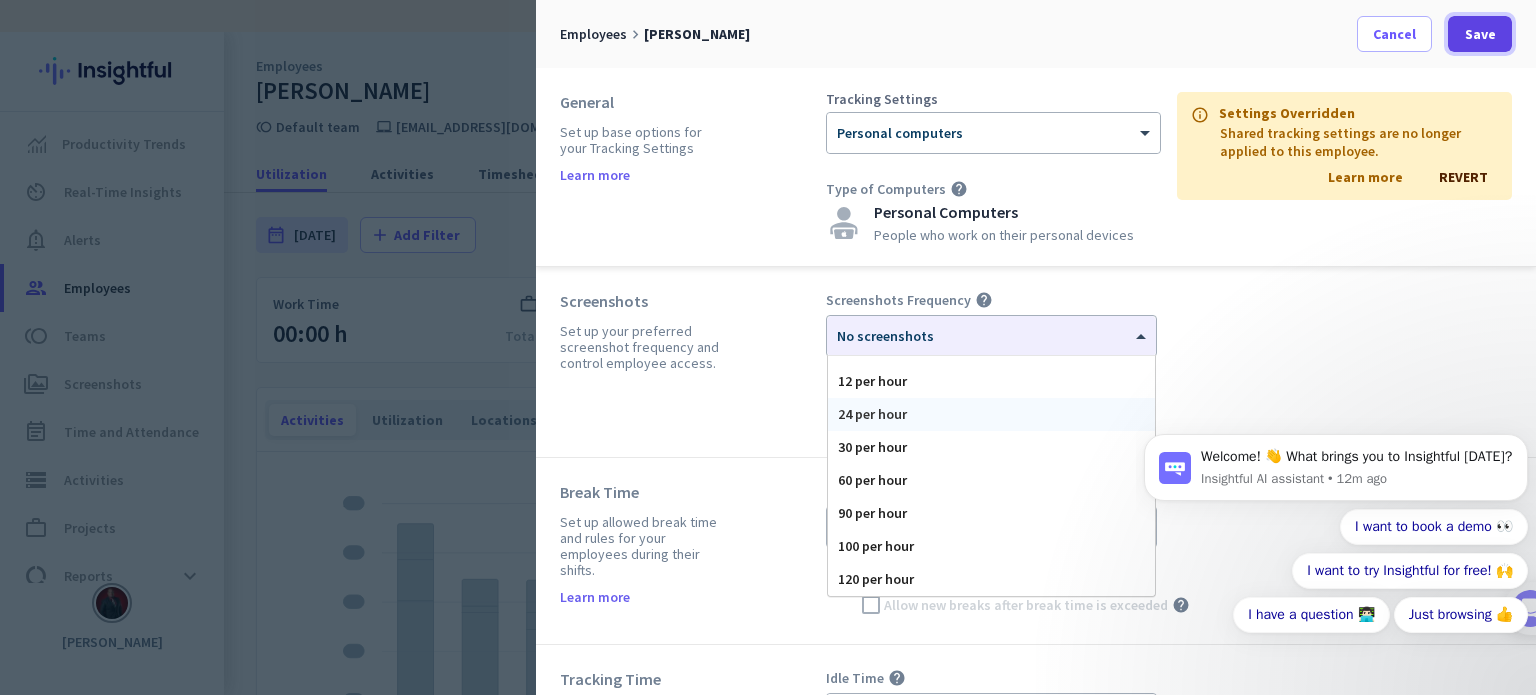 click on "Save" at bounding box center [1480, 34] 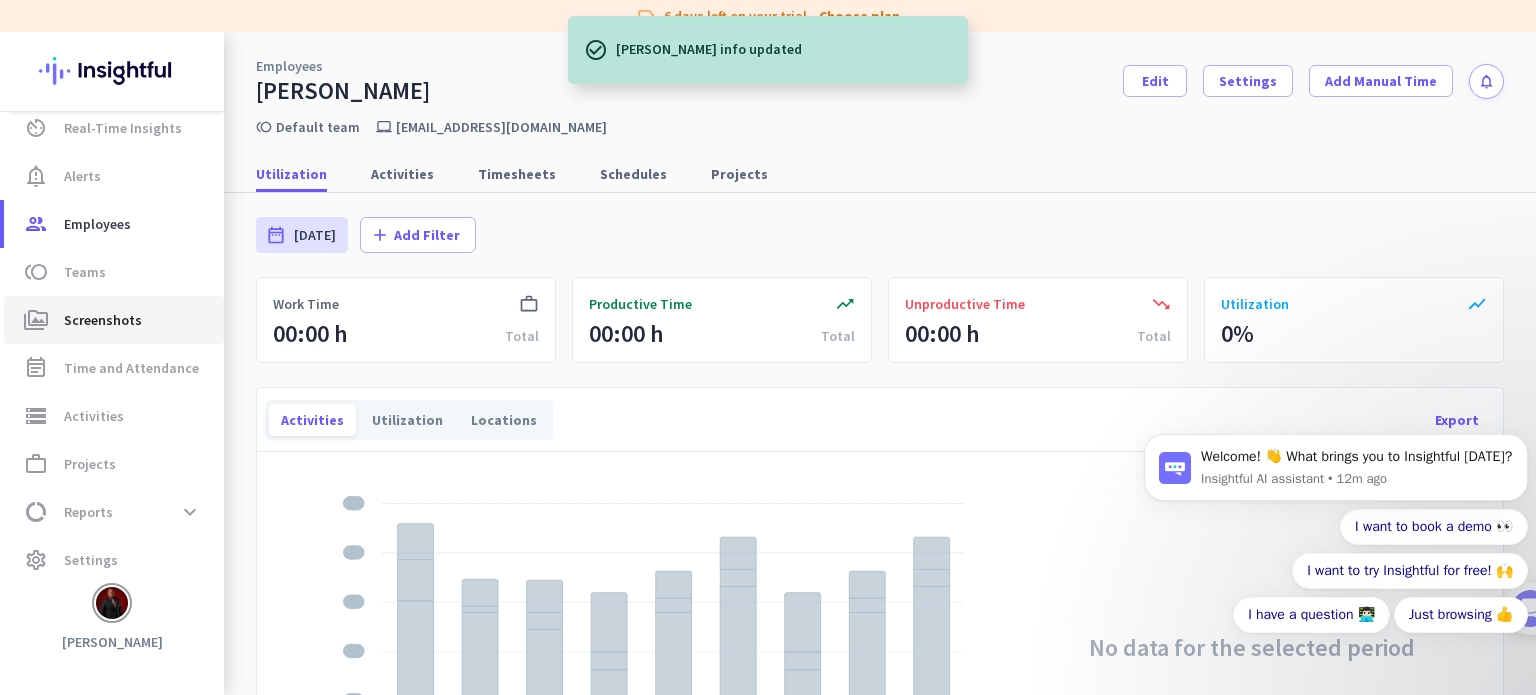 scroll, scrollTop: 72, scrollLeft: 0, axis: vertical 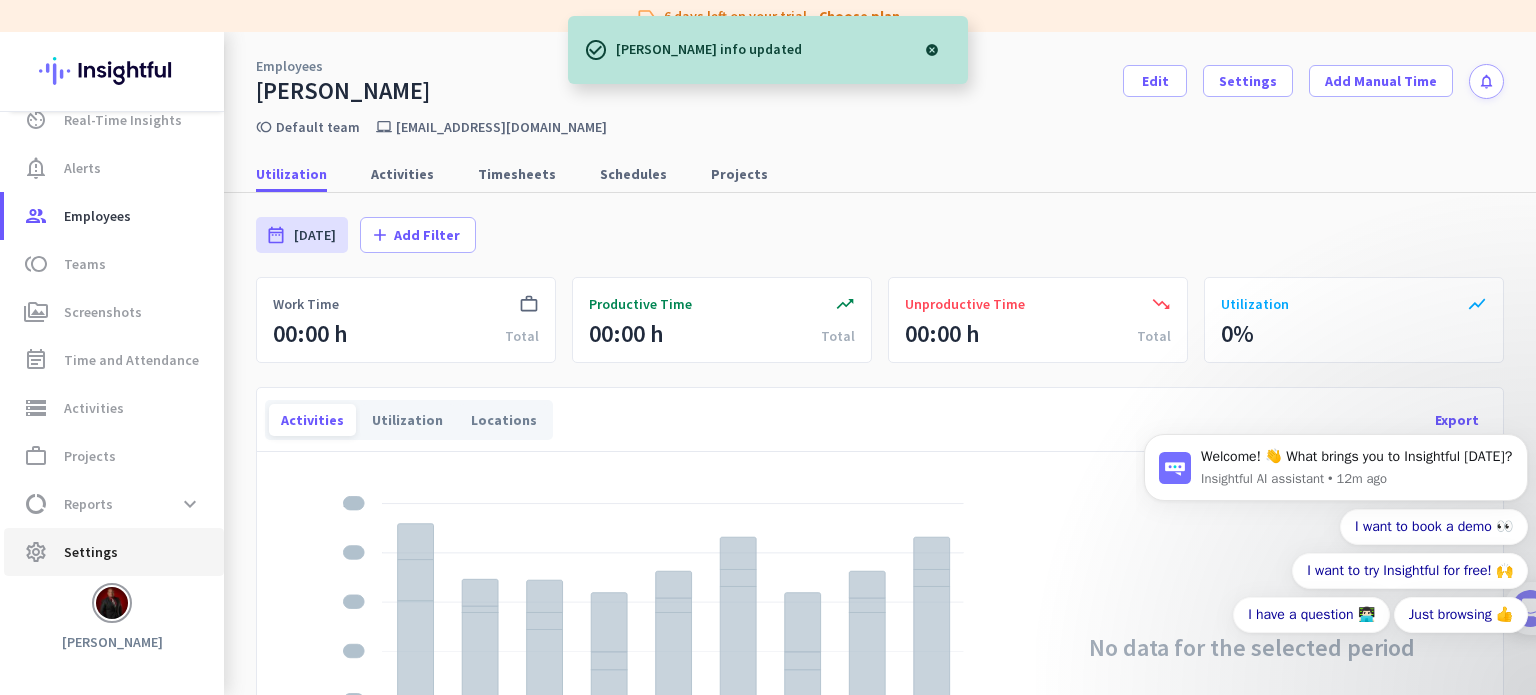 click on "Settings" 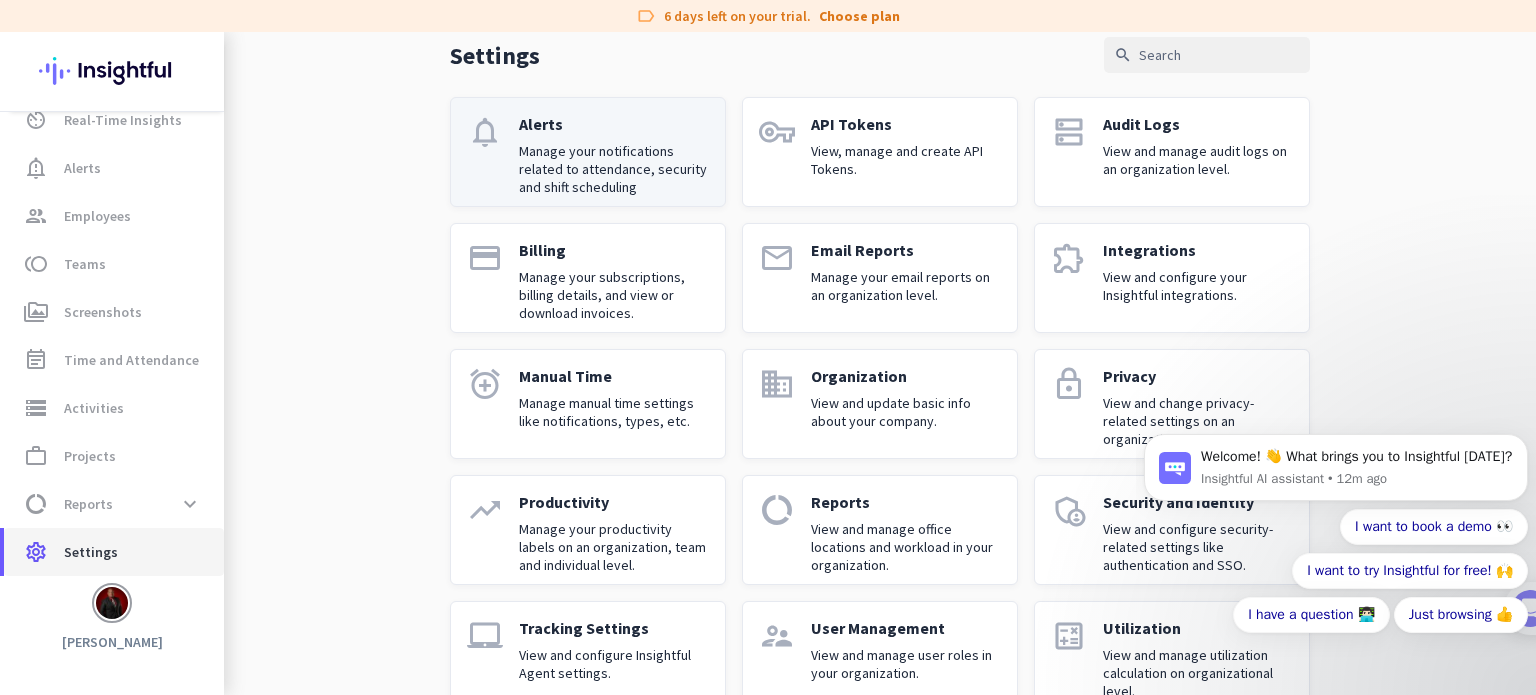 scroll, scrollTop: 92, scrollLeft: 0, axis: vertical 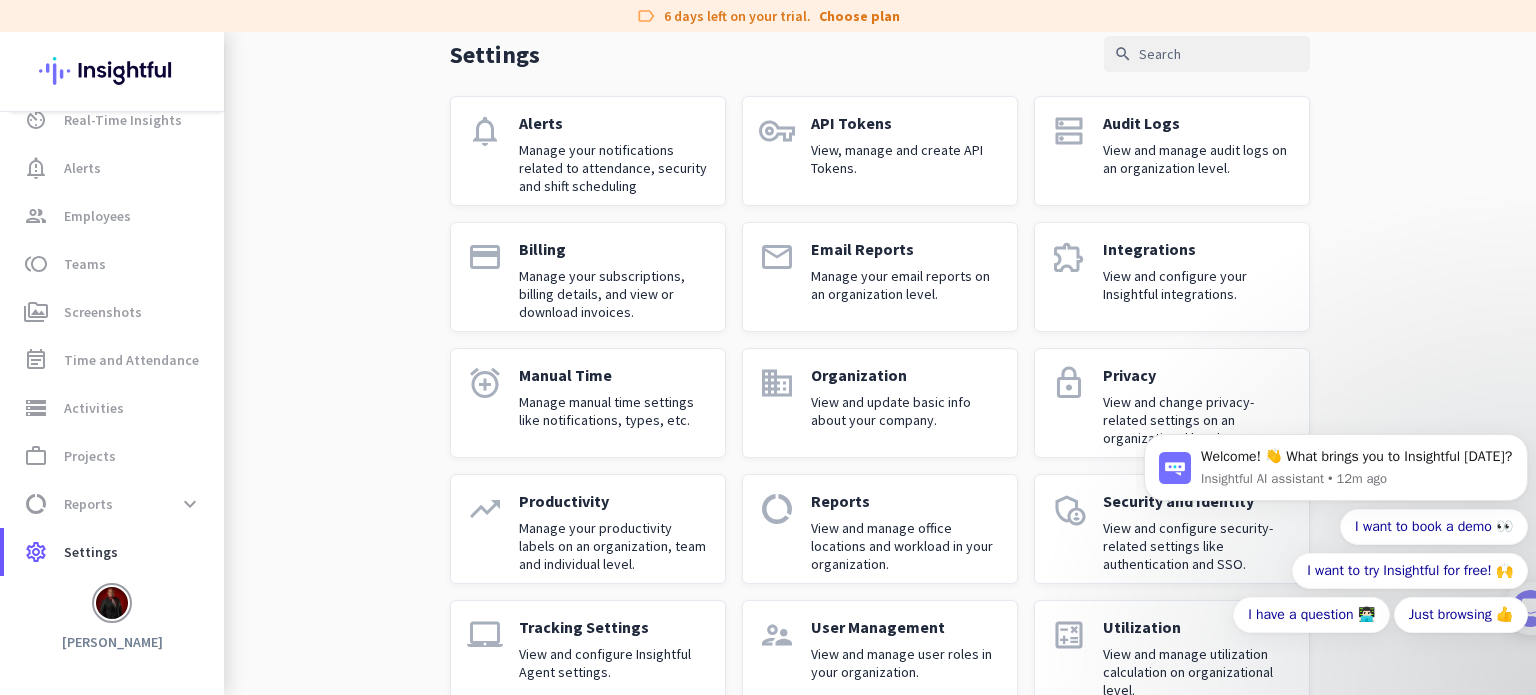 click on "View and configure your Insightful integrations." 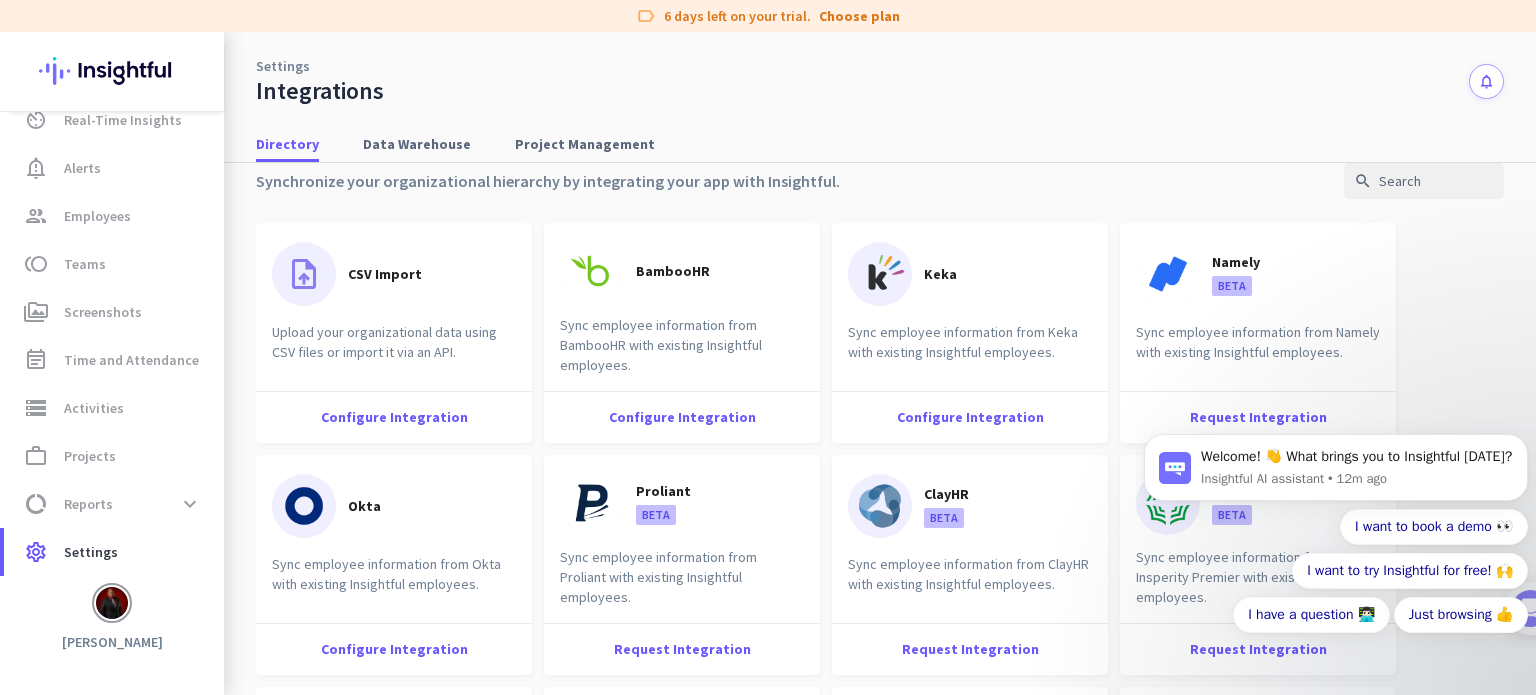 scroll, scrollTop: 24, scrollLeft: 0, axis: vertical 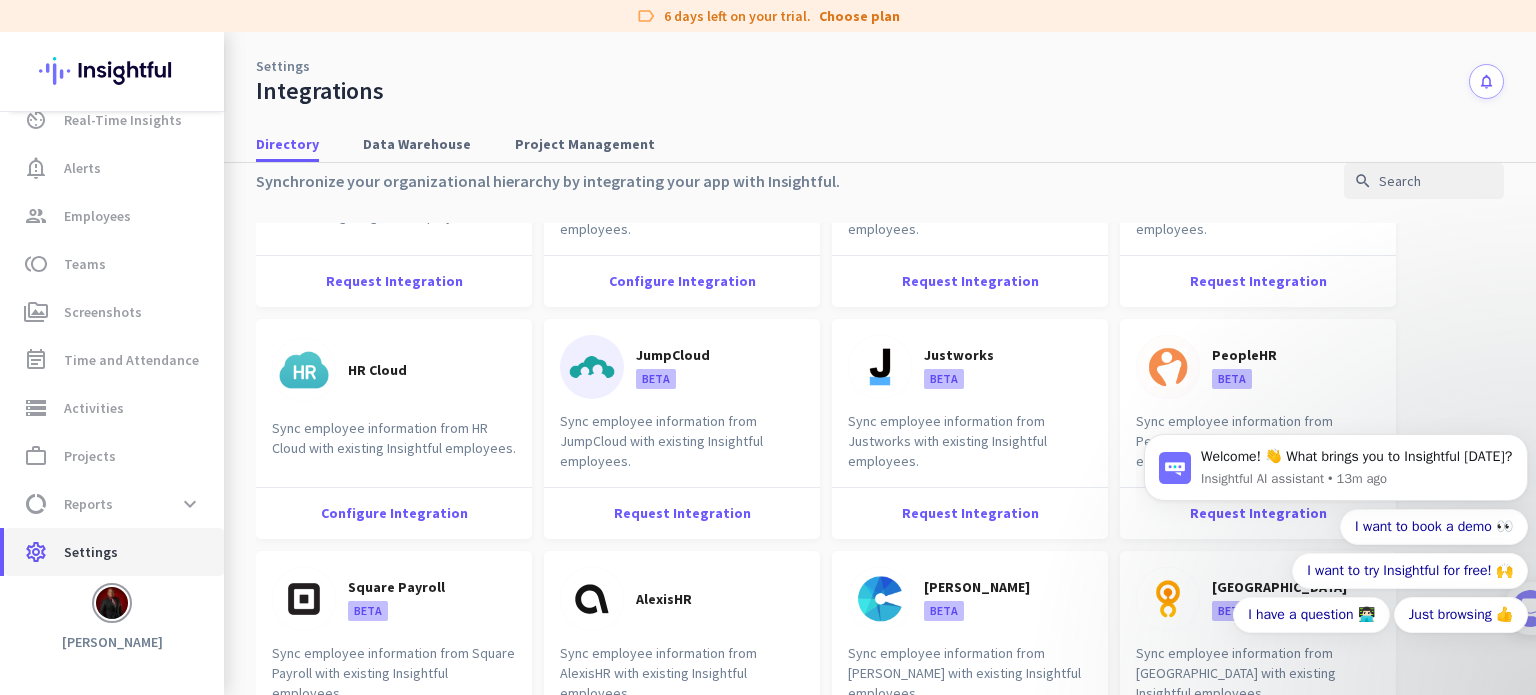 click on "Settings" 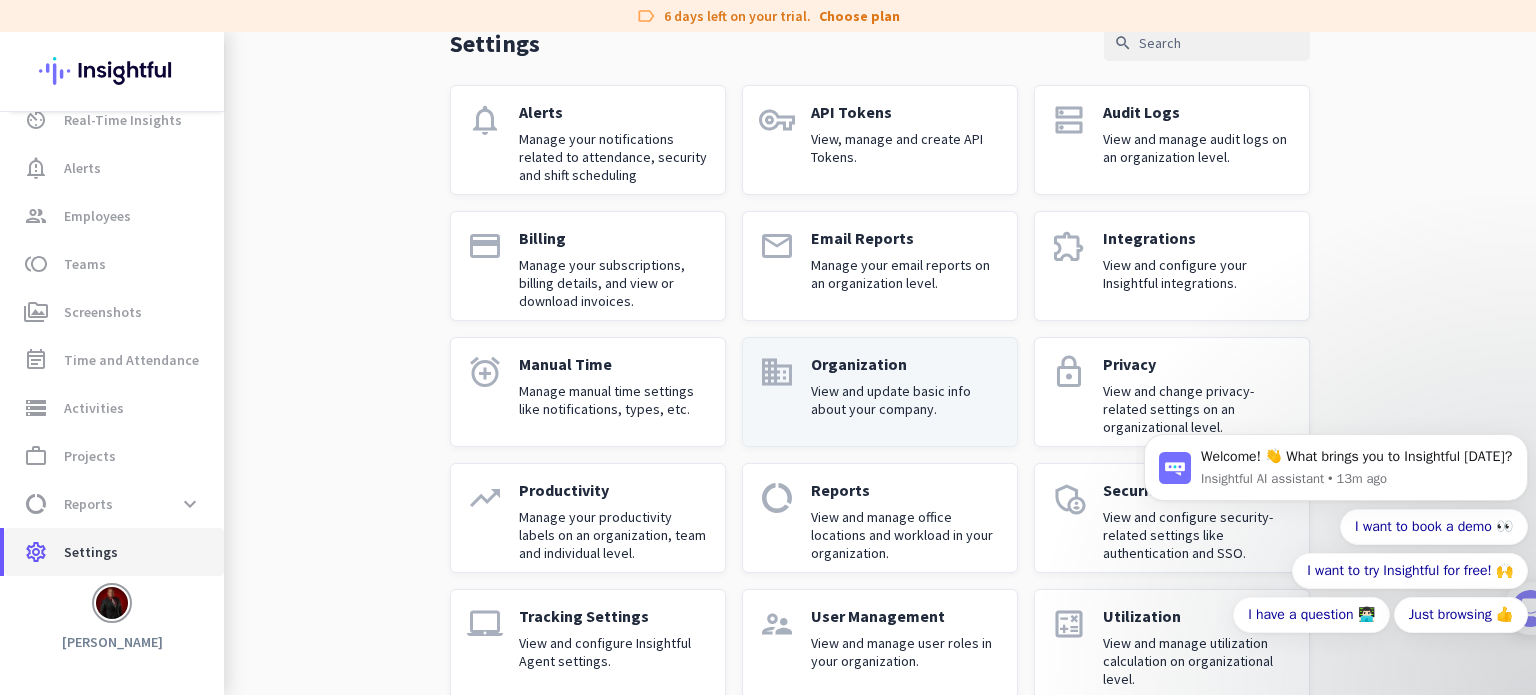 scroll, scrollTop: 139, scrollLeft: 0, axis: vertical 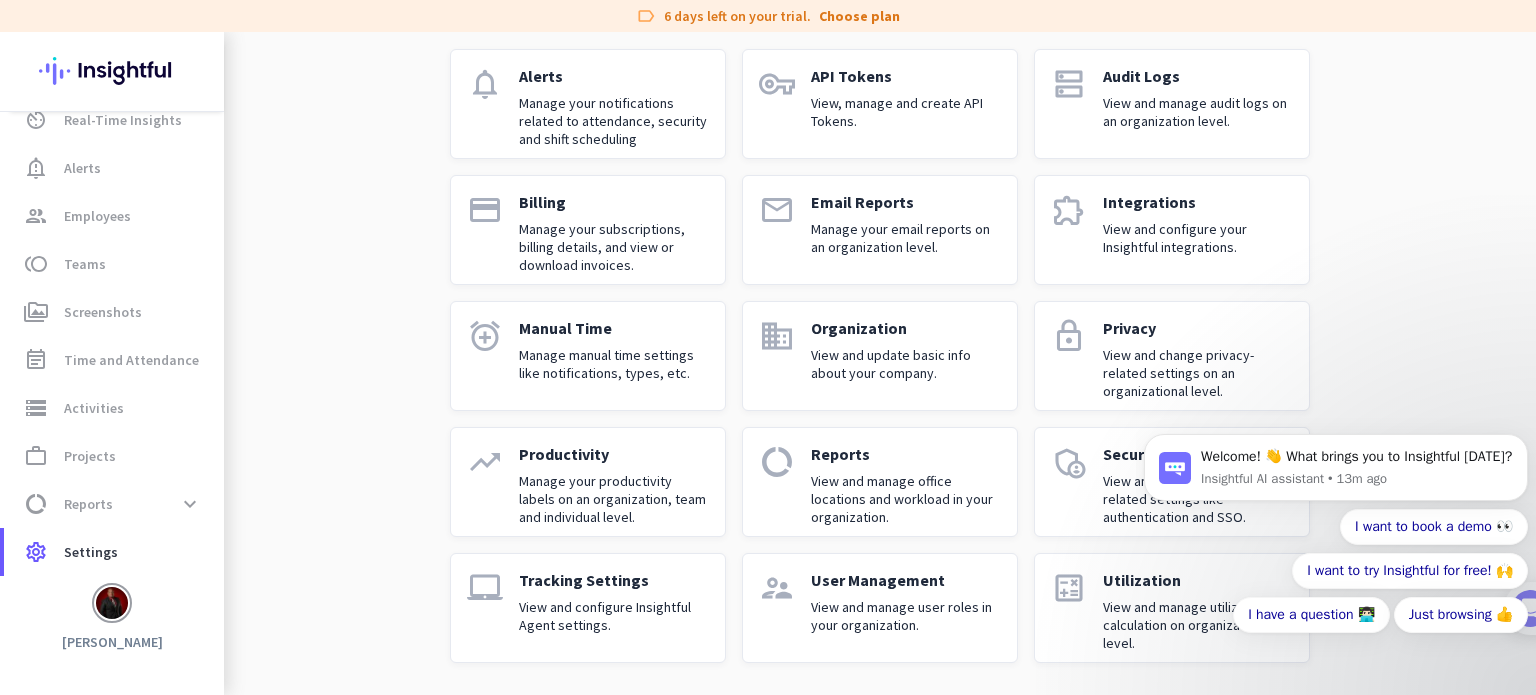 click on "View and configure Insightful Agent settings." 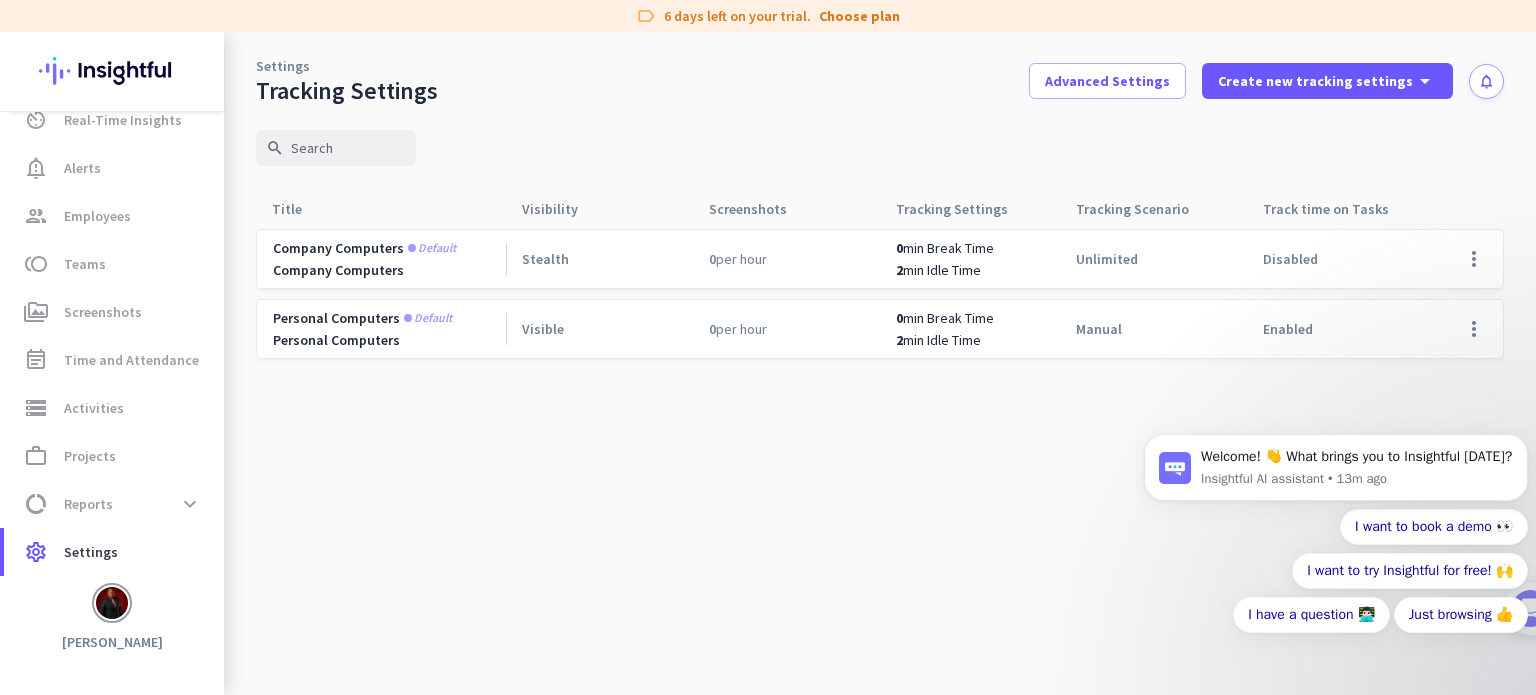 scroll, scrollTop: 0, scrollLeft: 0, axis: both 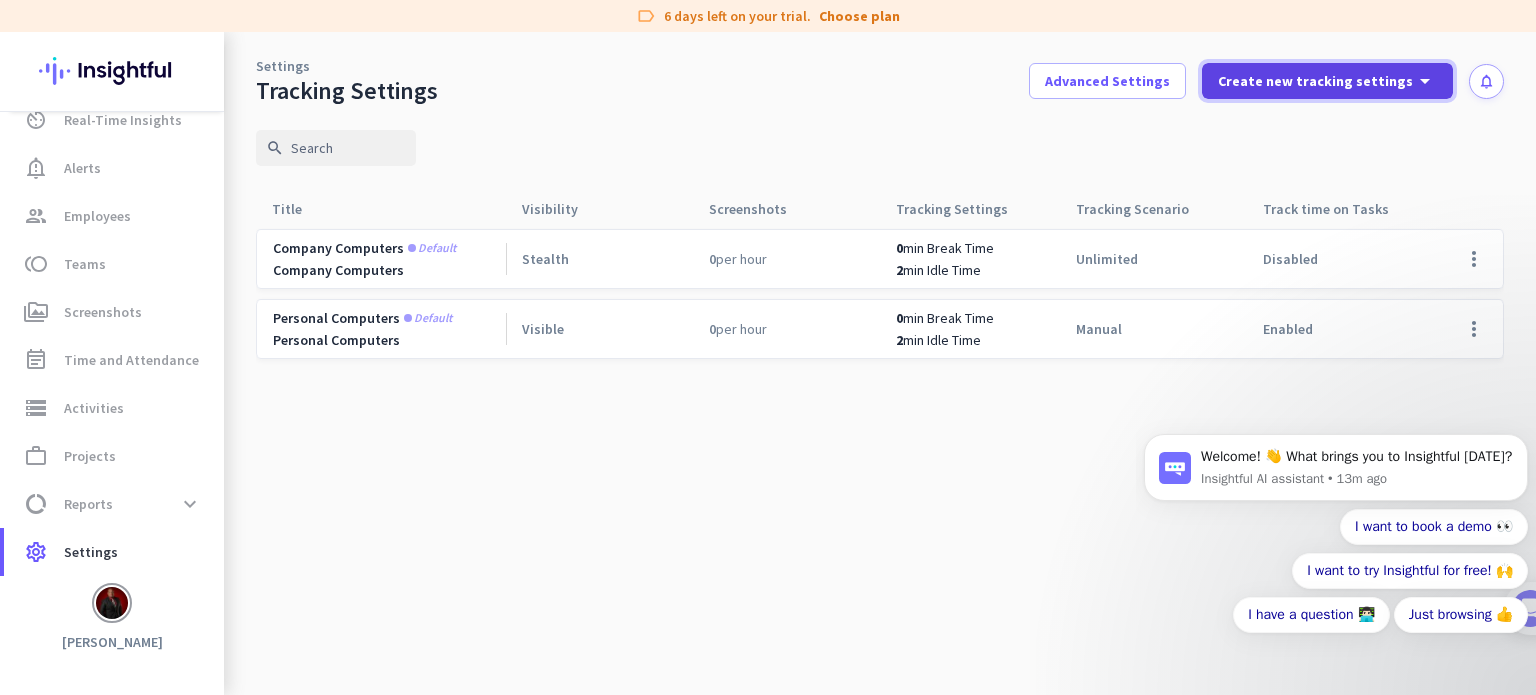 click at bounding box center (1327, 81) 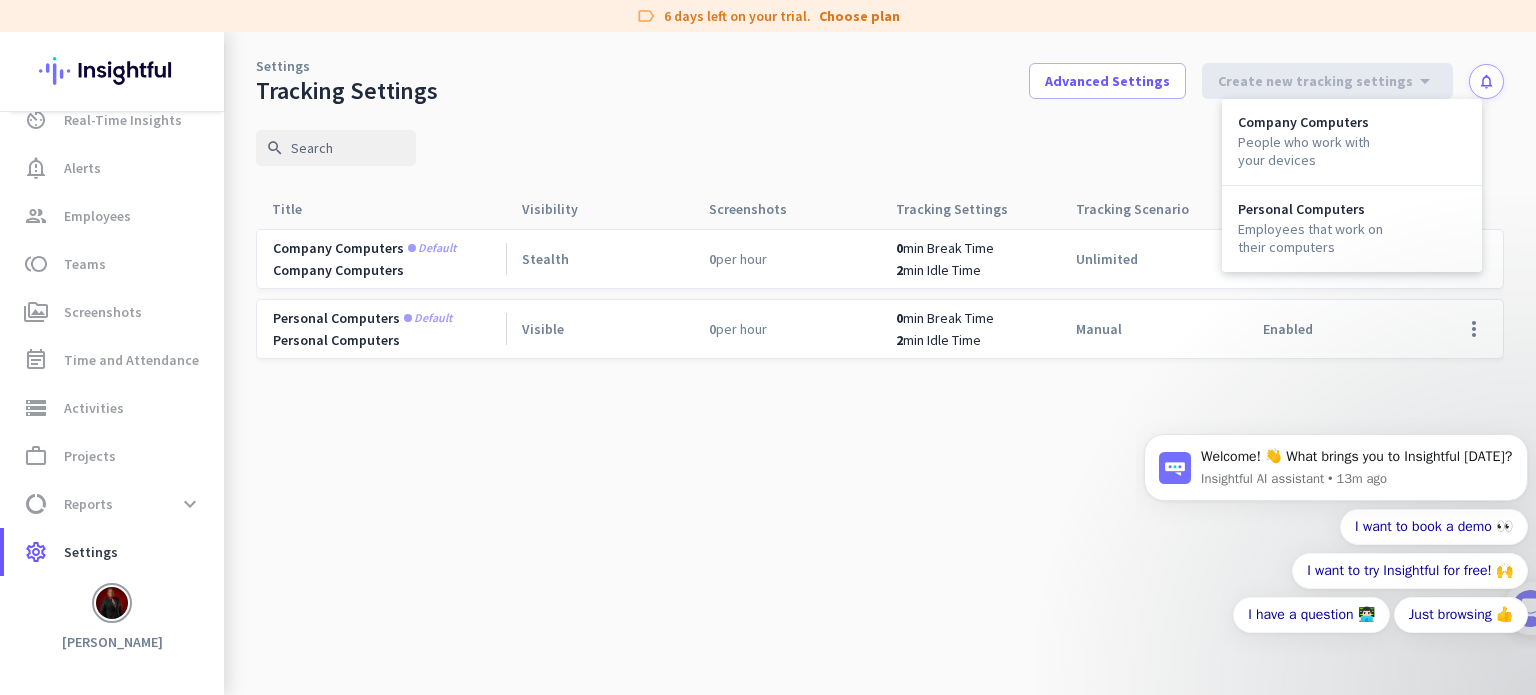 click at bounding box center (768, 347) 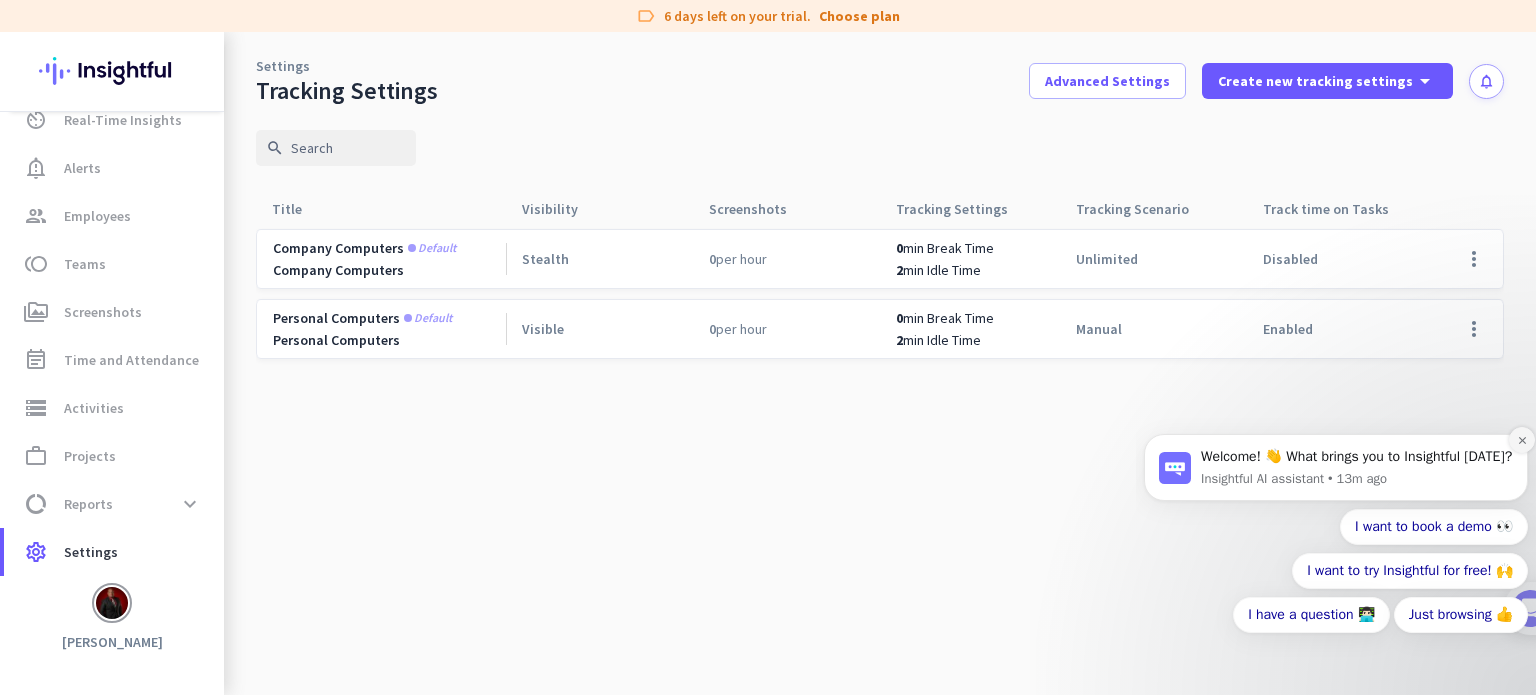 click 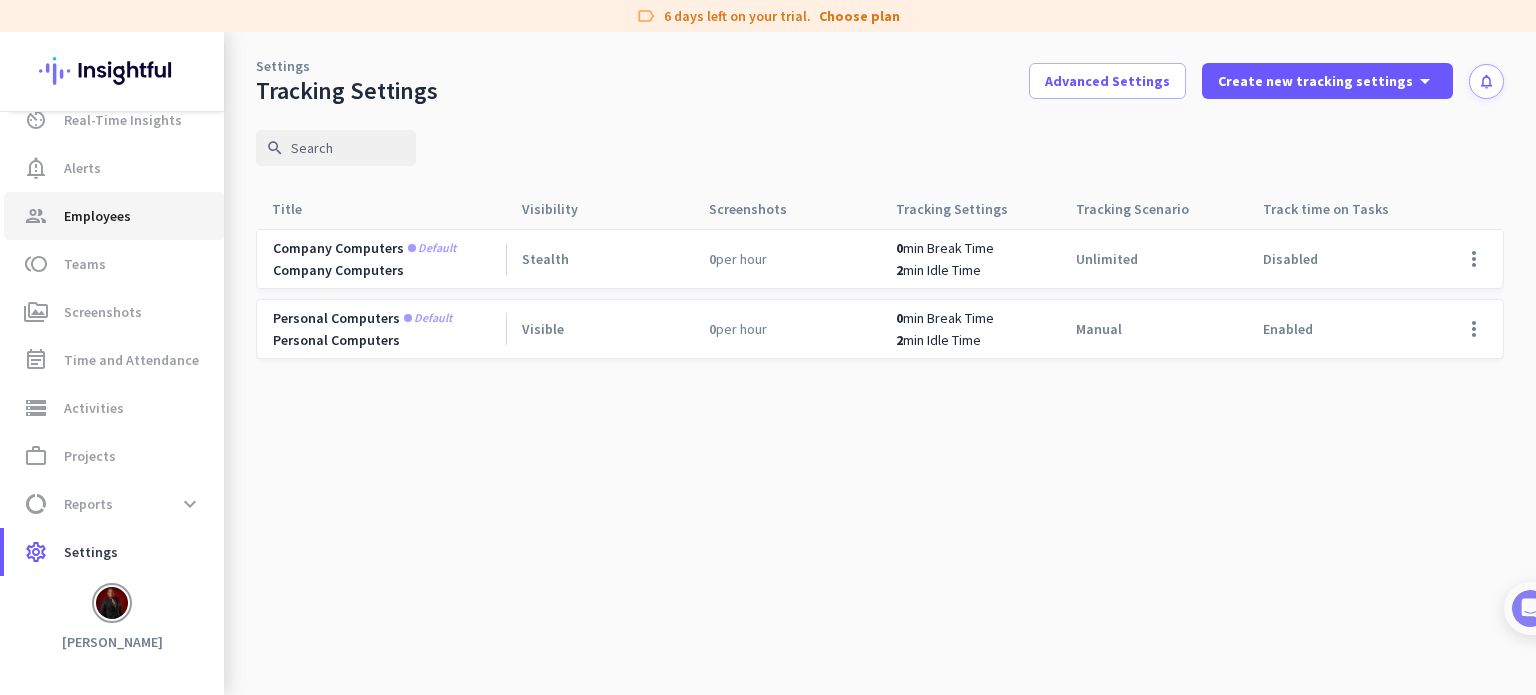 click on "group  Employees" 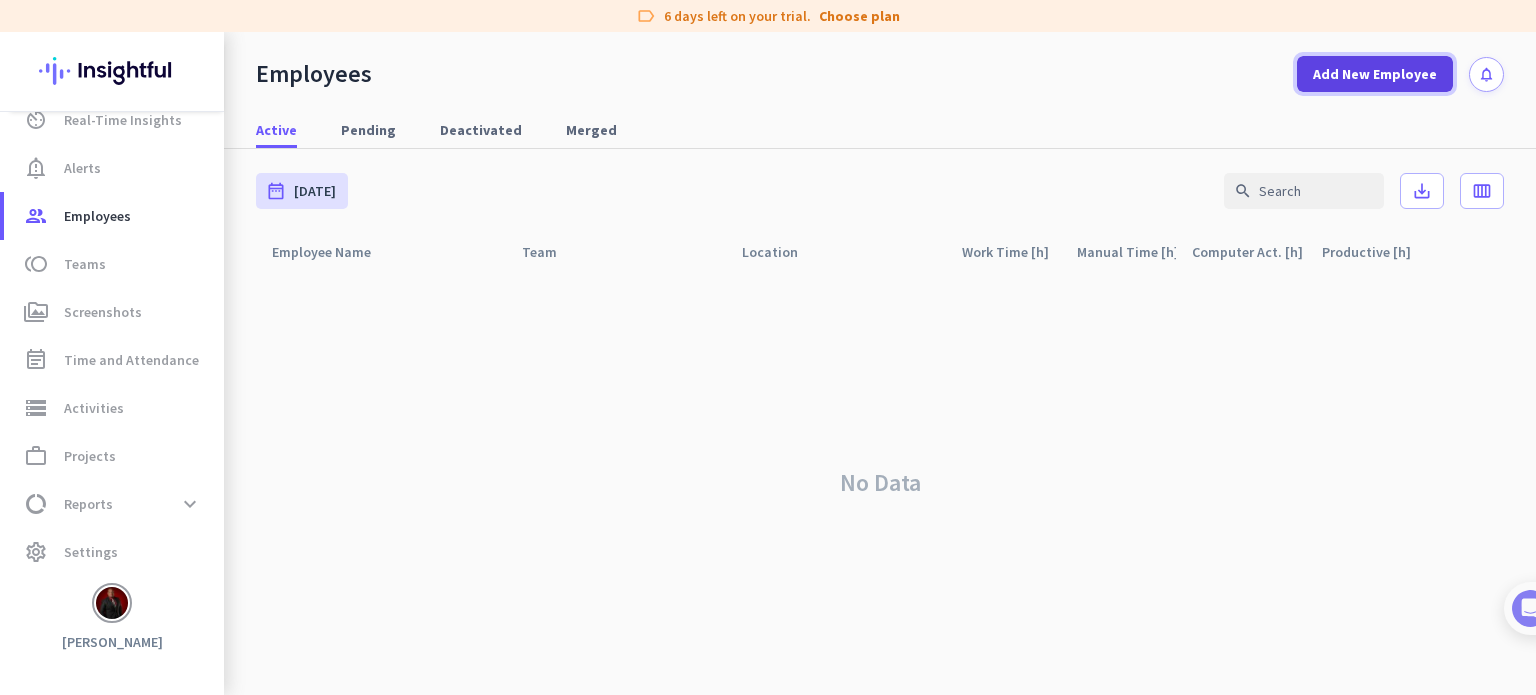 click on "Add New Employee" at bounding box center (1375, 74) 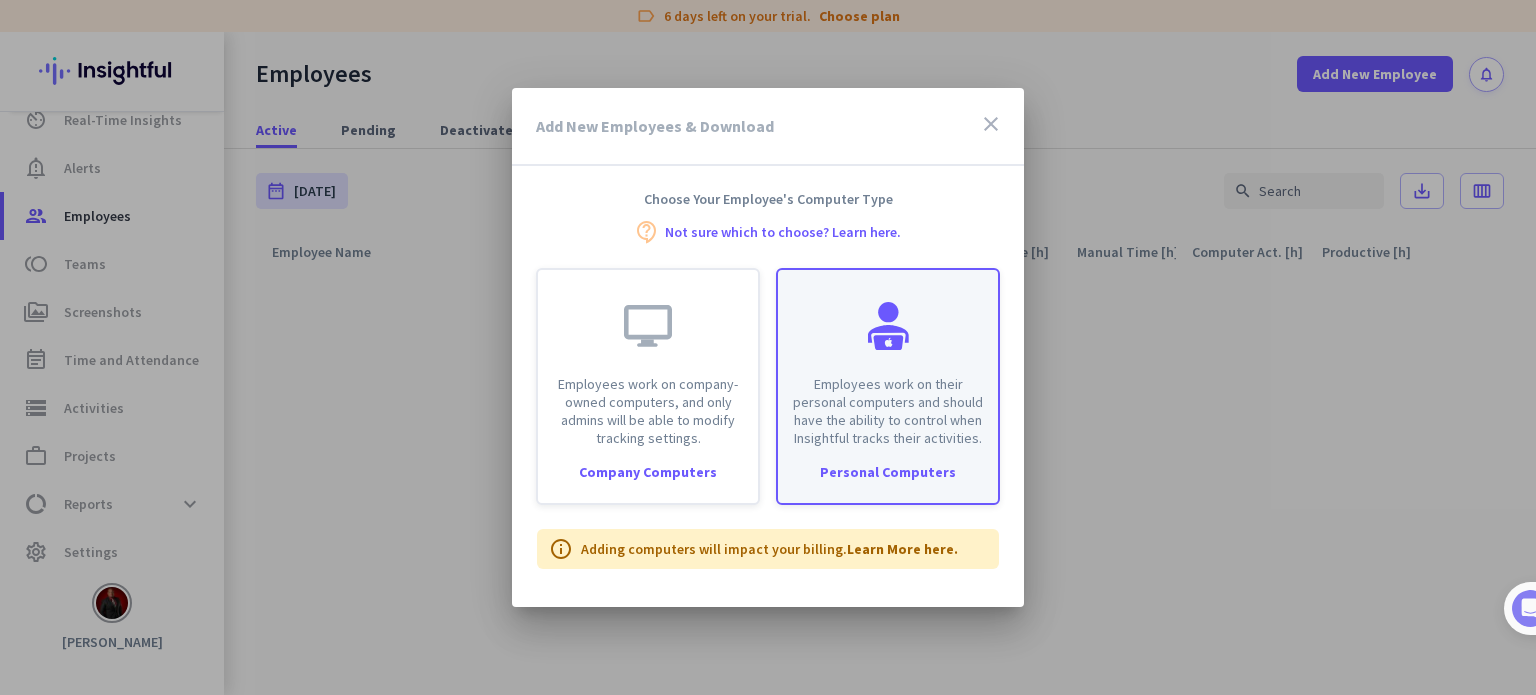 click on "Personal Computers" at bounding box center [888, 472] 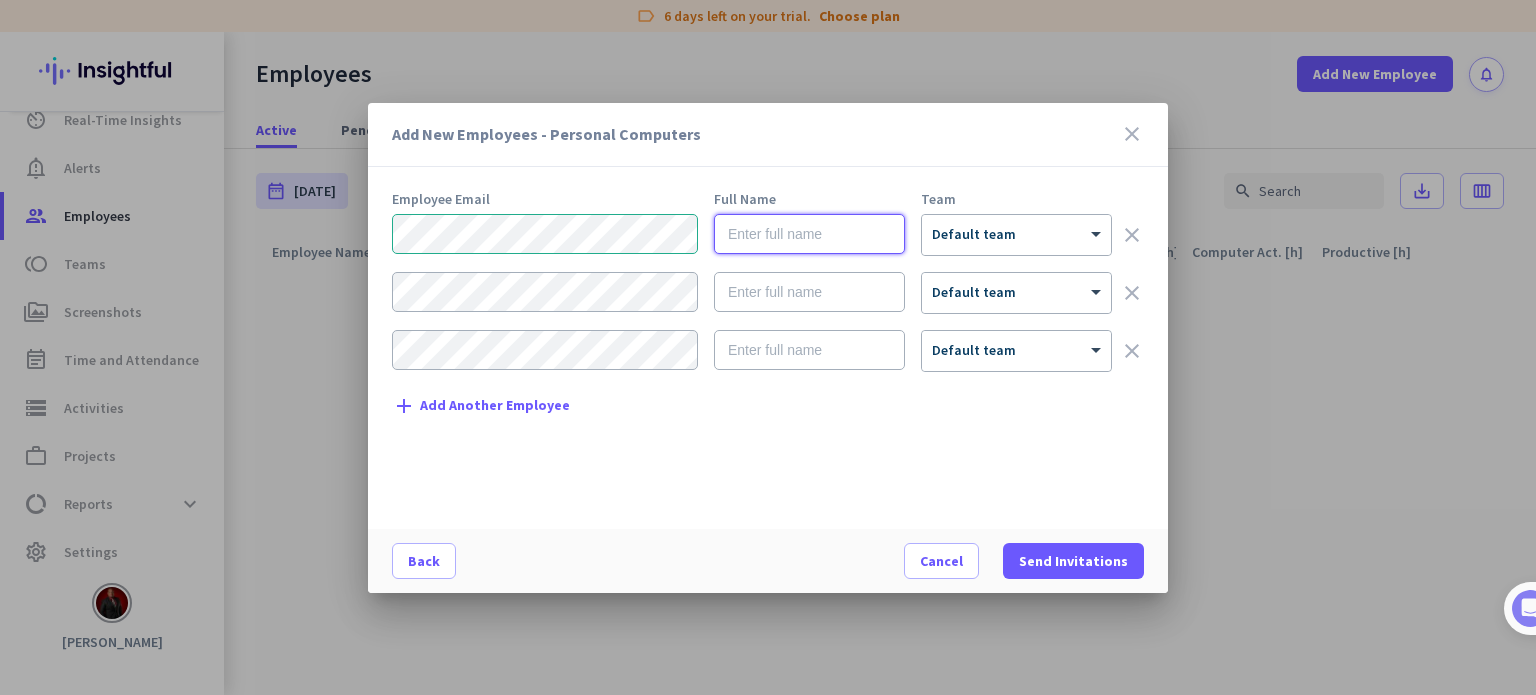 click at bounding box center (809, 234) 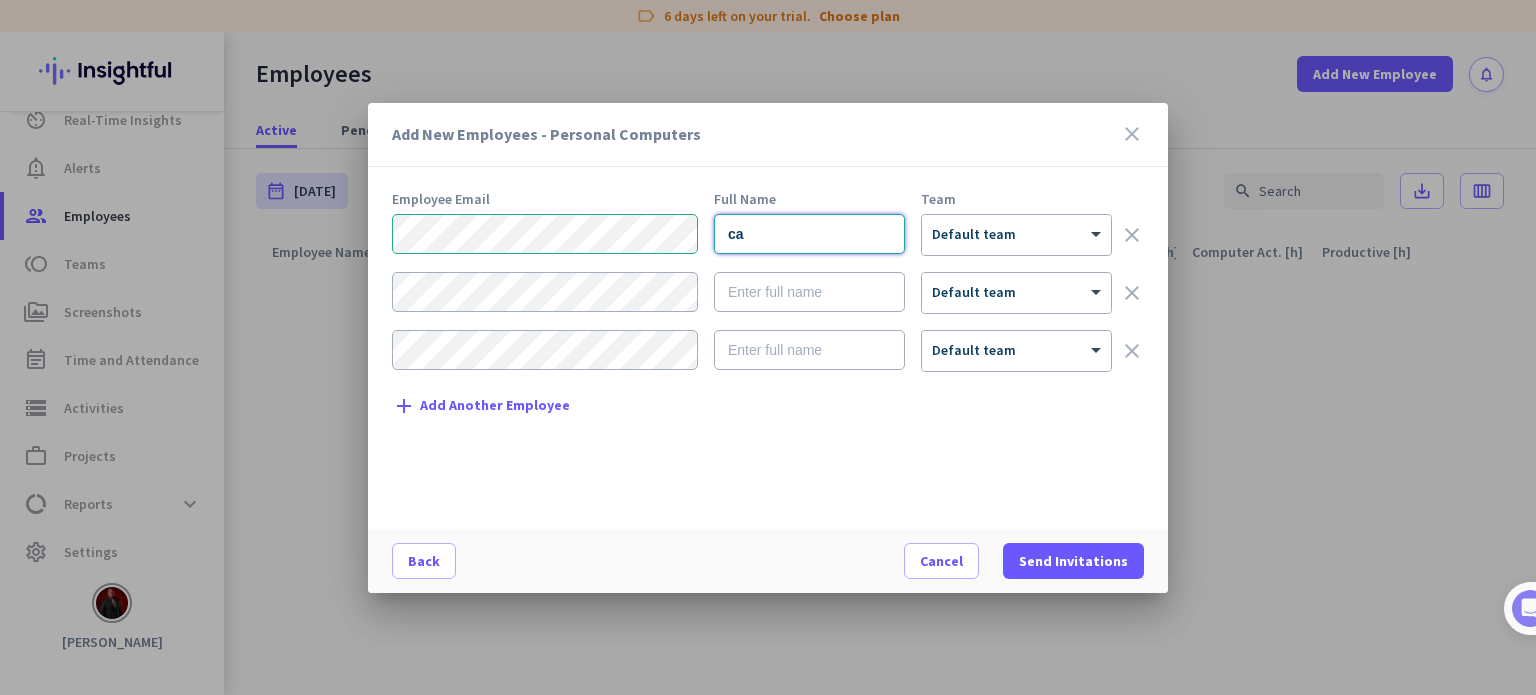 type on "c" 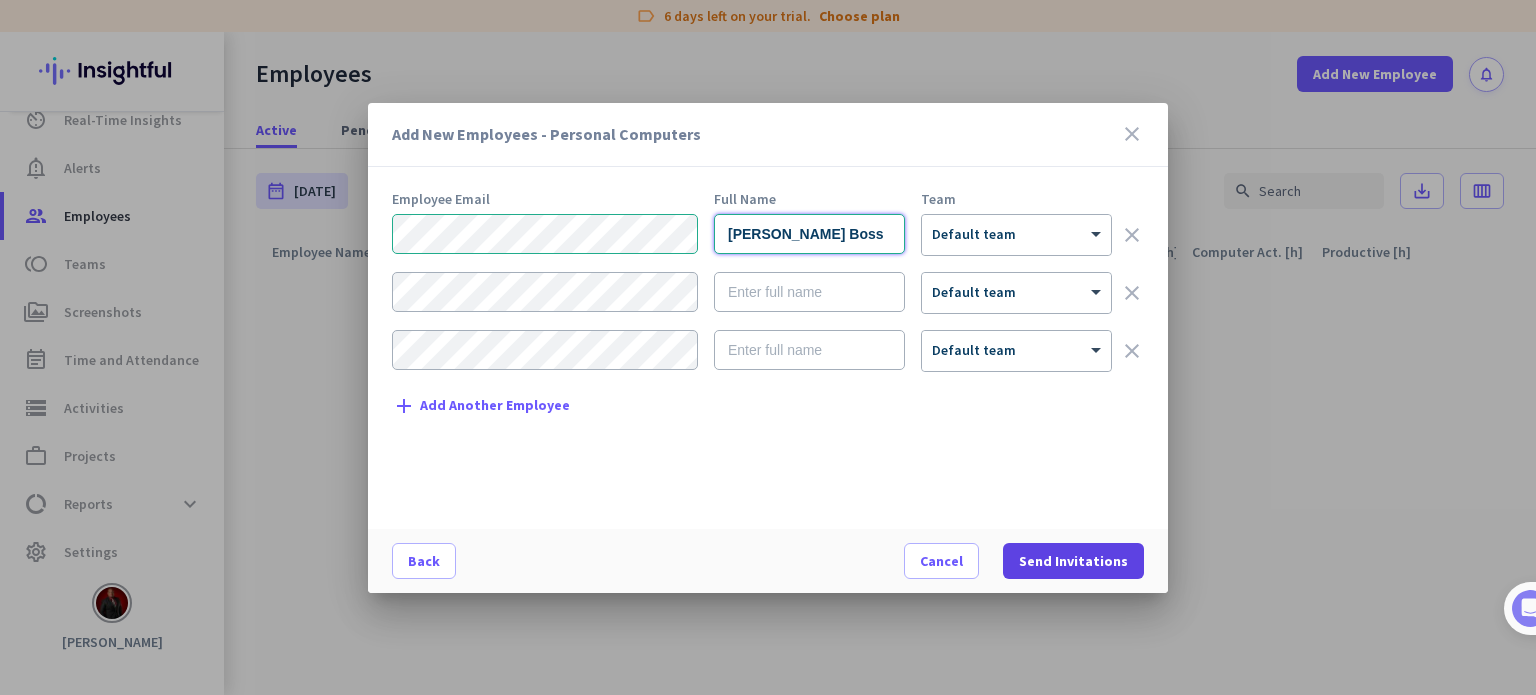 type on "[PERSON_NAME] Boss" 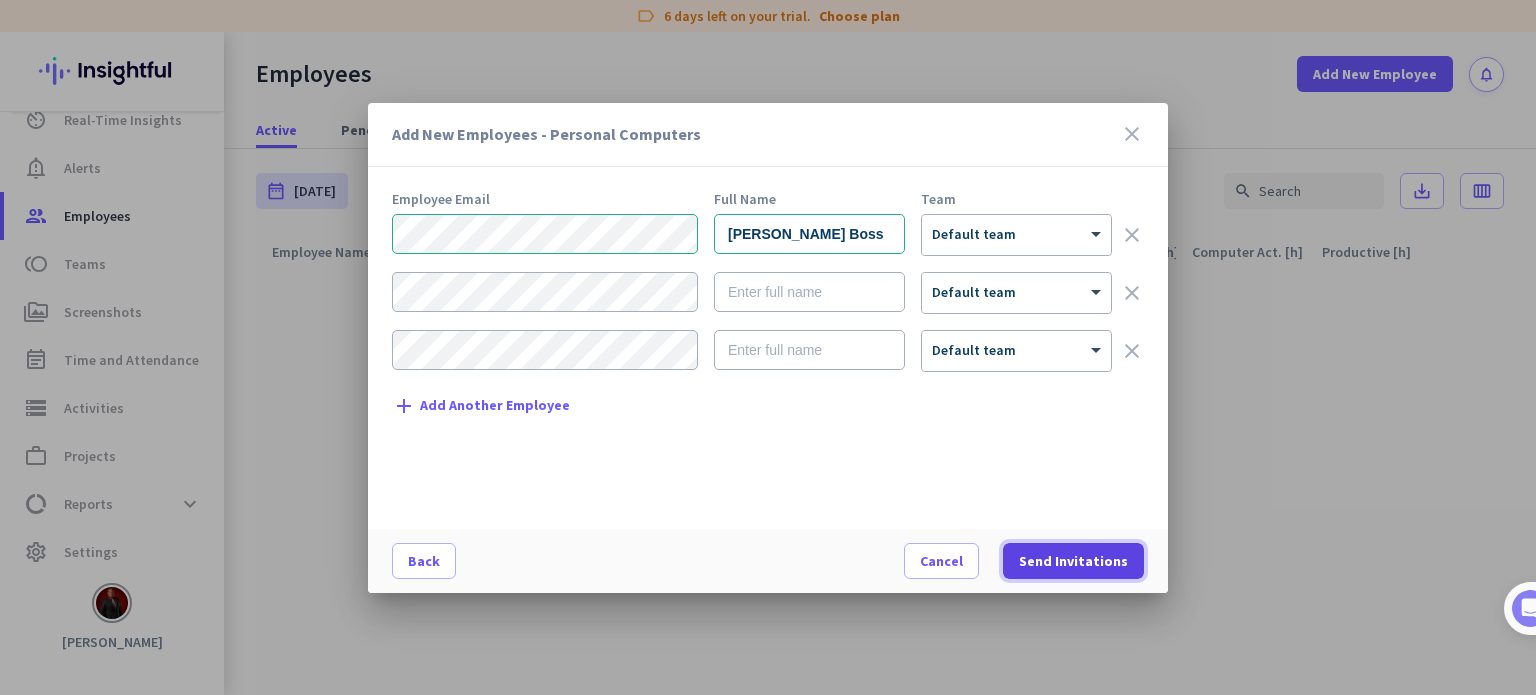 click 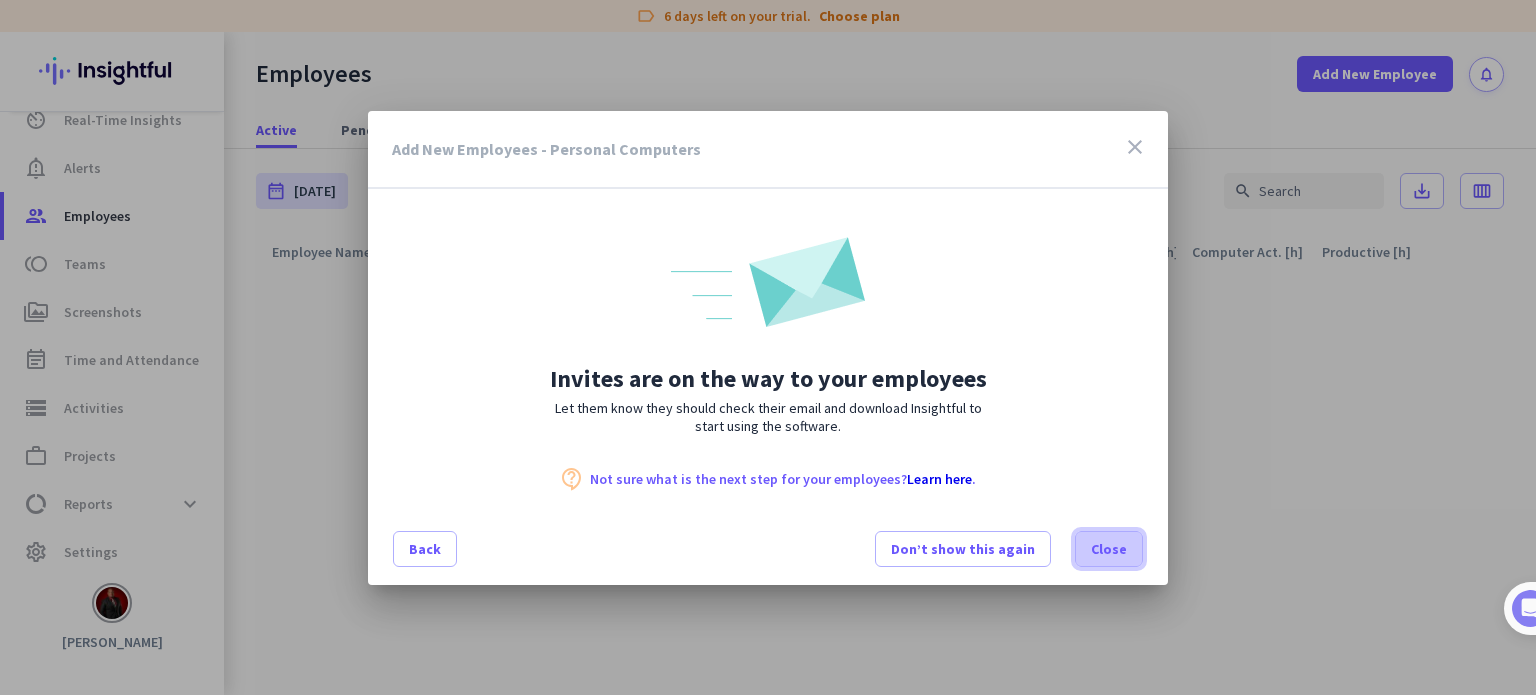 click on "Close" at bounding box center (1109, 549) 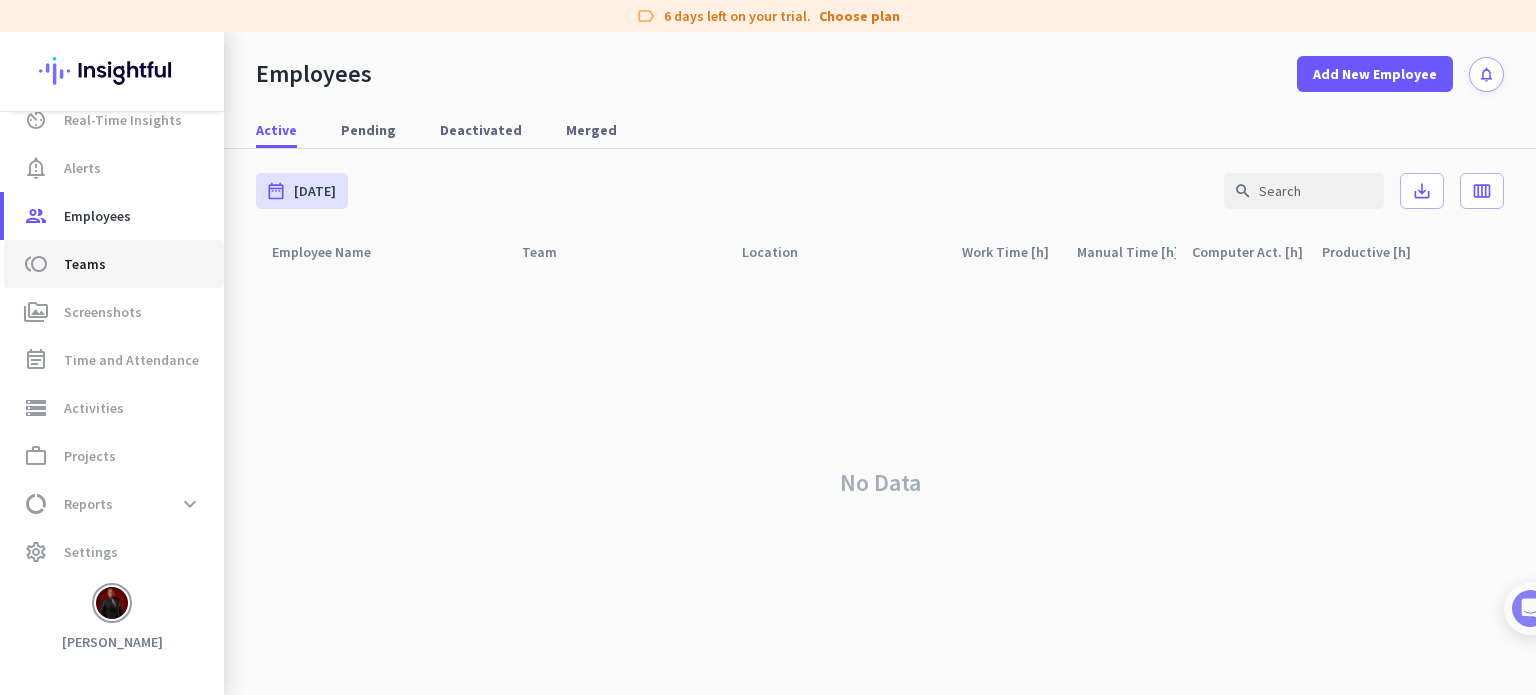 click on "toll  Teams" 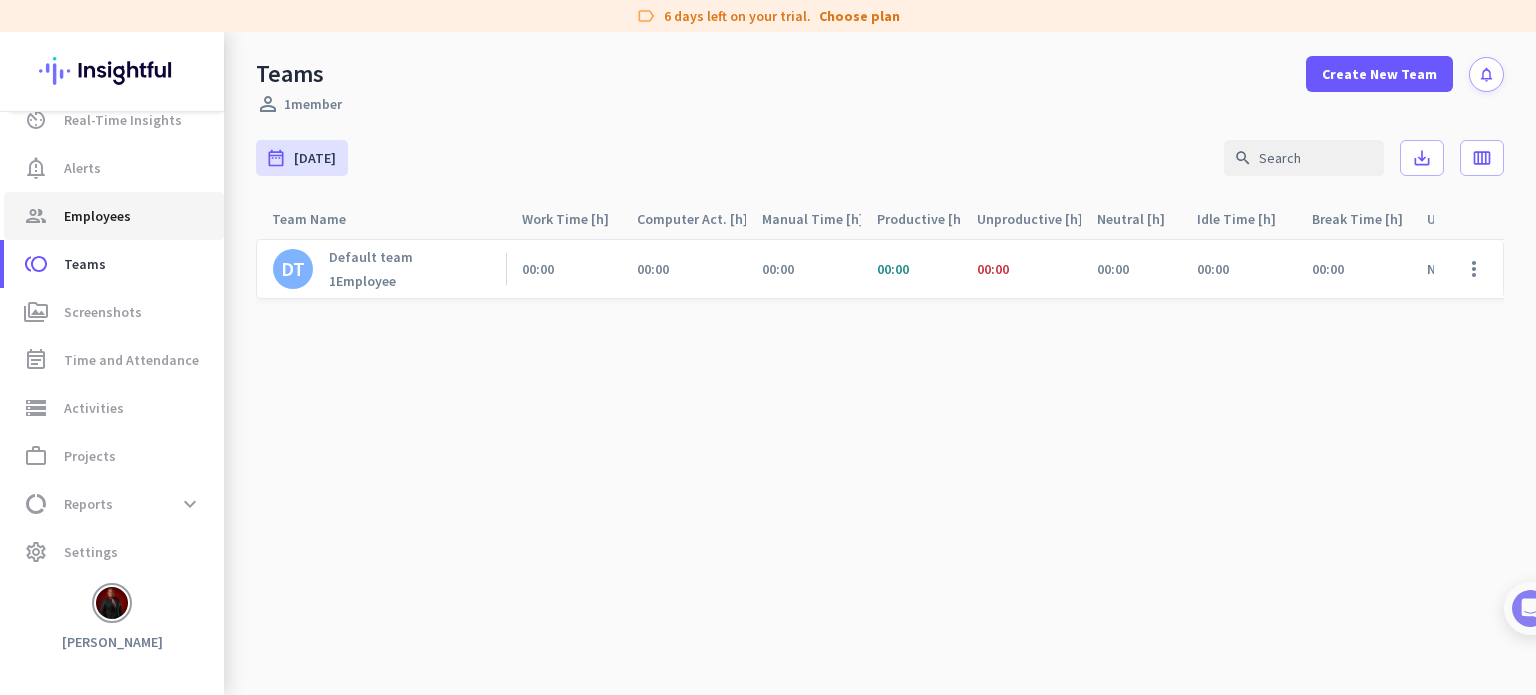 click on "group  Employees" 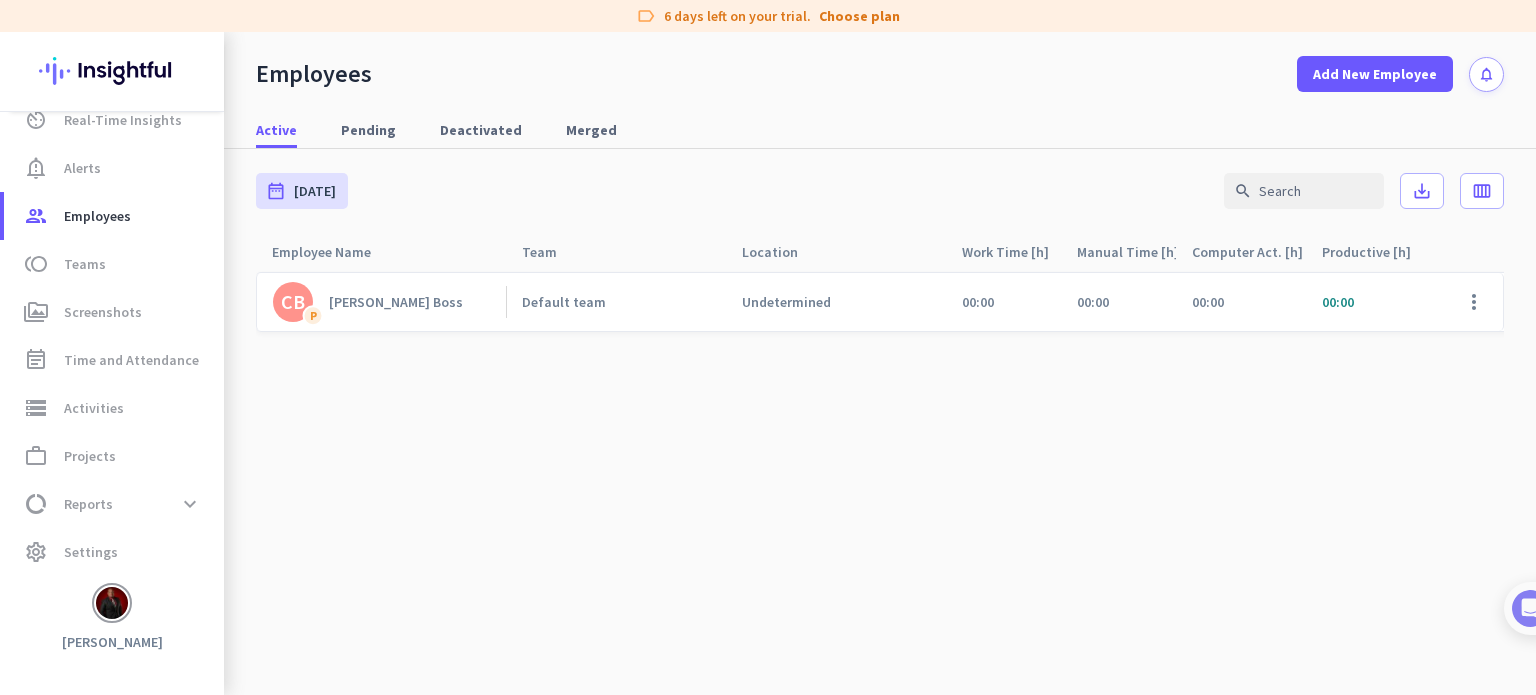 click on "[PERSON_NAME] Boss" 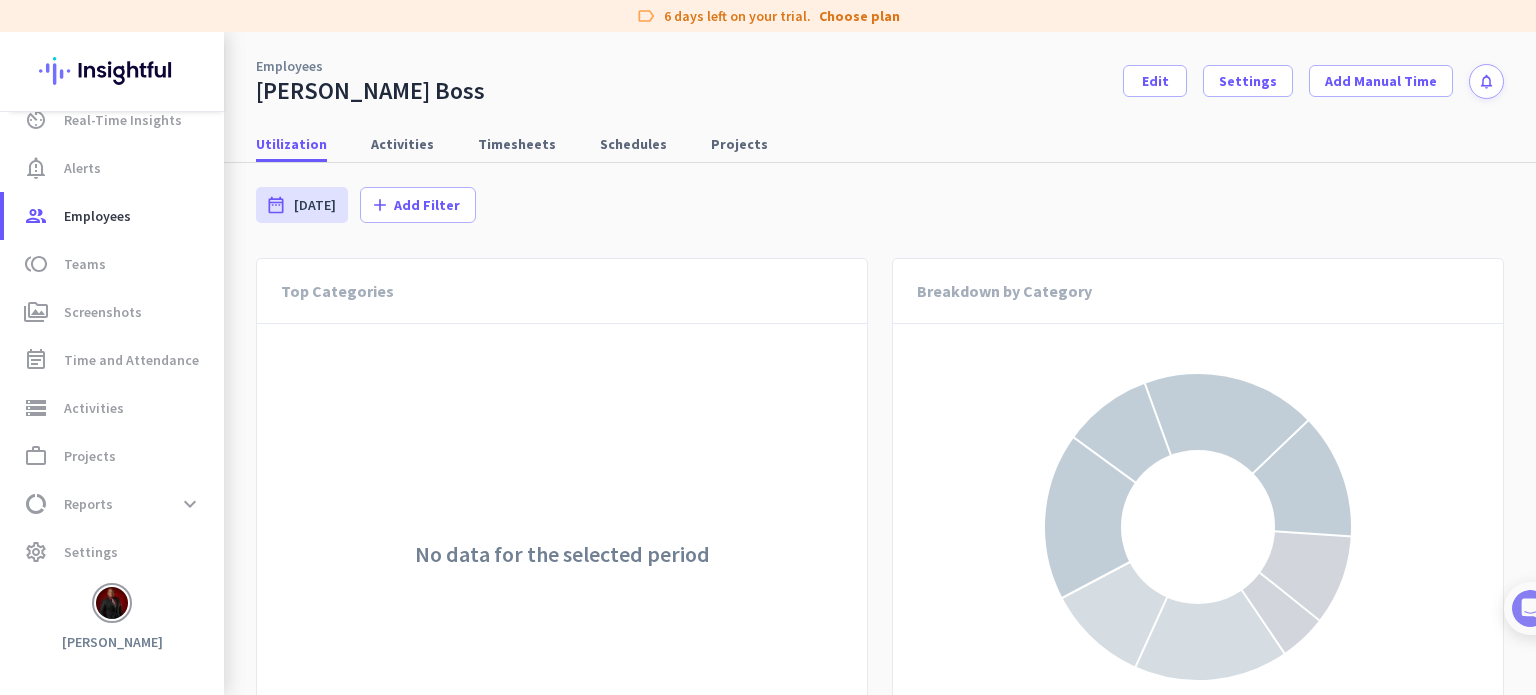 scroll, scrollTop: 981, scrollLeft: 0, axis: vertical 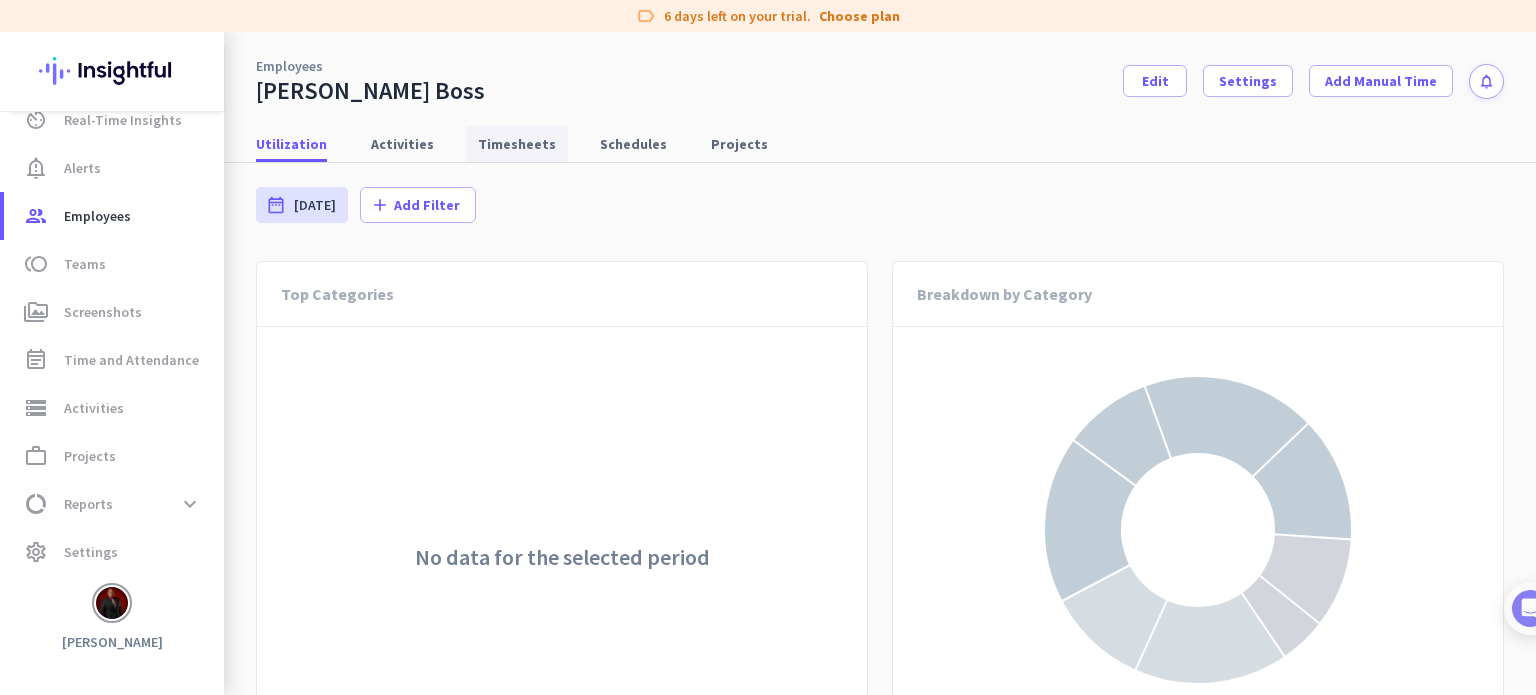 click on "Timesheets" at bounding box center (517, 144) 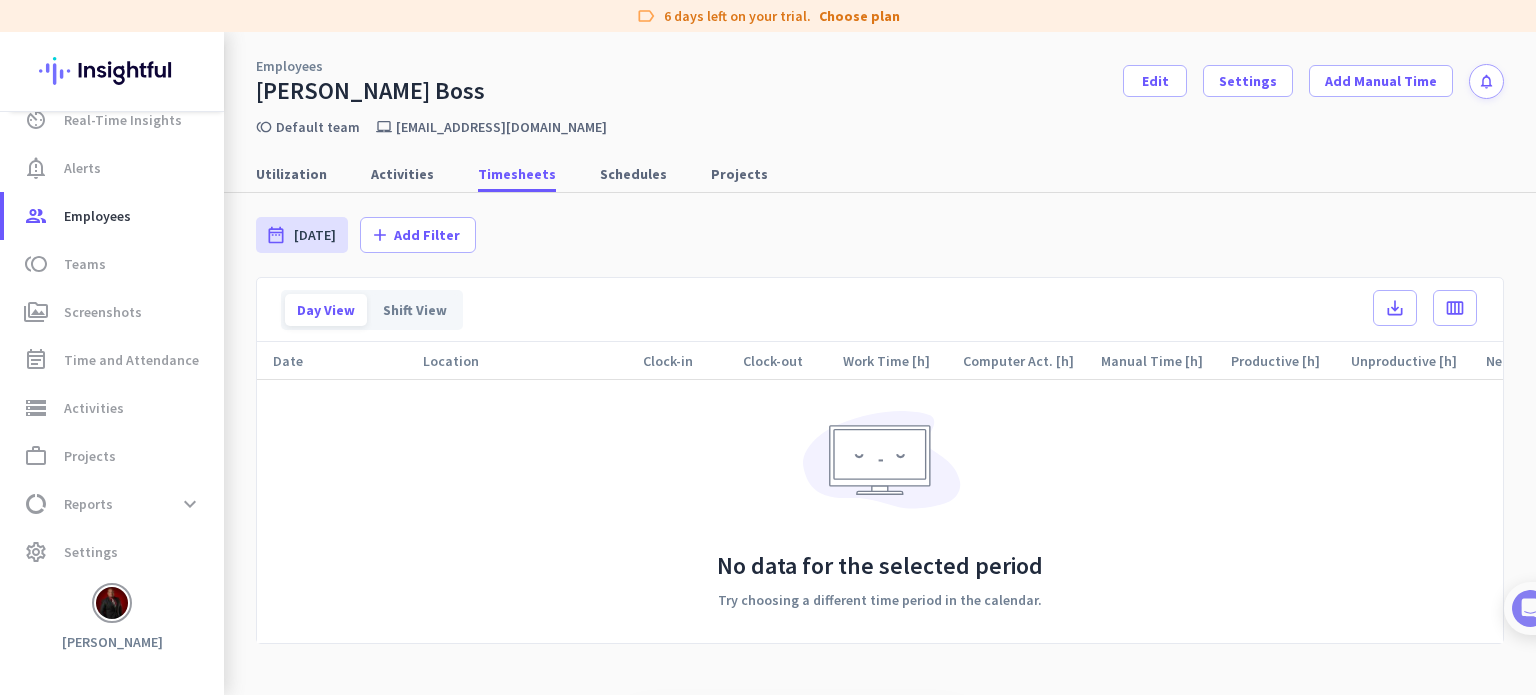 scroll, scrollTop: 0, scrollLeft: 0, axis: both 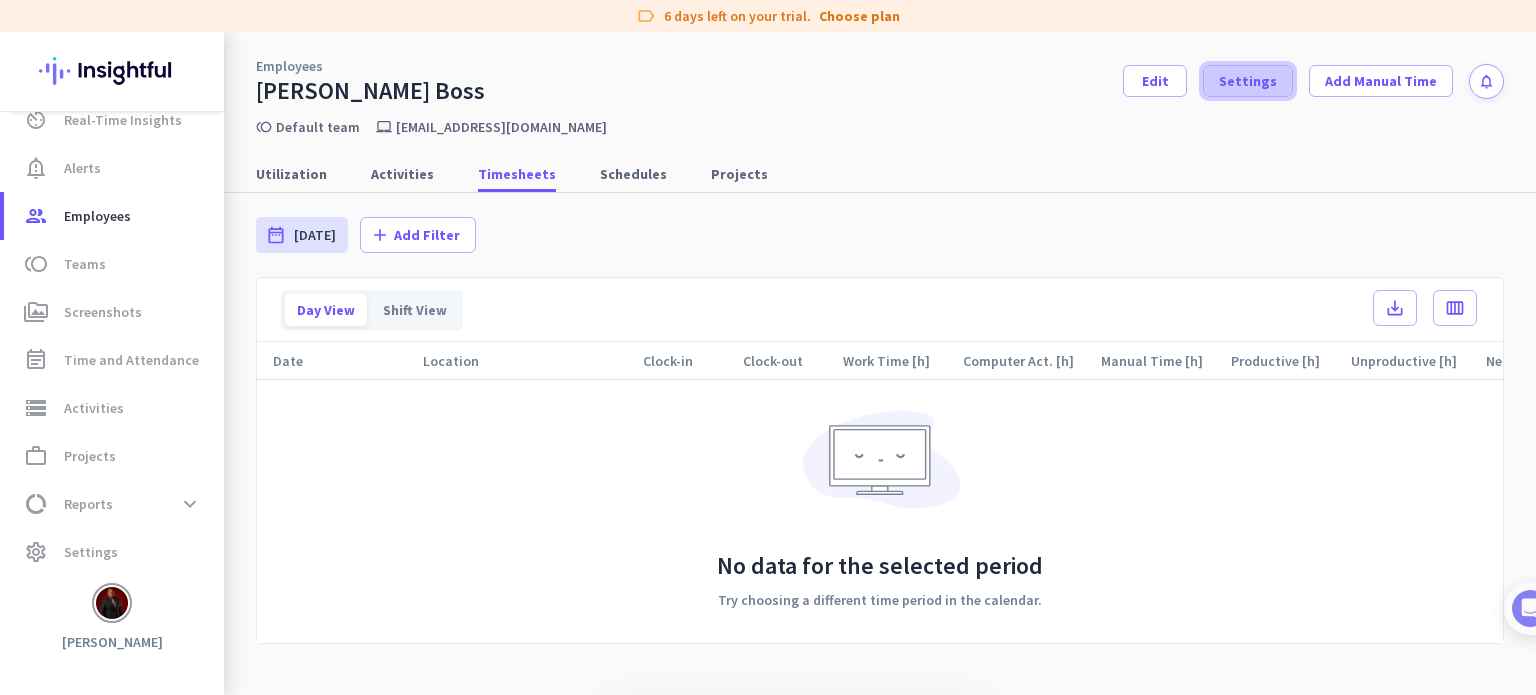 click on "Settings" at bounding box center [1248, 81] 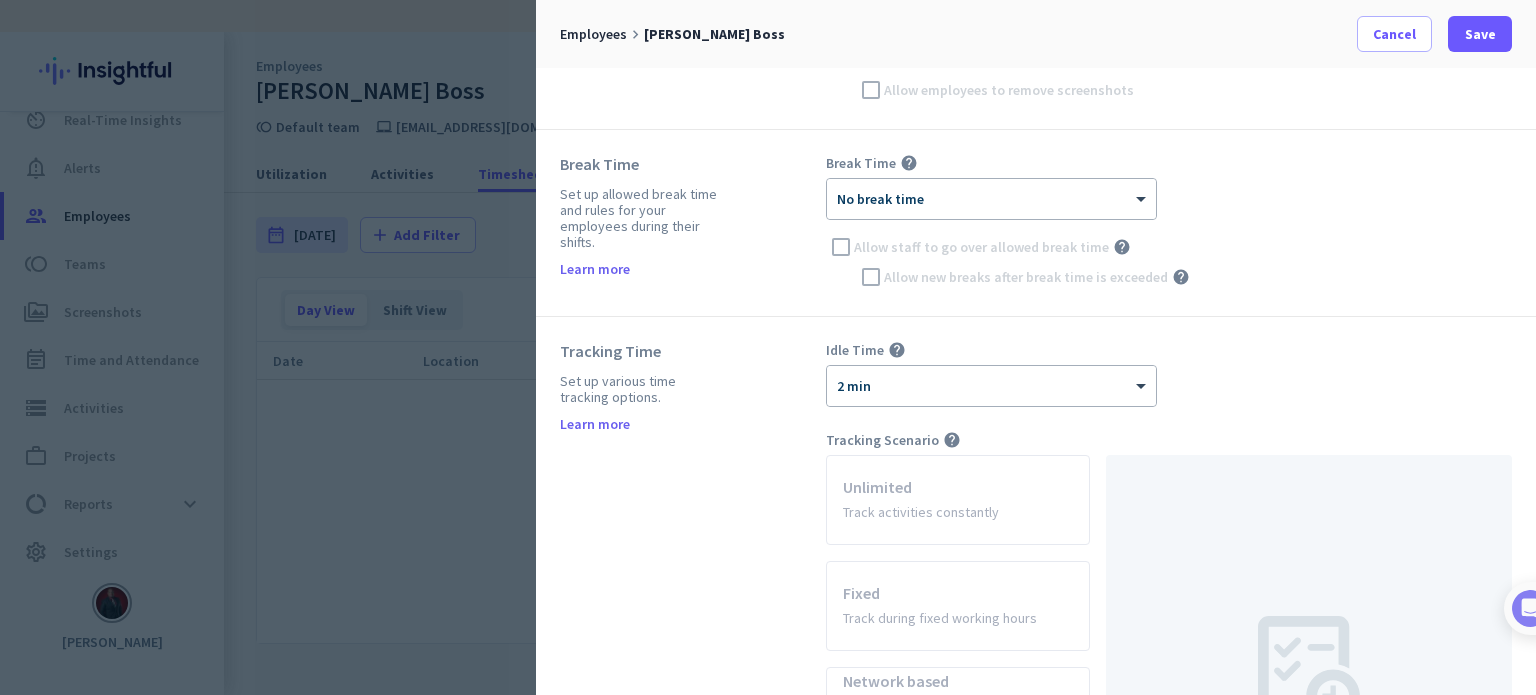 scroll, scrollTop: 330, scrollLeft: 0, axis: vertical 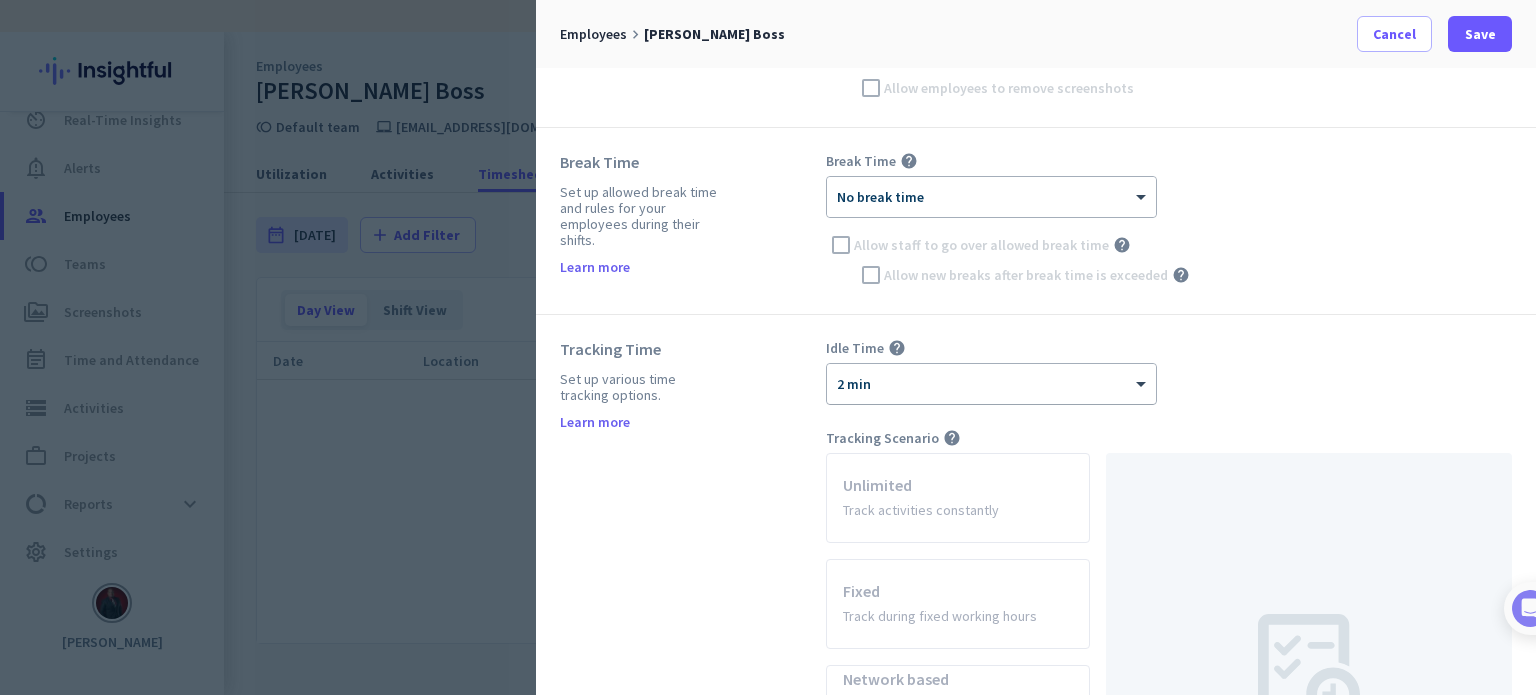 click on "× 2 min" at bounding box center [991, 384] 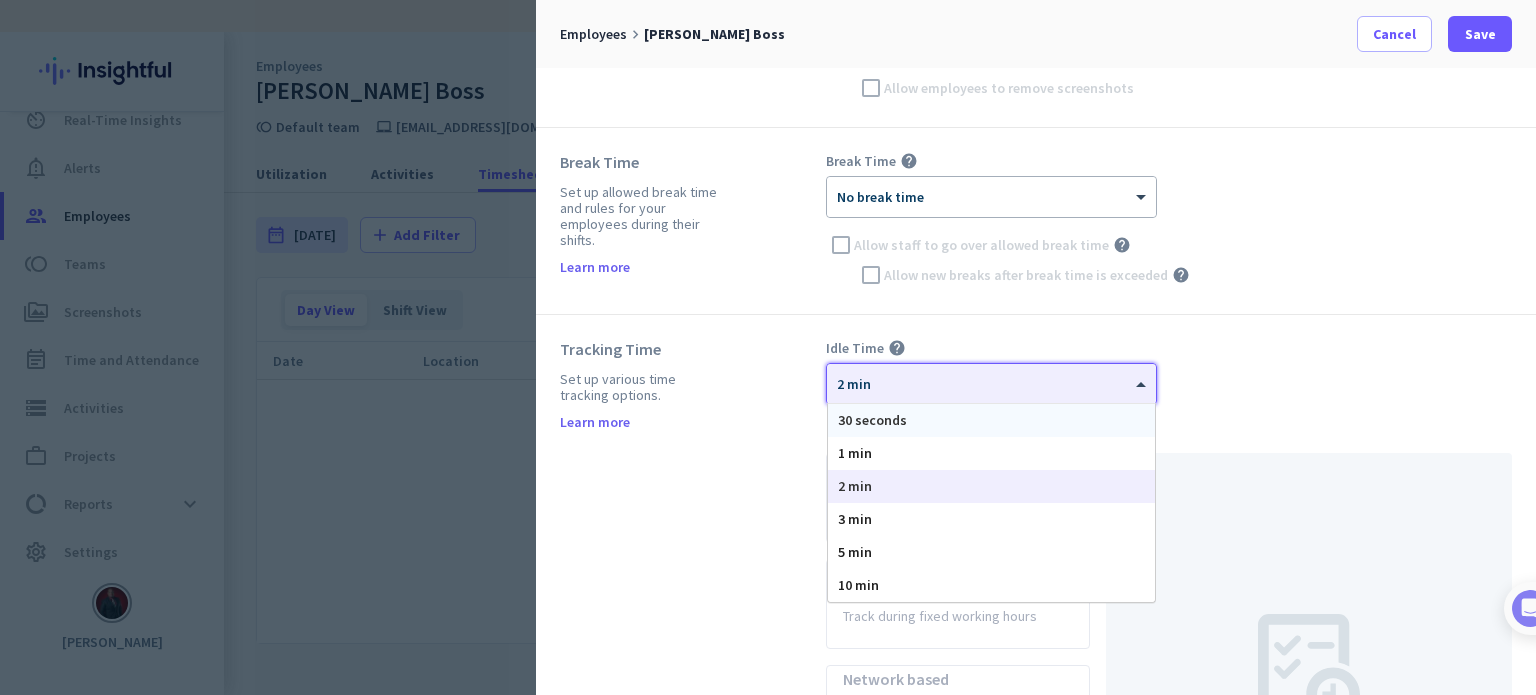 click on "30 seconds" at bounding box center (991, 420) 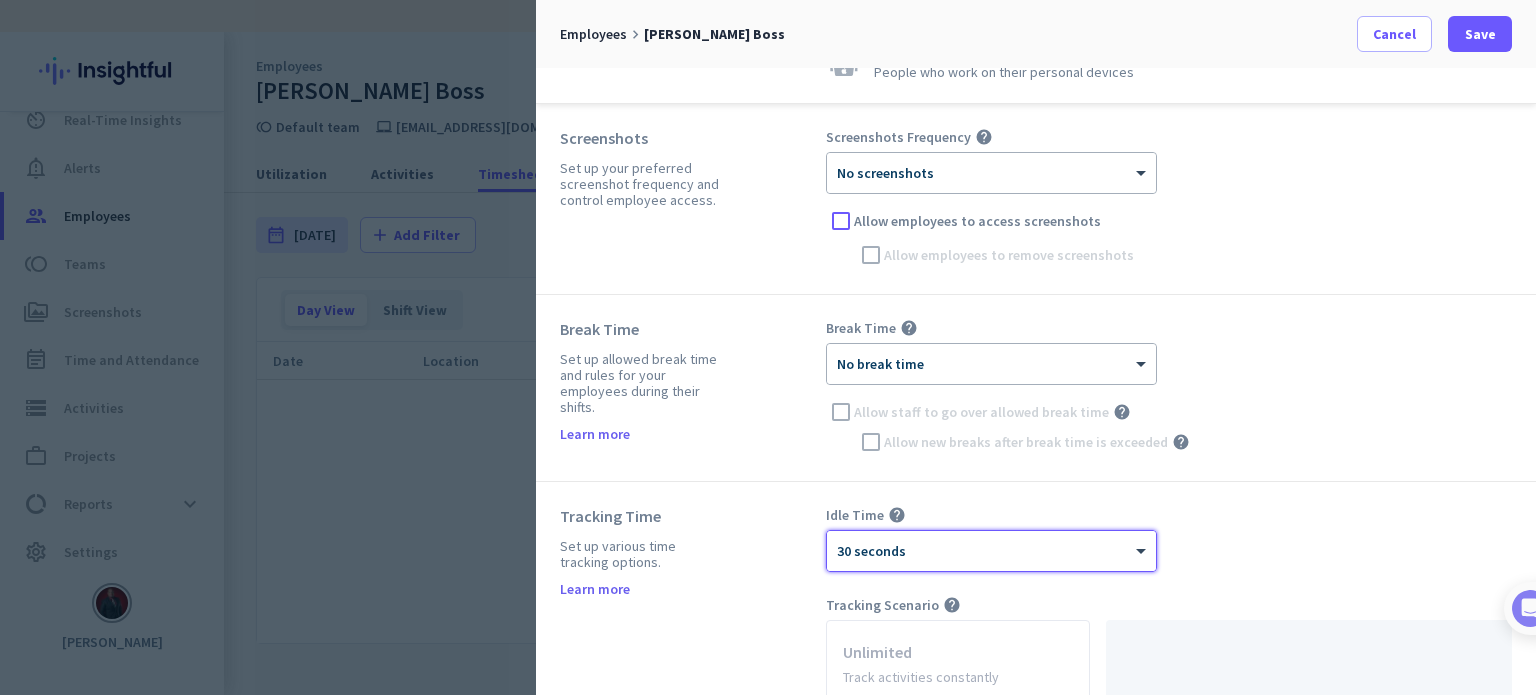 scroll, scrollTop: 162, scrollLeft: 0, axis: vertical 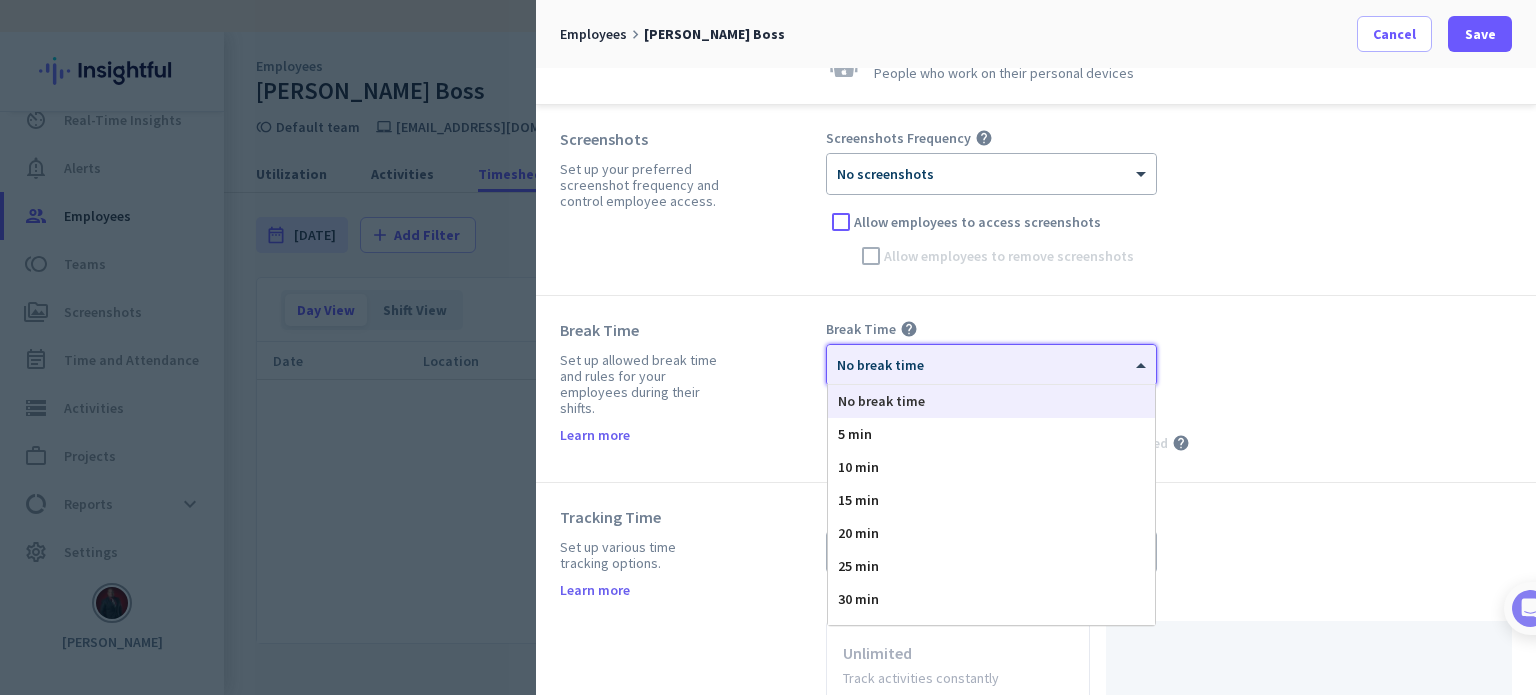 click on "No break time" at bounding box center (880, 365) 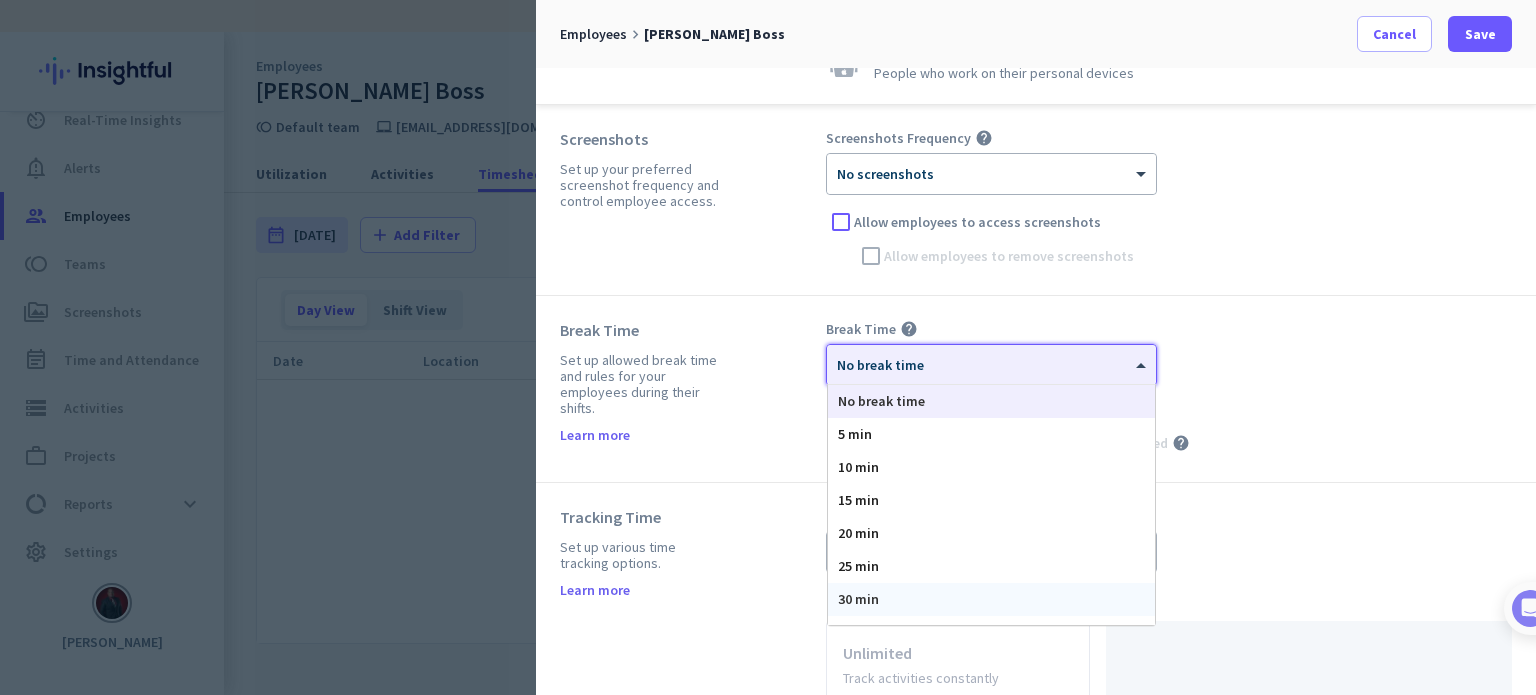click on "30 min" at bounding box center (991, 599) 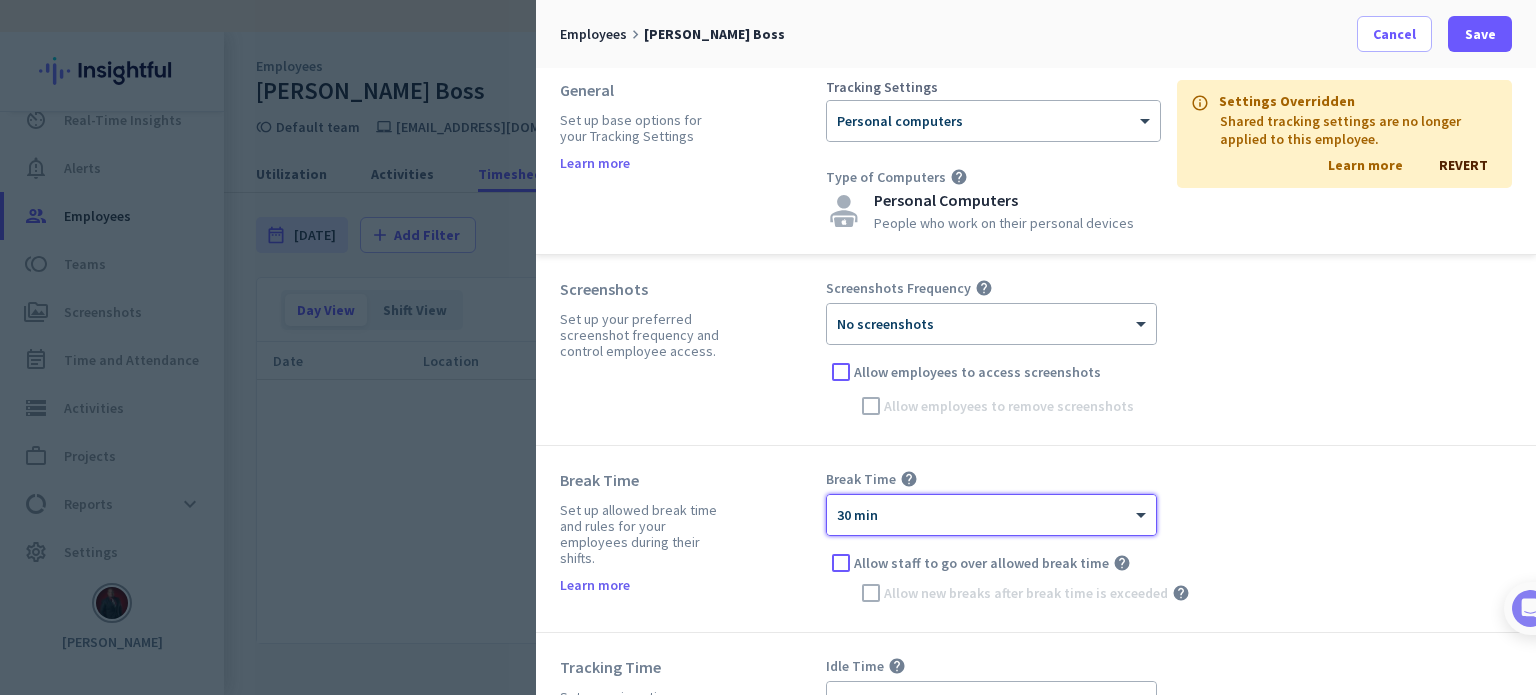 scroll, scrollTop: 4, scrollLeft: 0, axis: vertical 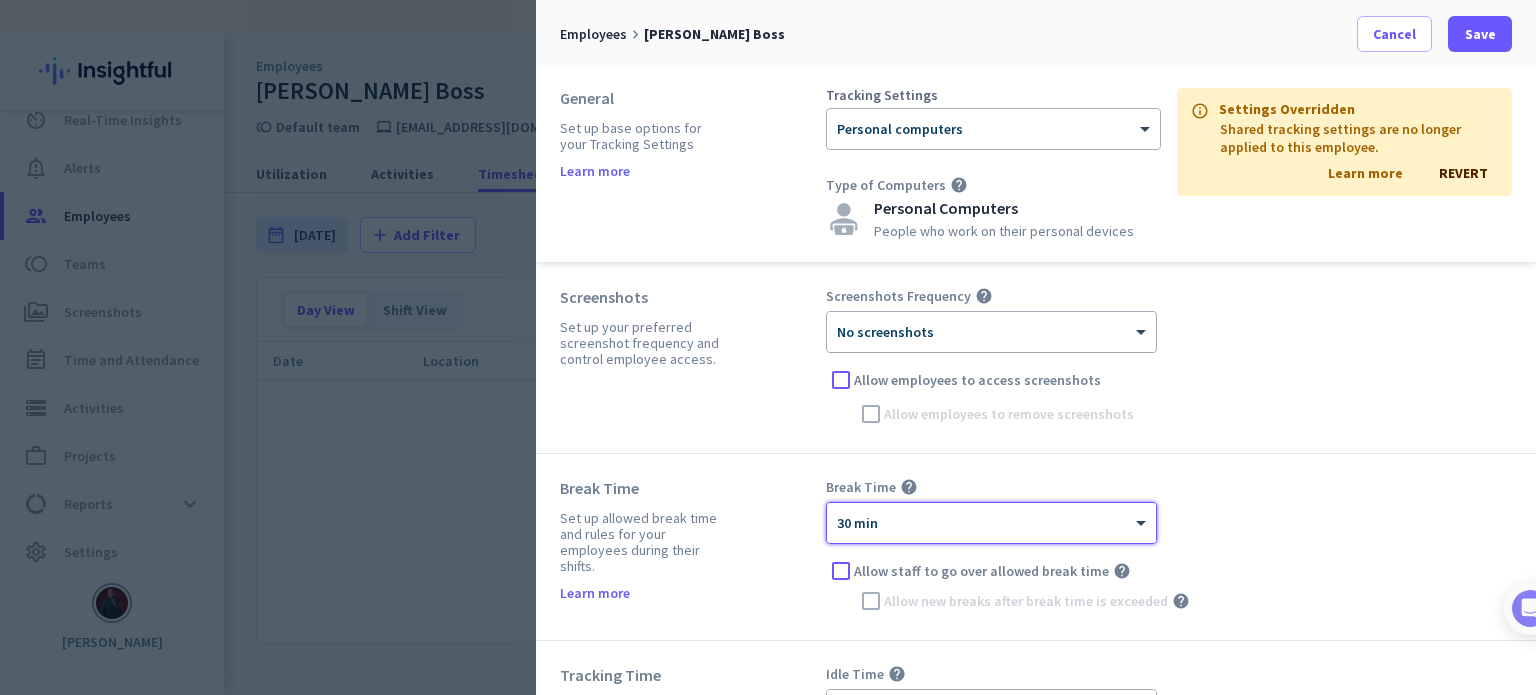 click on "No screenshots" at bounding box center [885, 332] 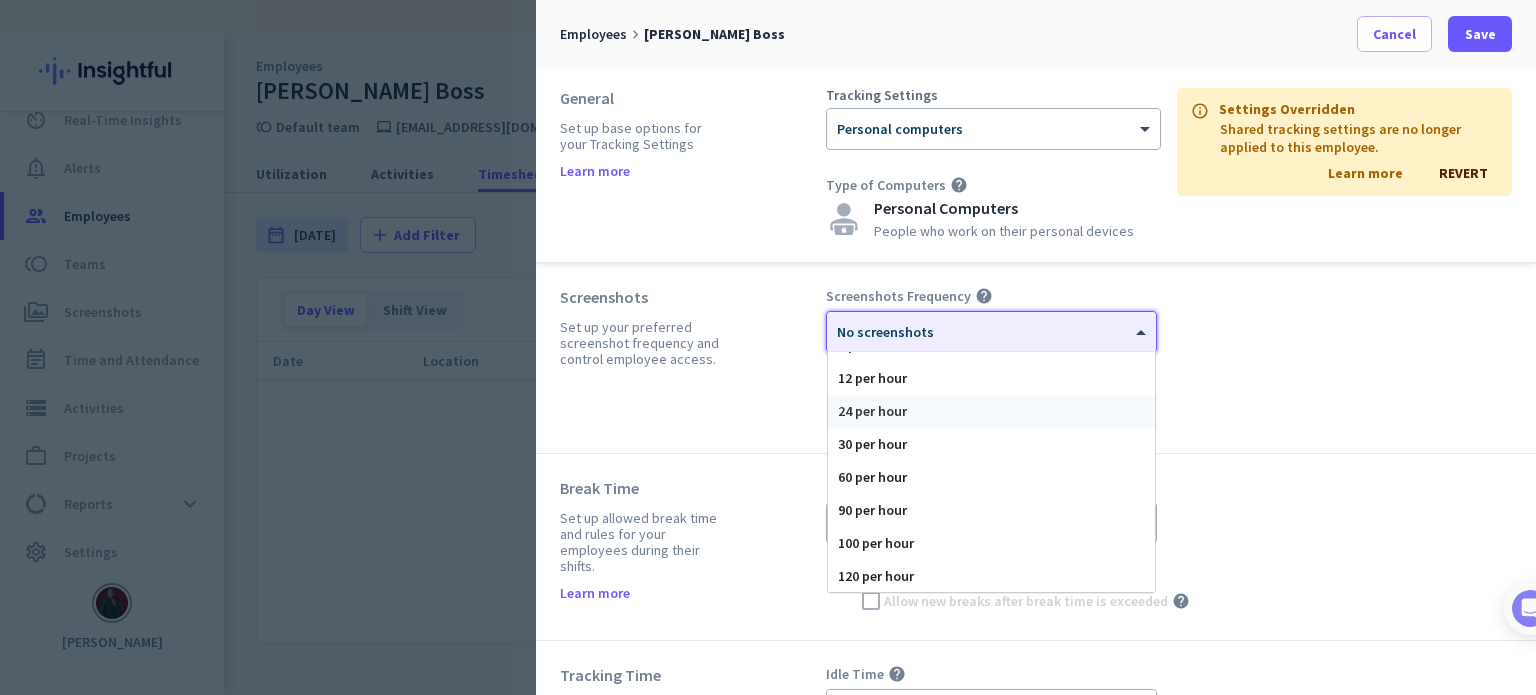 scroll, scrollTop: 123, scrollLeft: 0, axis: vertical 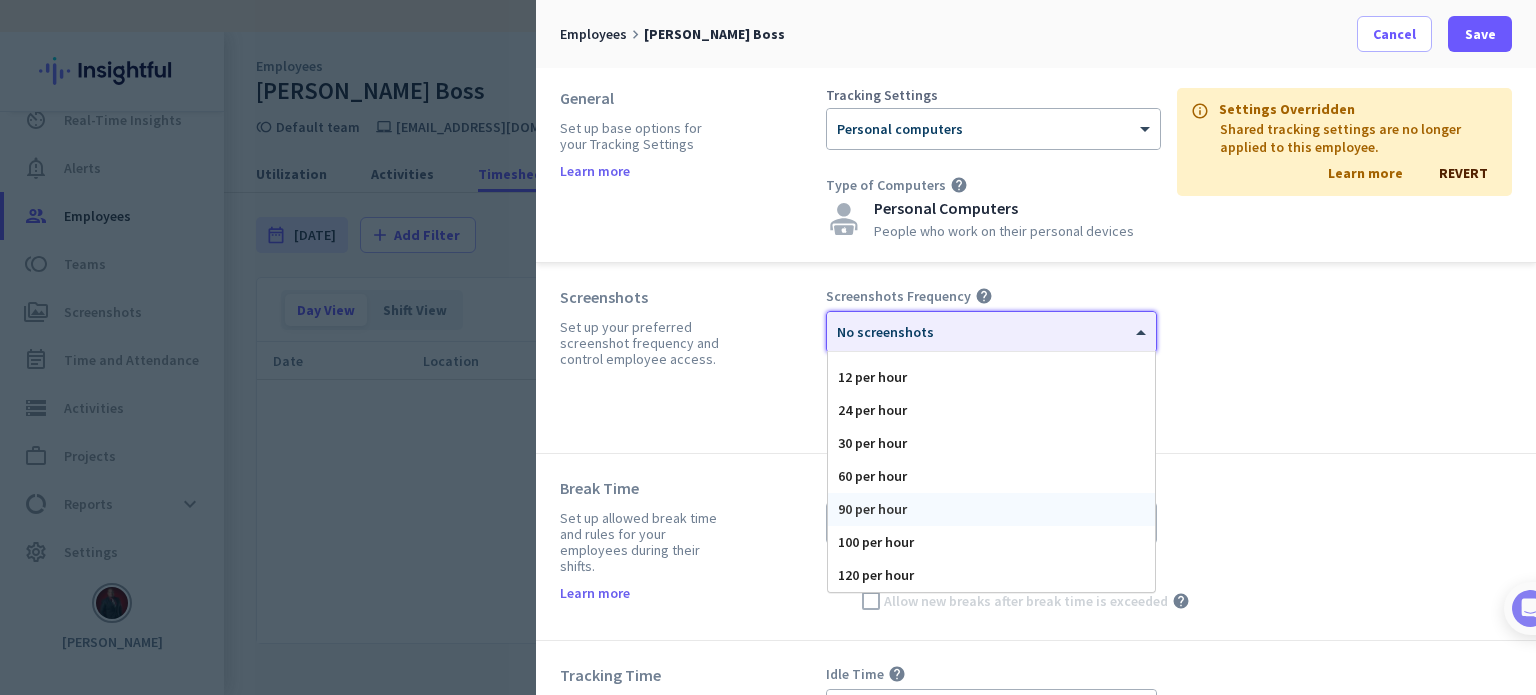 click on "90 per hour" at bounding box center [991, 509] 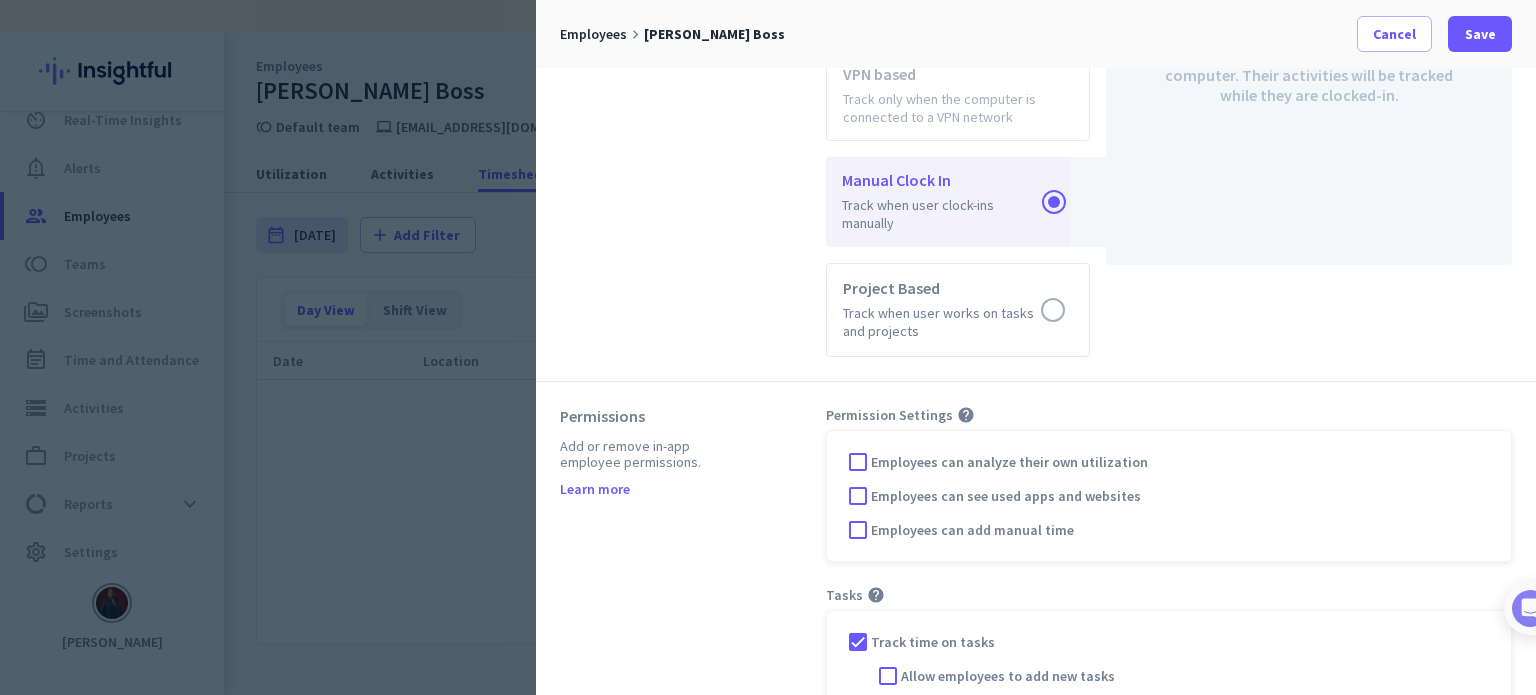 scroll, scrollTop: 1064, scrollLeft: 0, axis: vertical 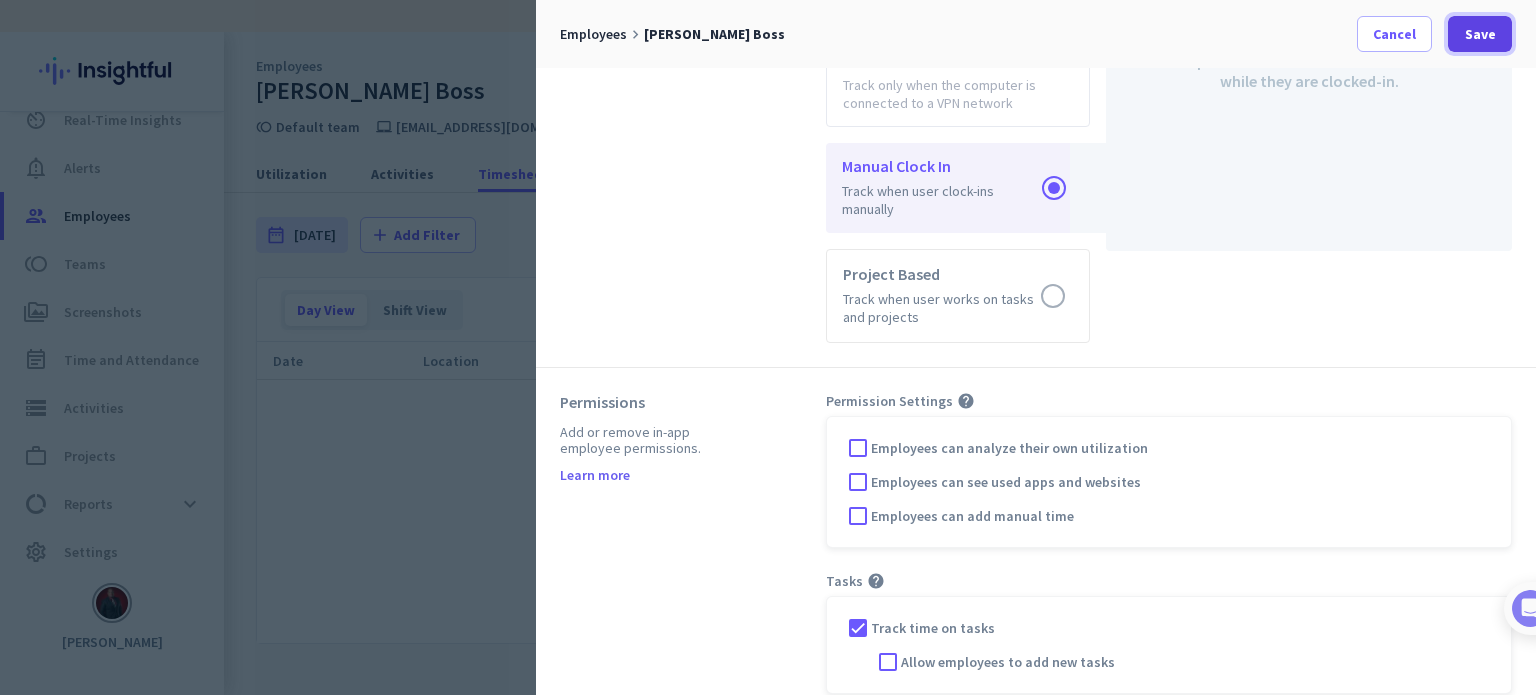 click at bounding box center (1480, 34) 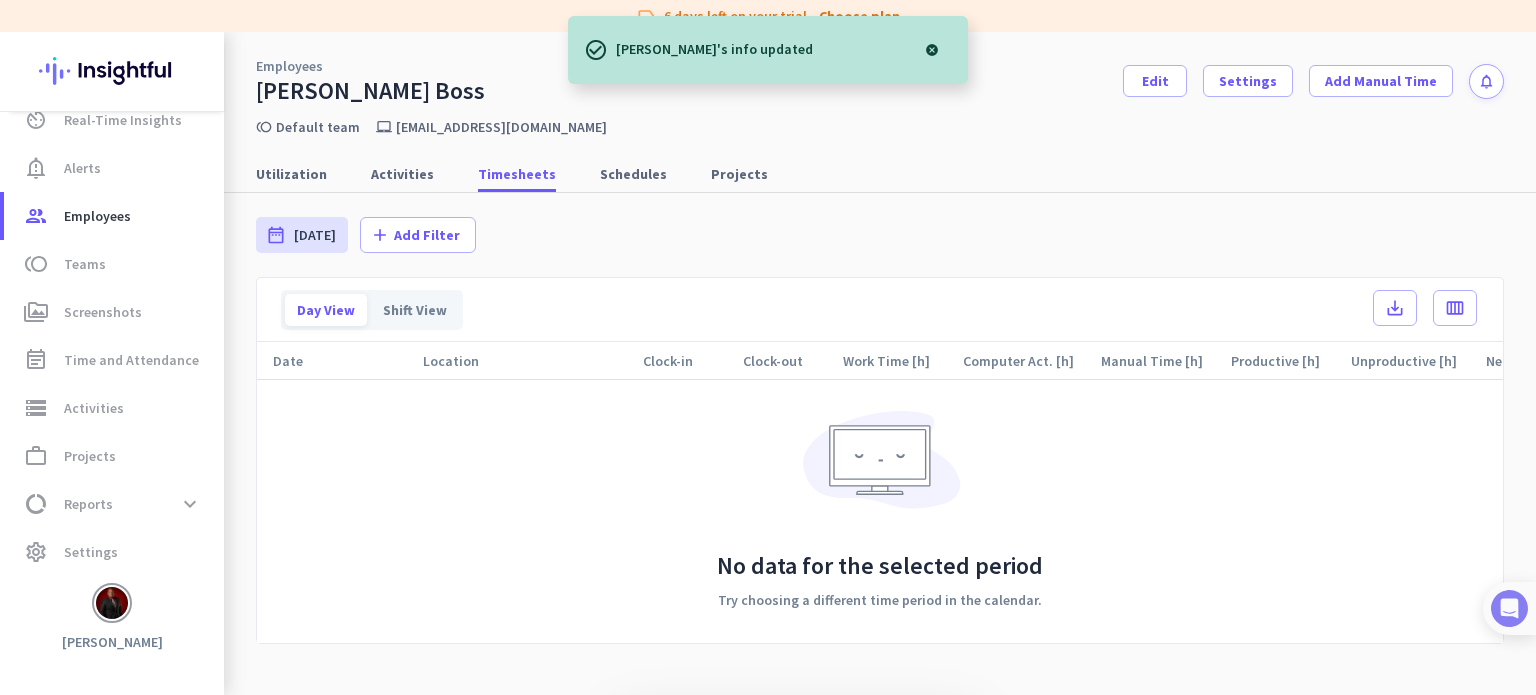 click at bounding box center (1509, 608) 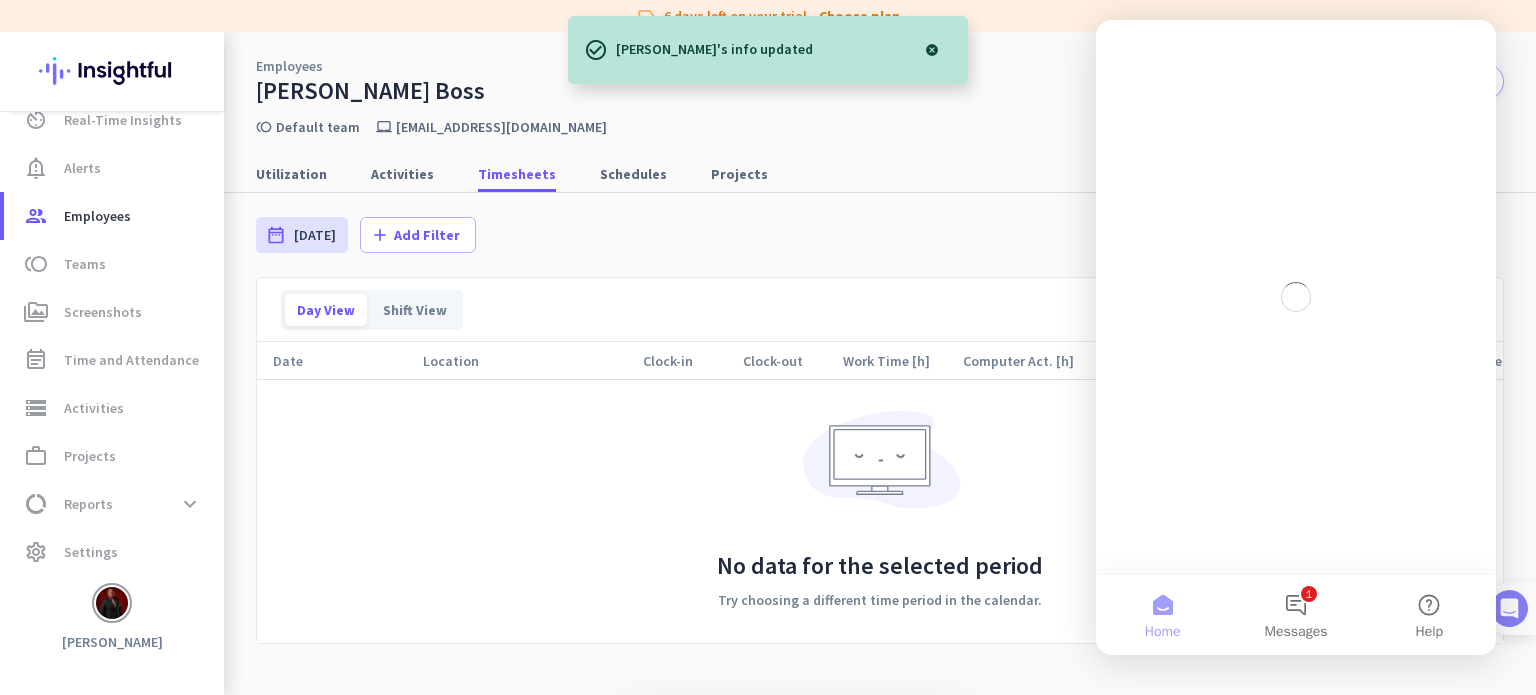 scroll, scrollTop: 0, scrollLeft: 0, axis: both 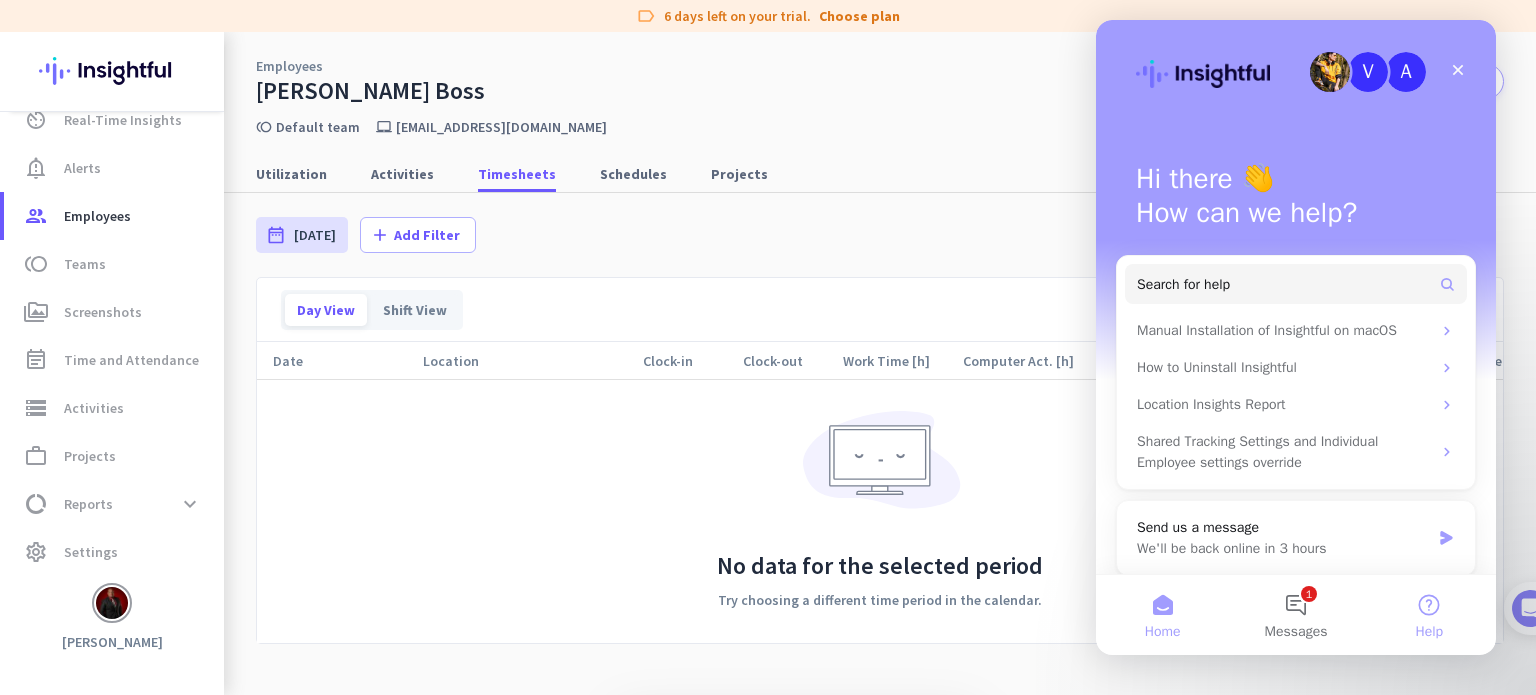 click on "Help" at bounding box center (1429, 615) 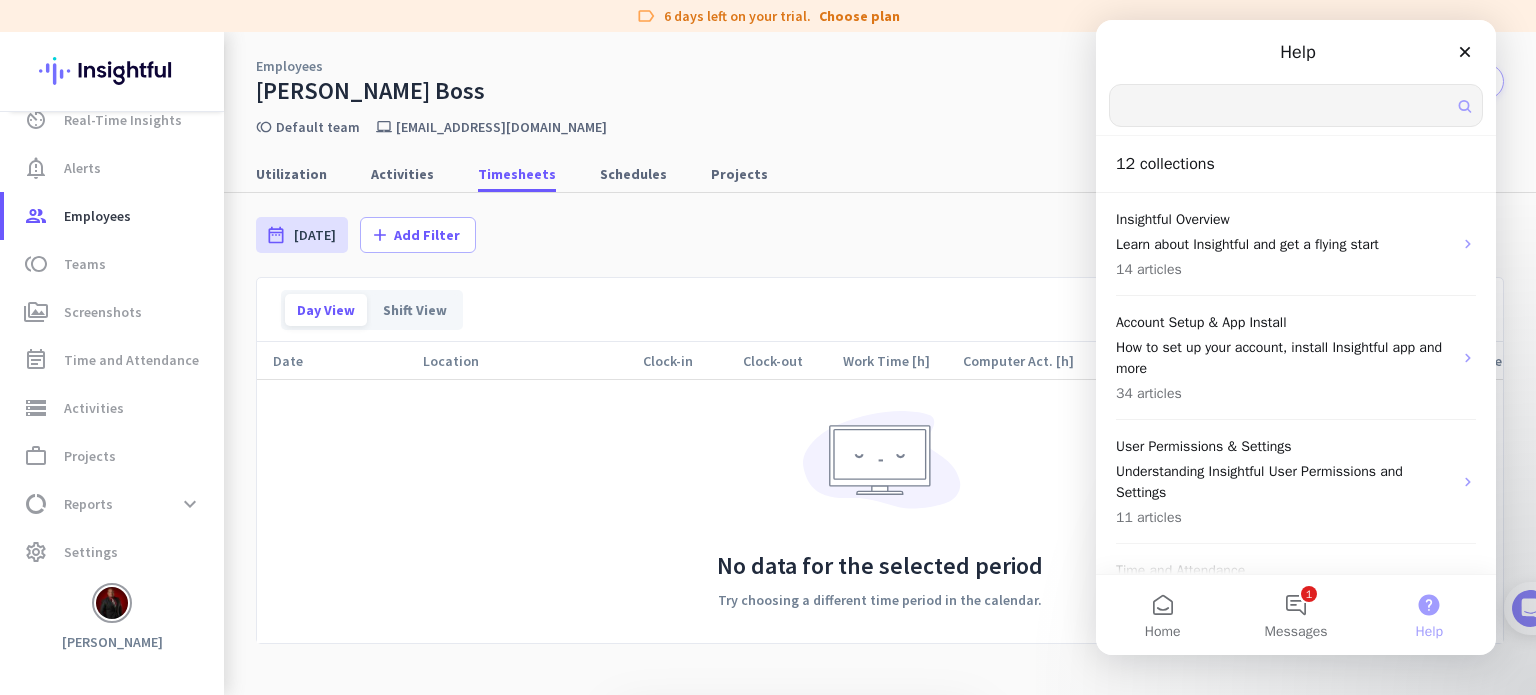 click at bounding box center (1296, 105) 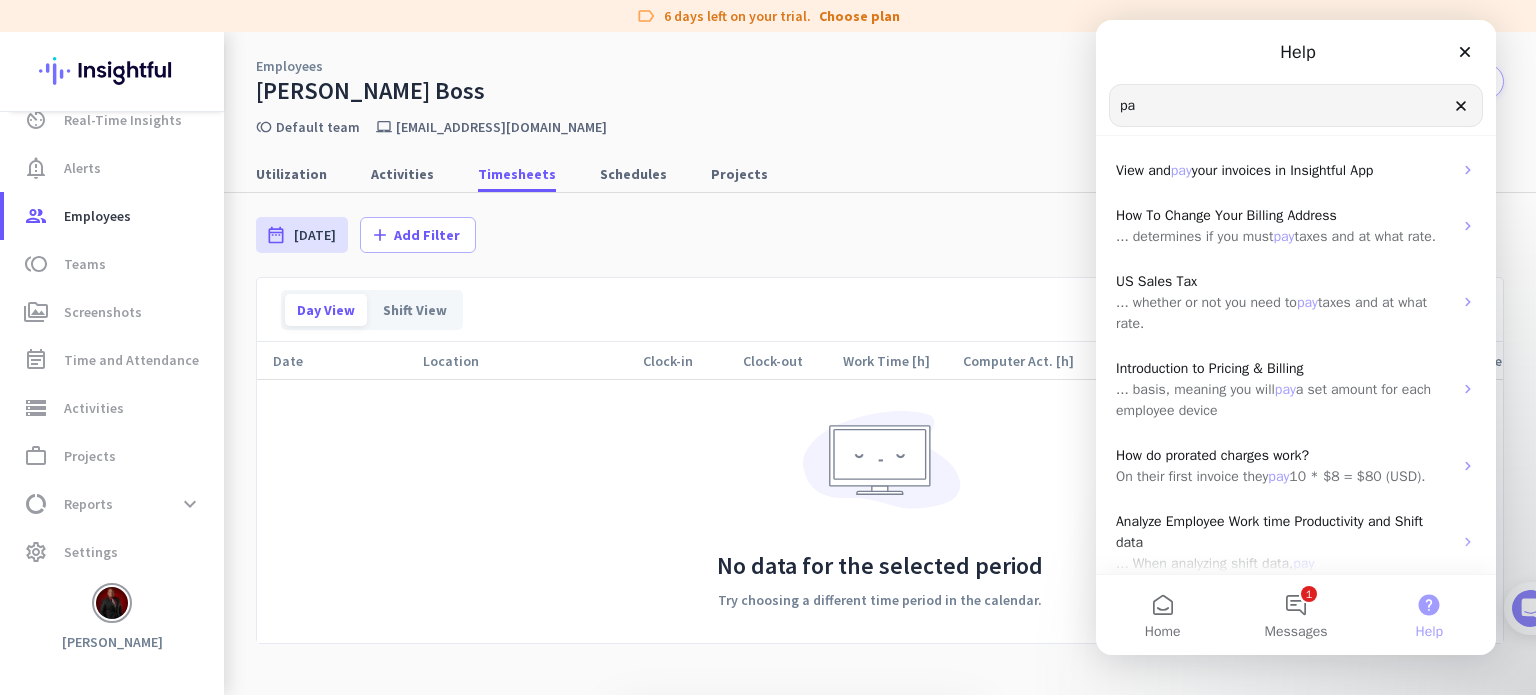 type on "p" 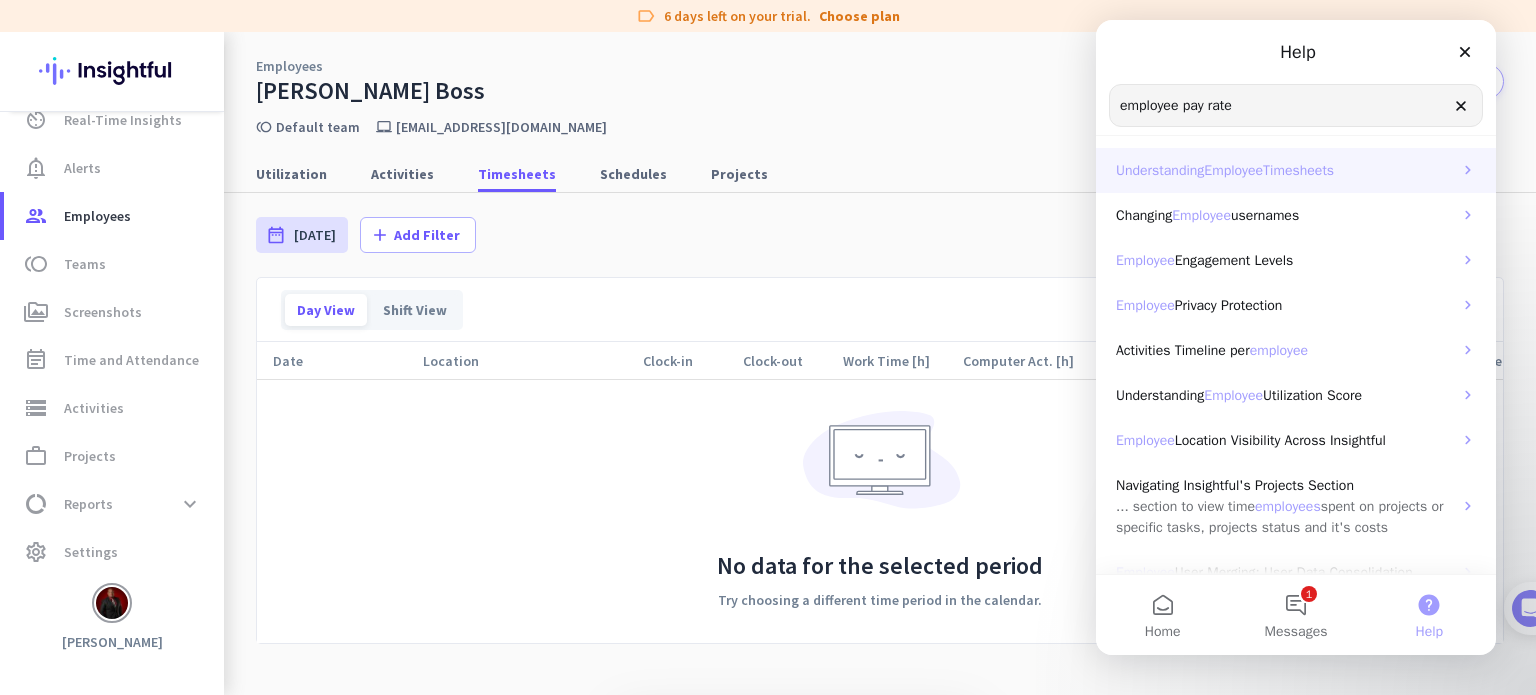type on "employee pay rate" 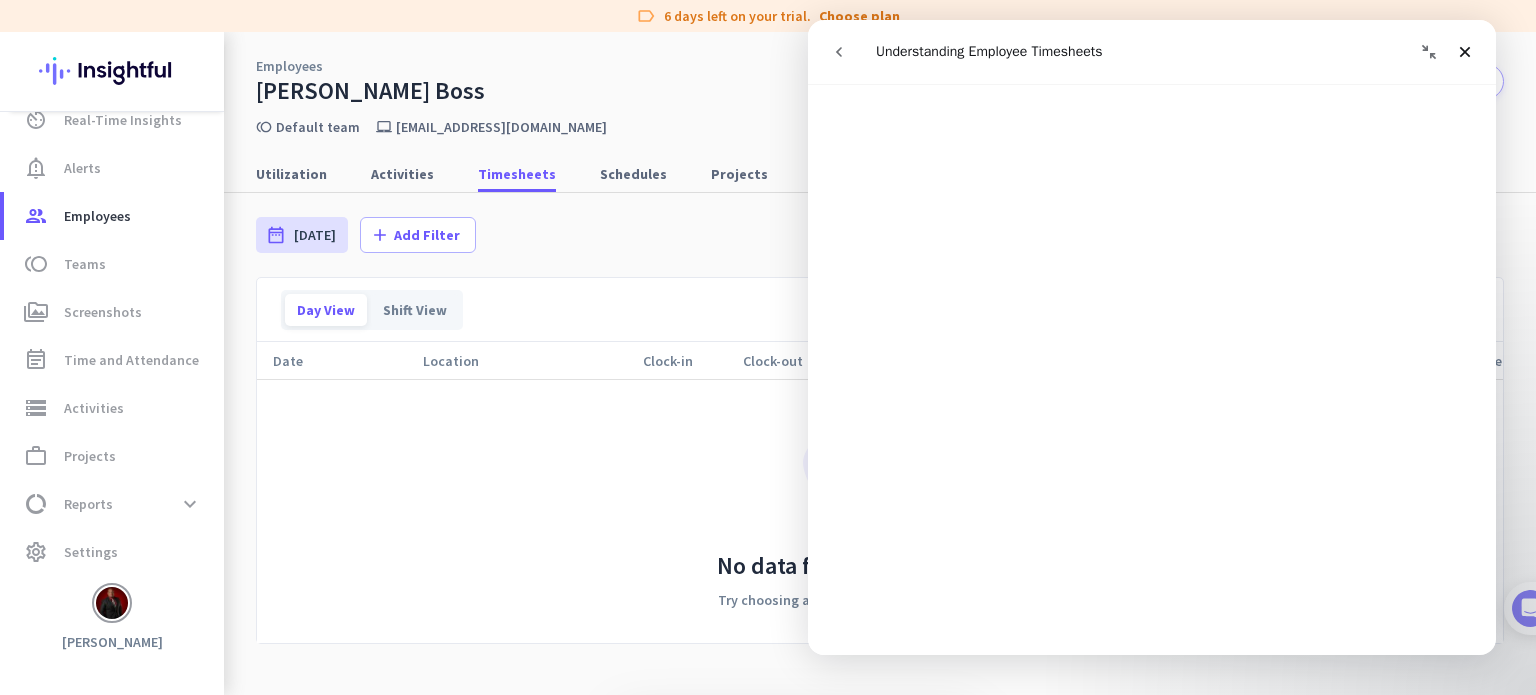 scroll, scrollTop: 2732, scrollLeft: 0, axis: vertical 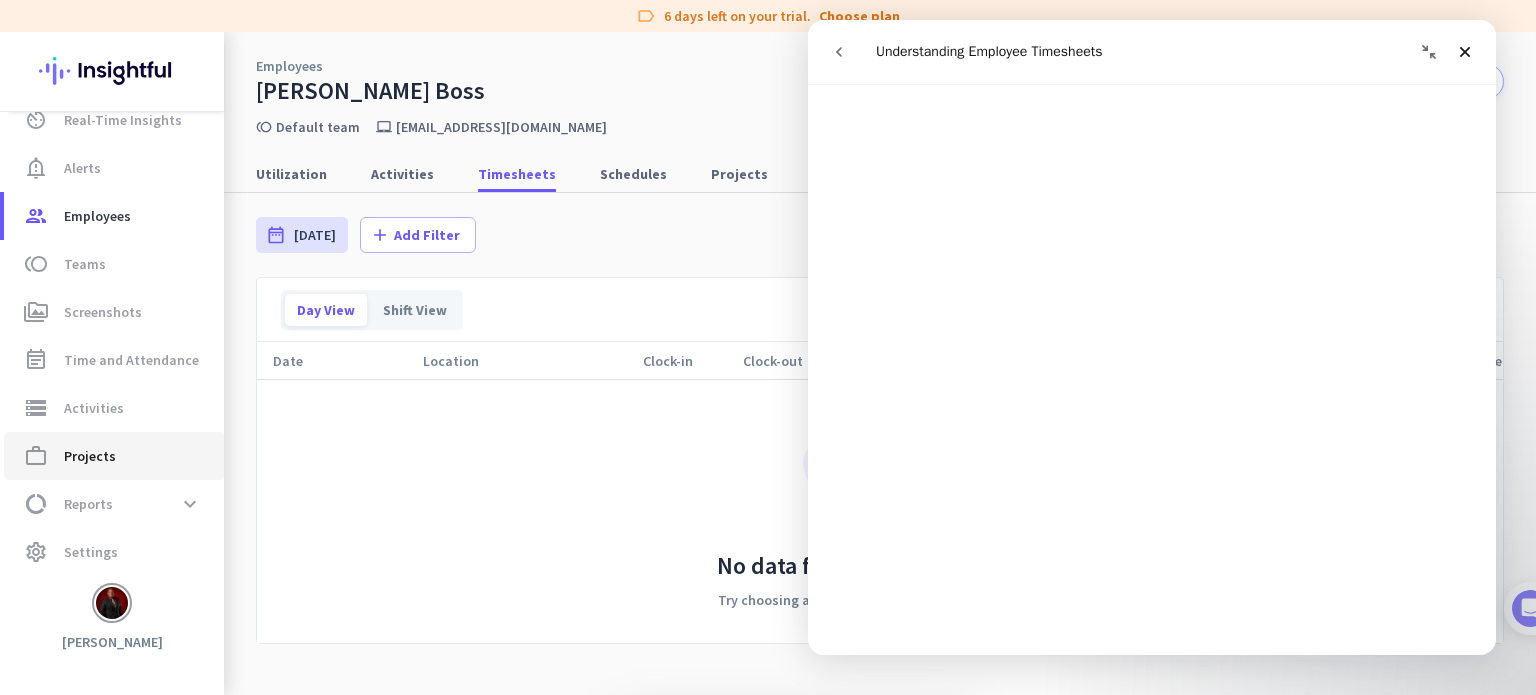 click on "work_outline  Projects" 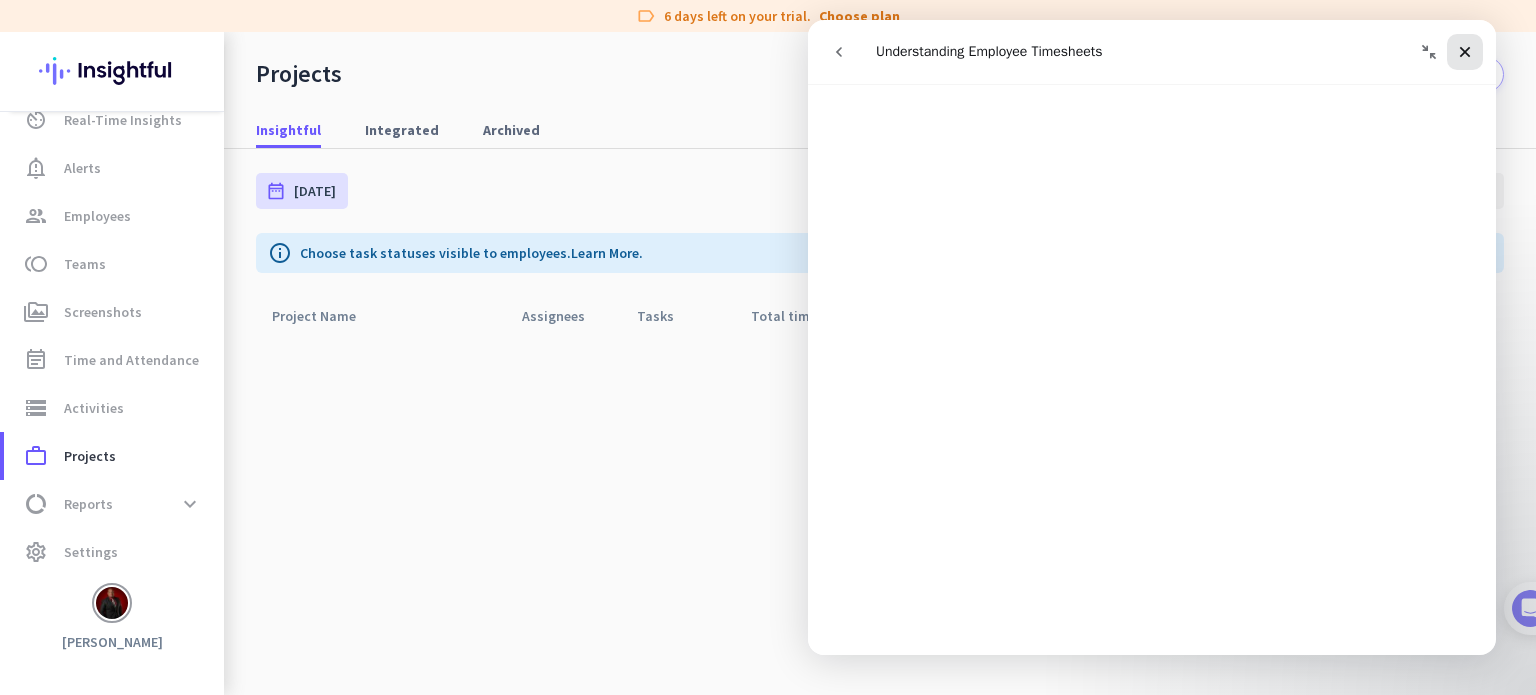 click at bounding box center (1465, 52) 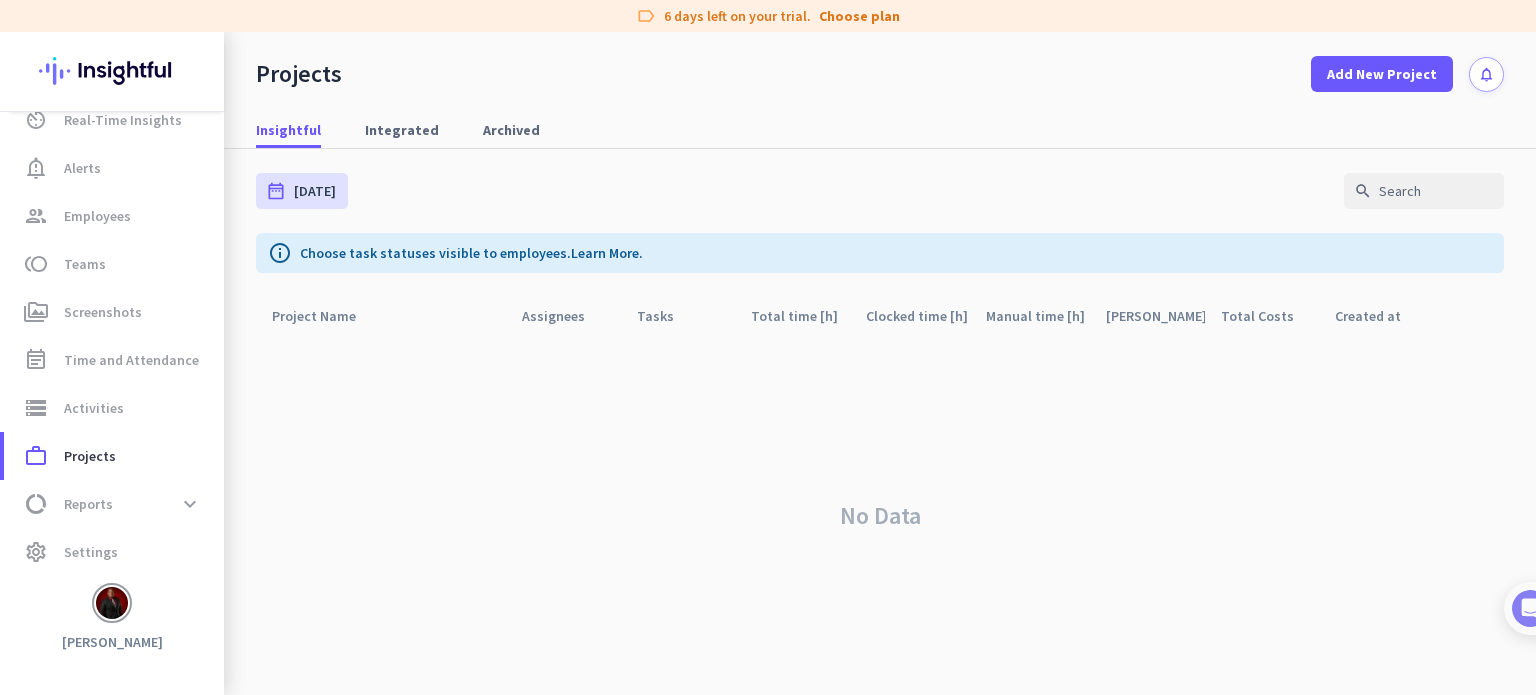 scroll, scrollTop: 0, scrollLeft: 0, axis: both 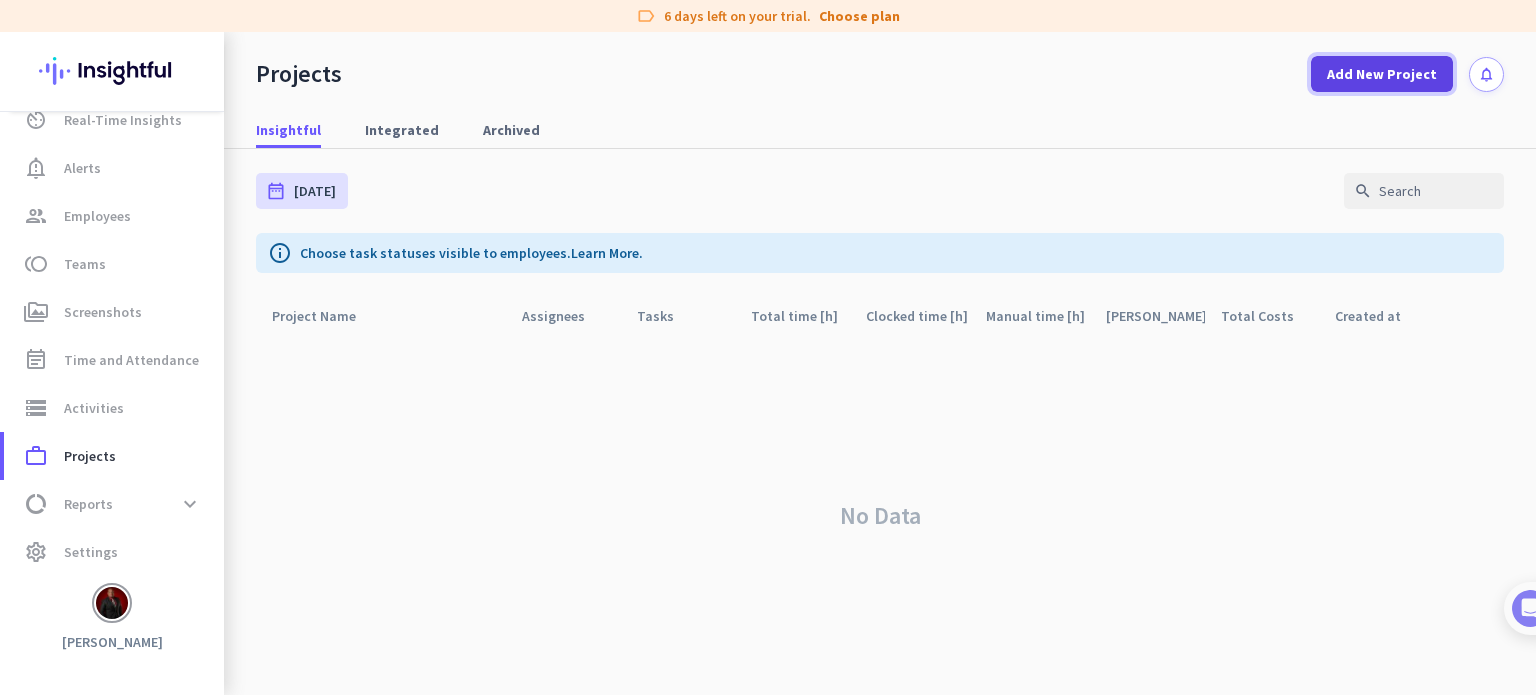 click on "Add New Project" at bounding box center [1382, 74] 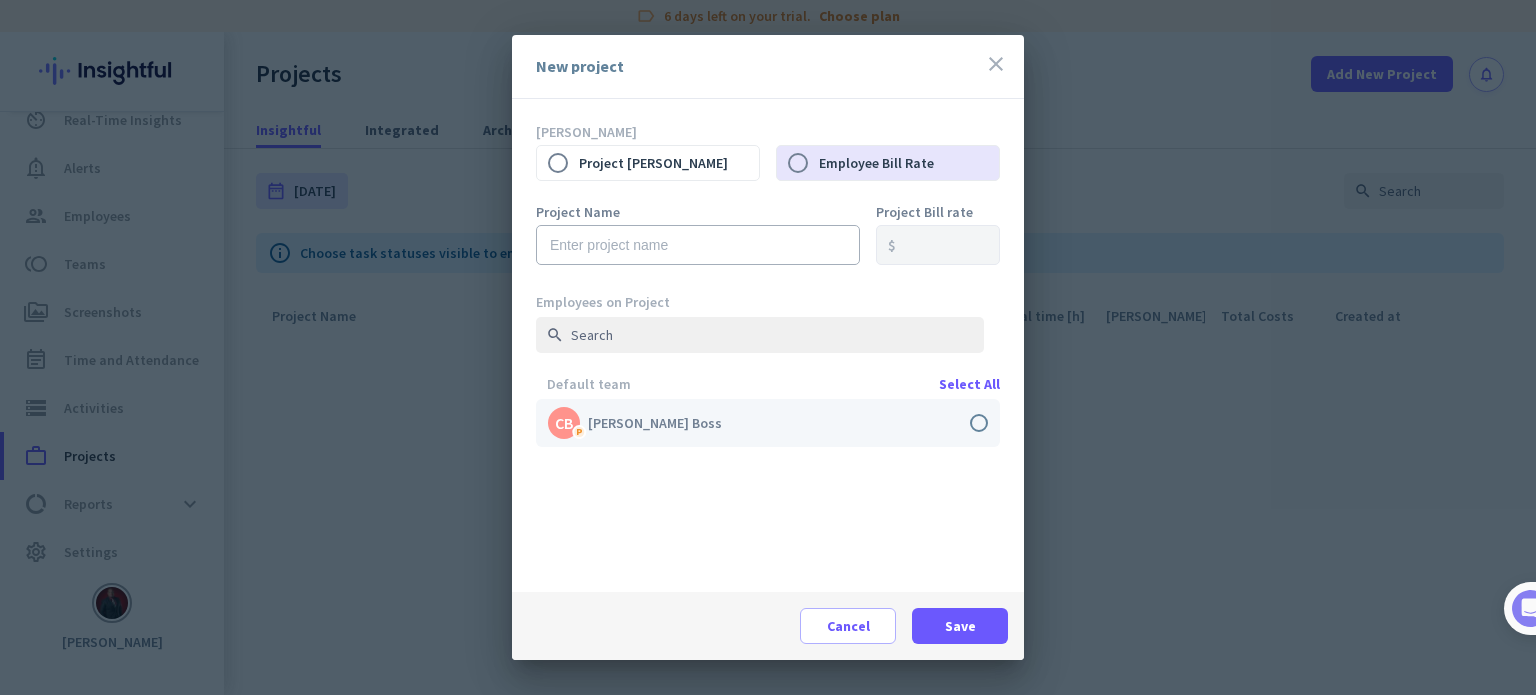 click at bounding box center [768, 423] 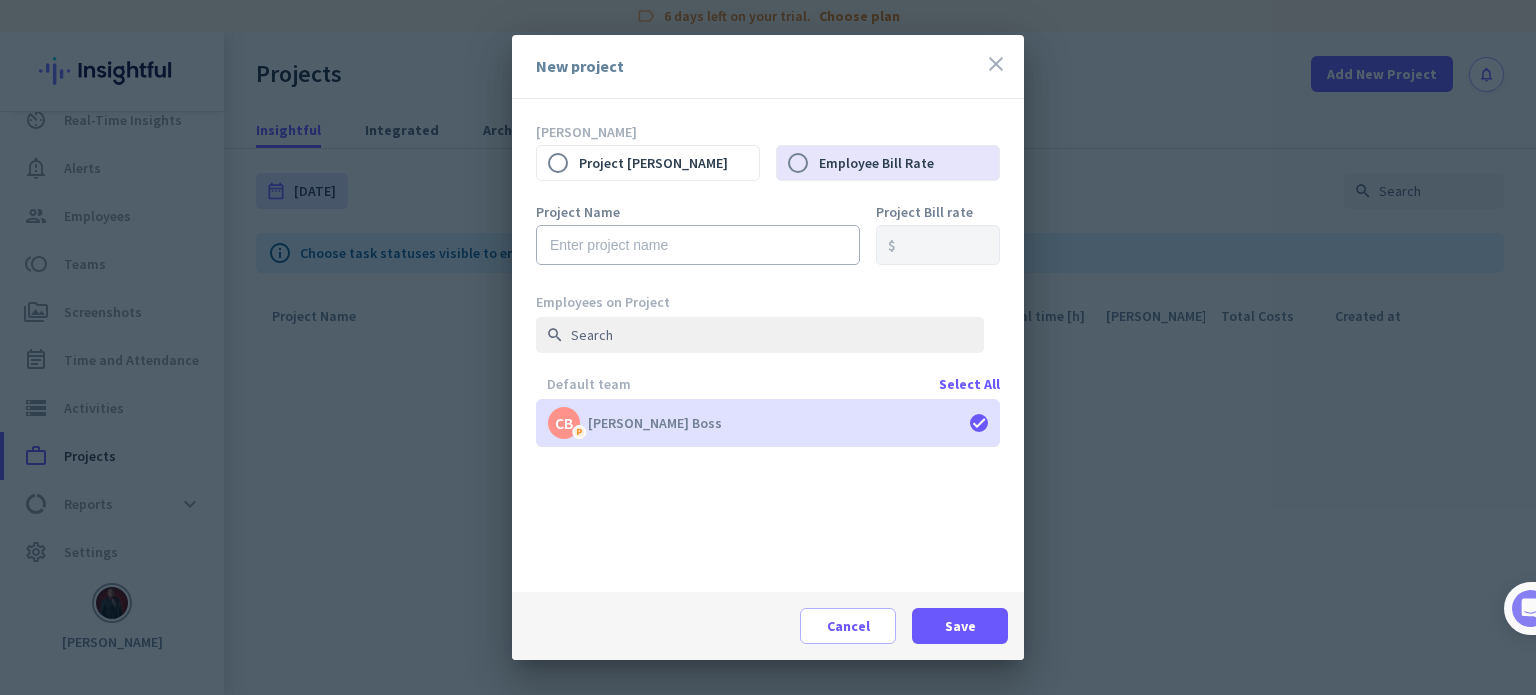click on "close" at bounding box center (996, 64) 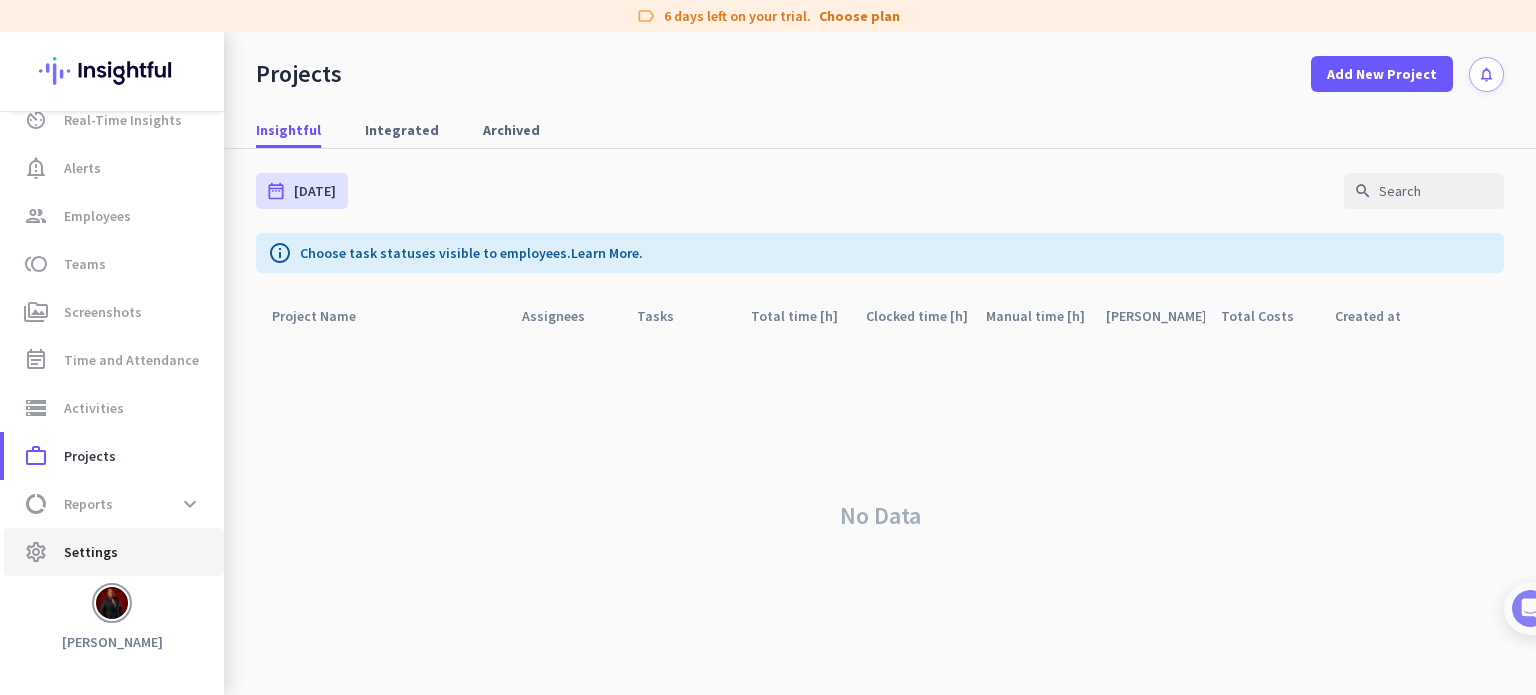 click on "settings  Settings" 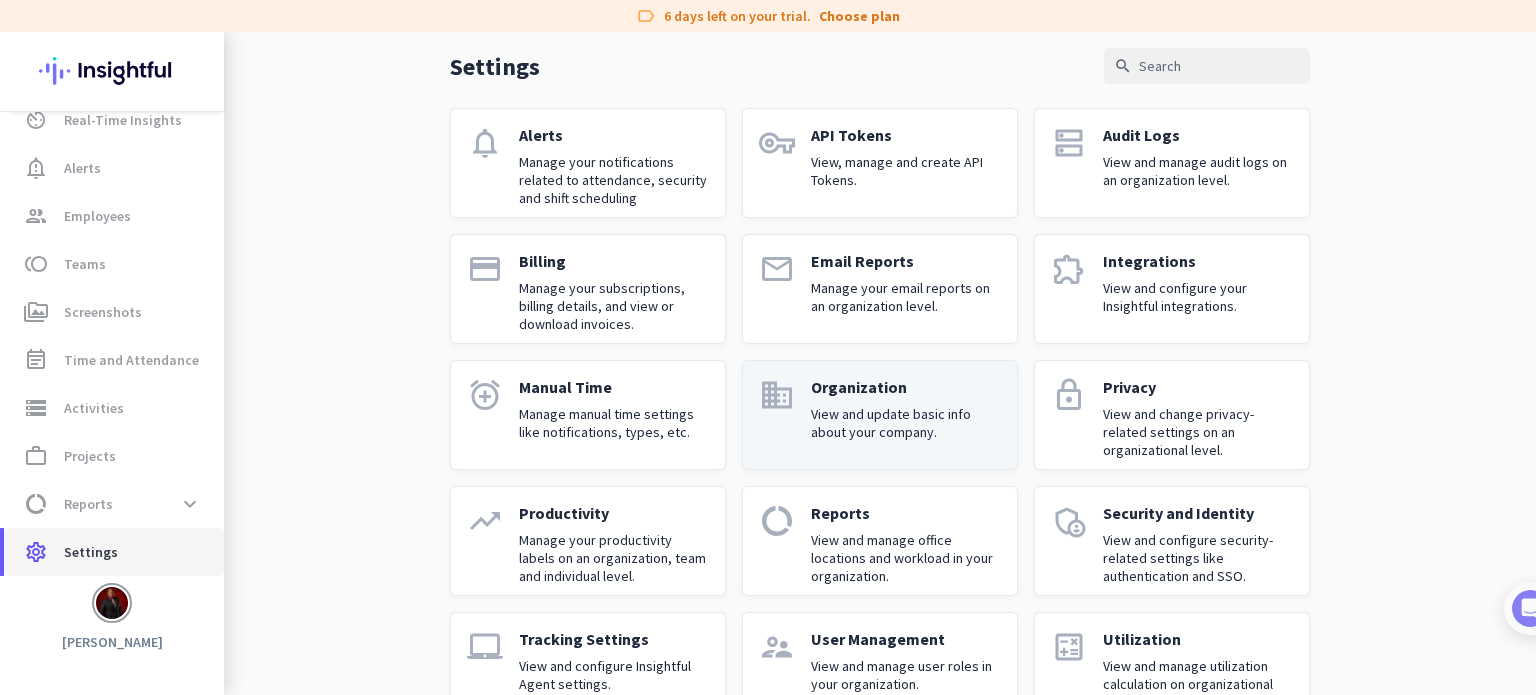 scroll, scrollTop: 139, scrollLeft: 0, axis: vertical 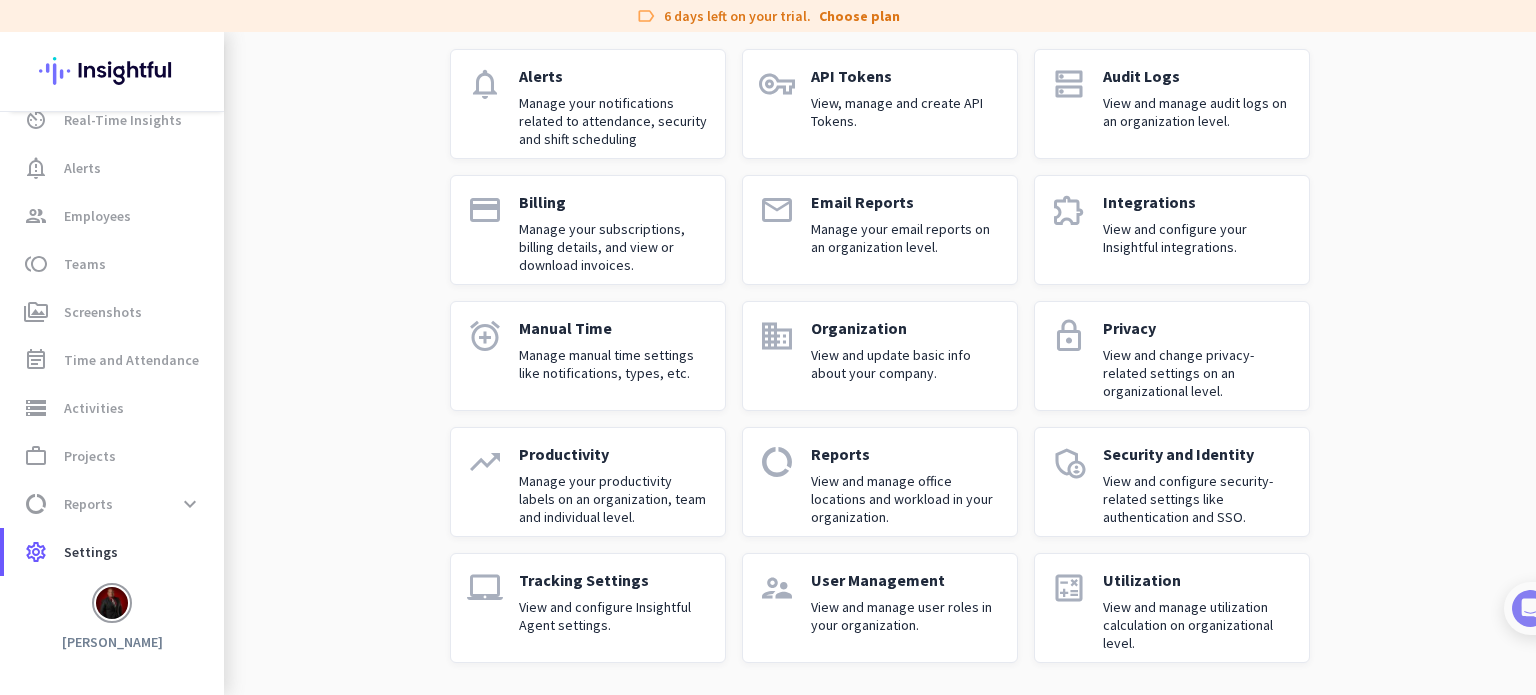 click on "Tracking Settings" 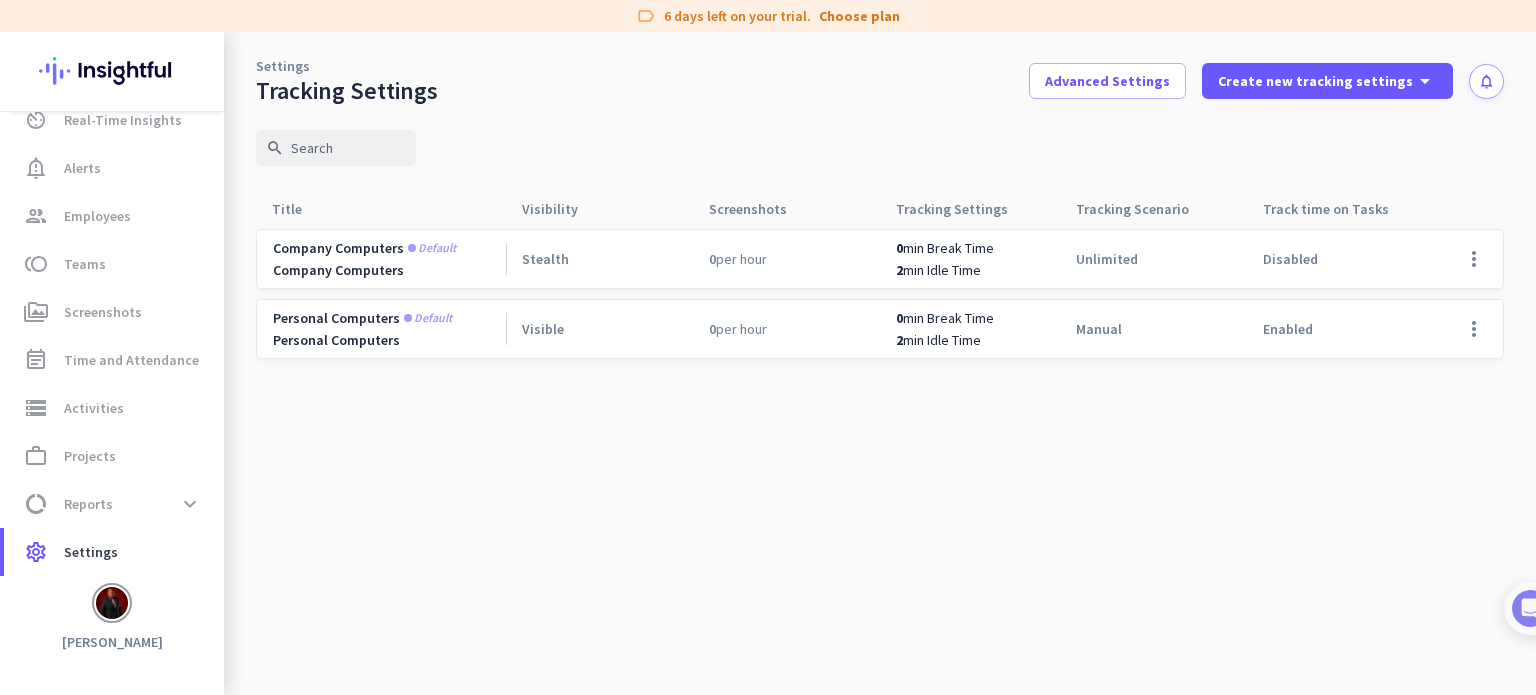 scroll, scrollTop: 0, scrollLeft: 0, axis: both 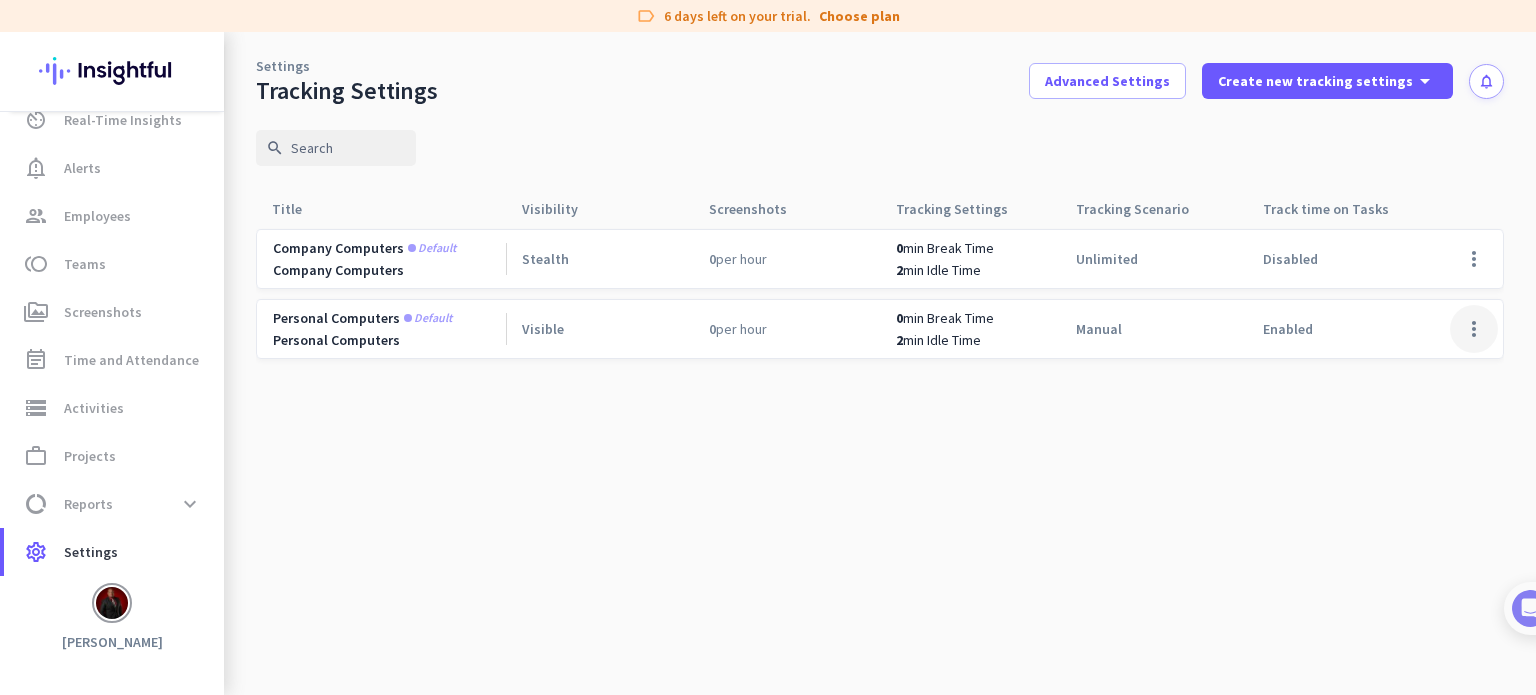 click 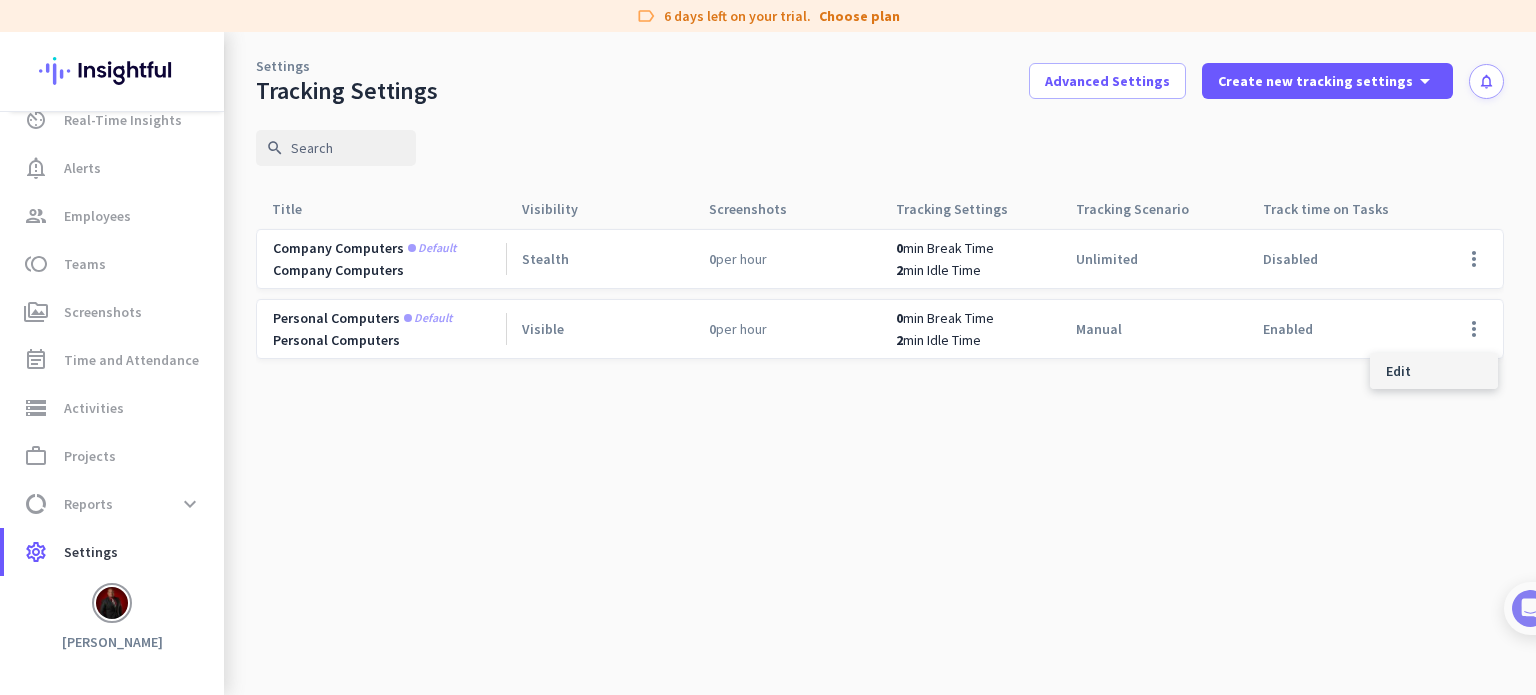 click on "Edit" at bounding box center (1434, 371) 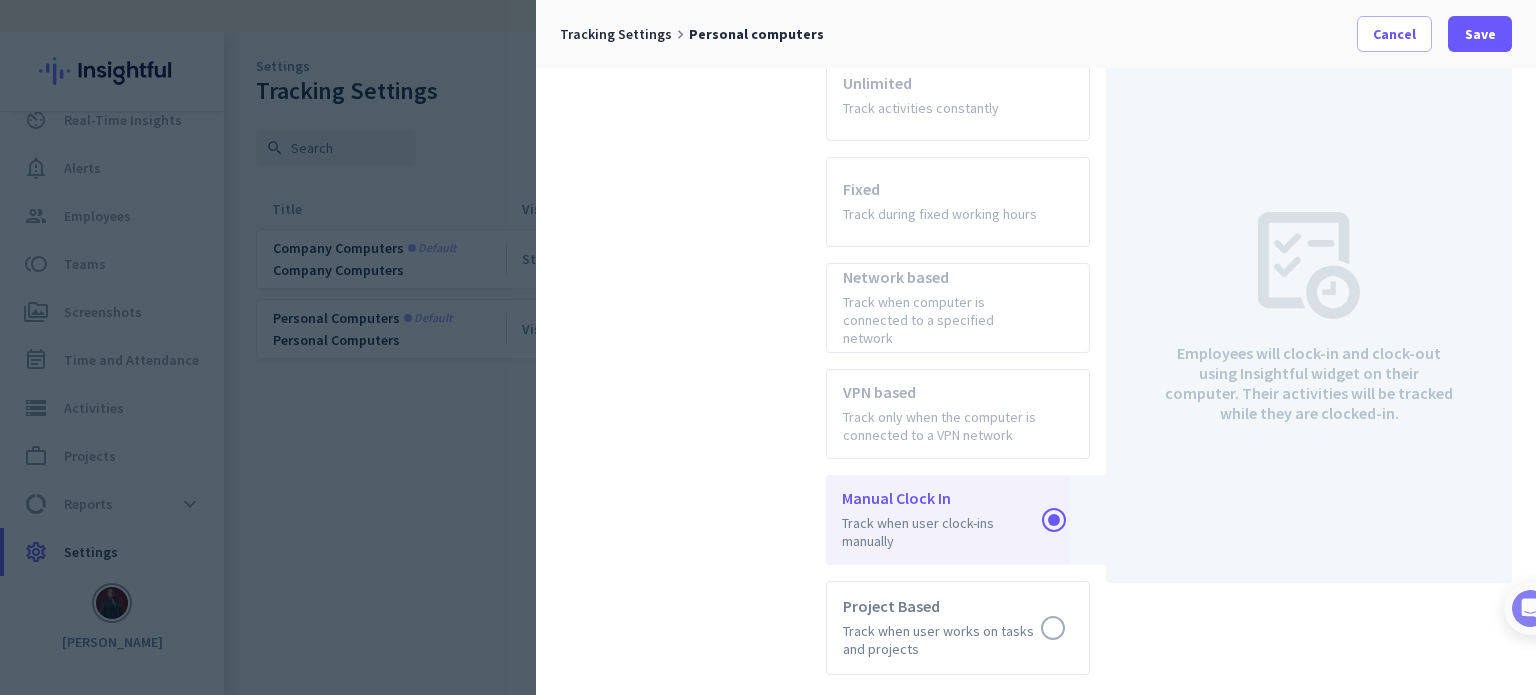 scroll, scrollTop: 736, scrollLeft: 0, axis: vertical 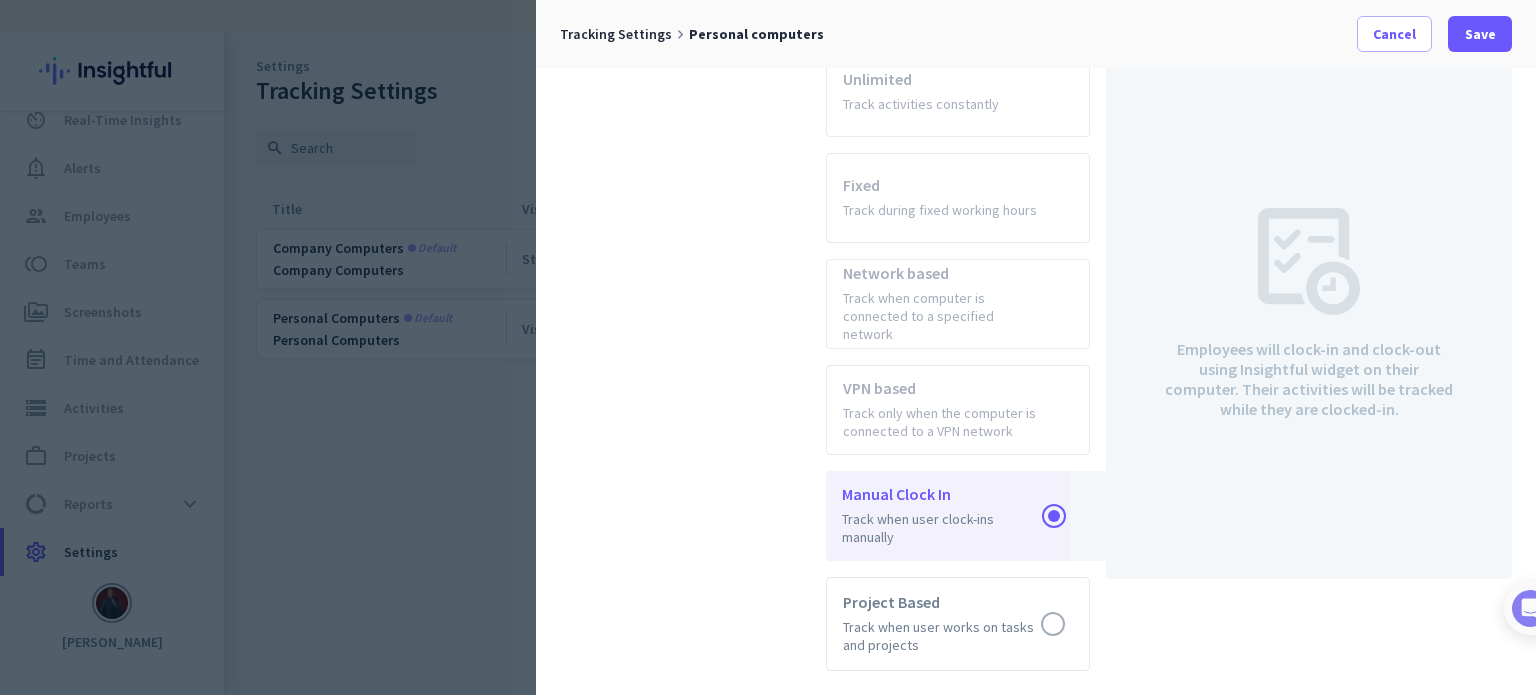 click at bounding box center [768, 347] 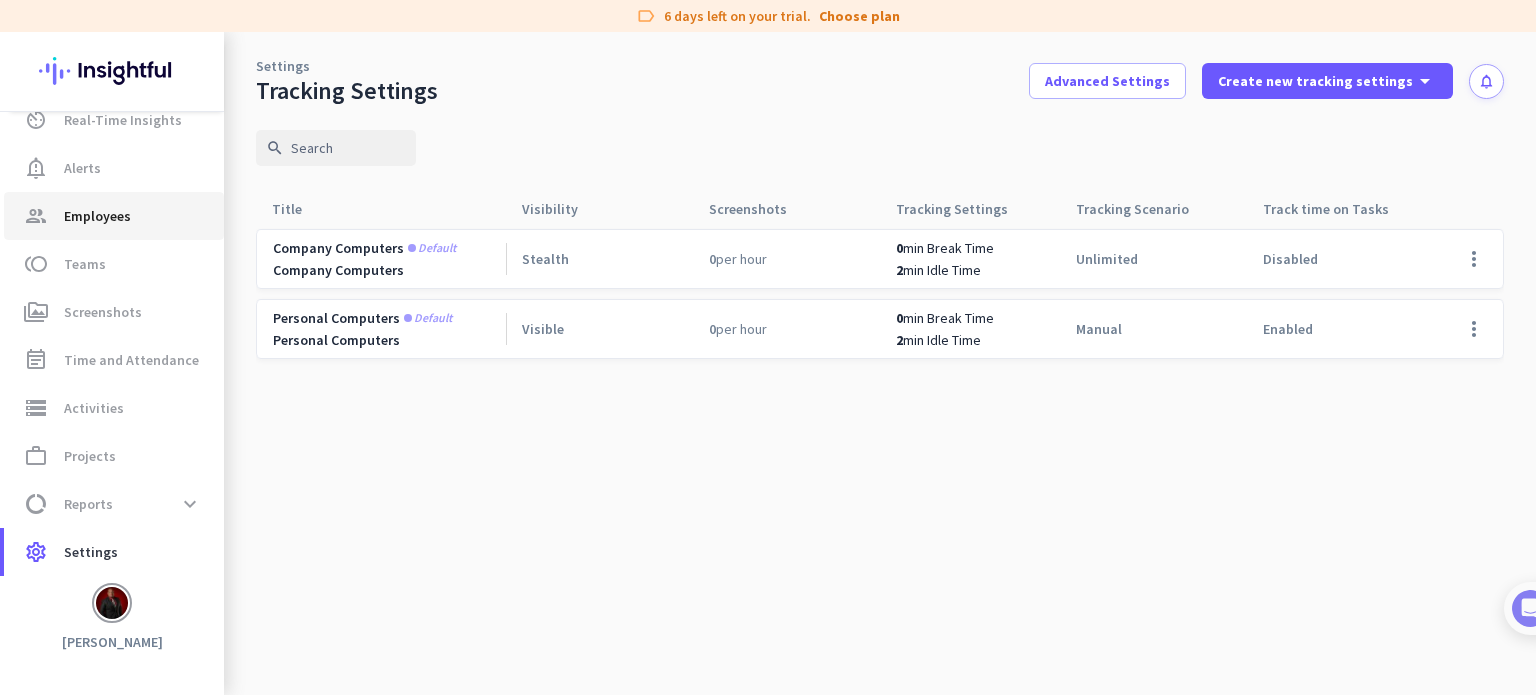 click on "group  Employees" 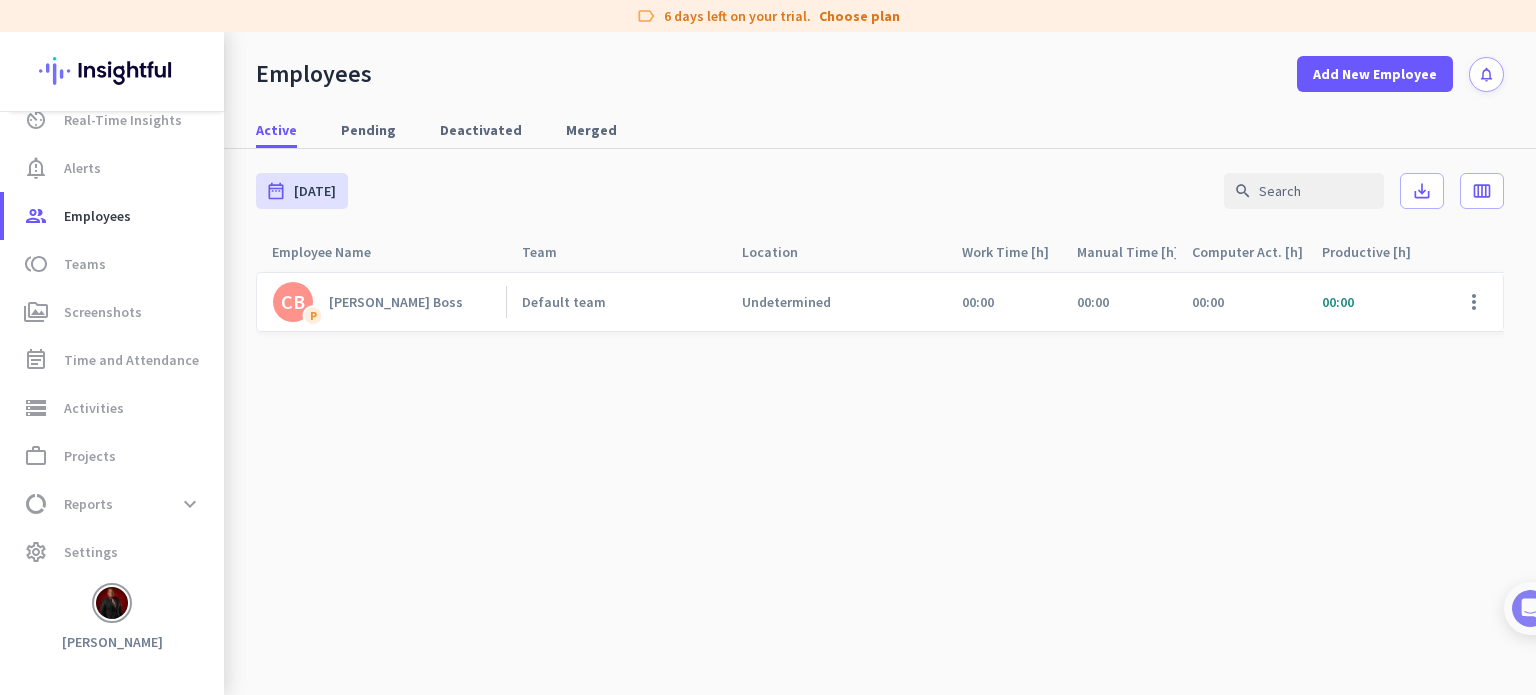 click on "[PERSON_NAME] Boss" 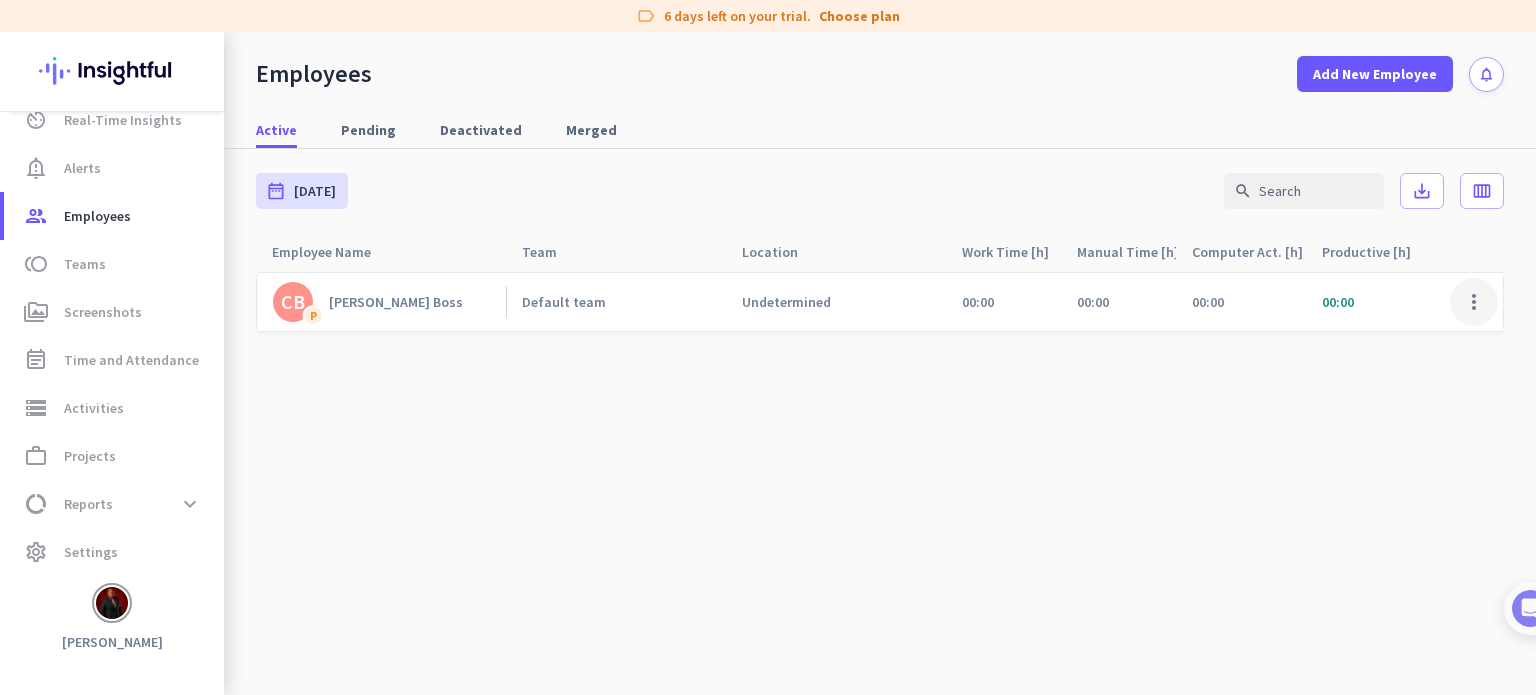 click 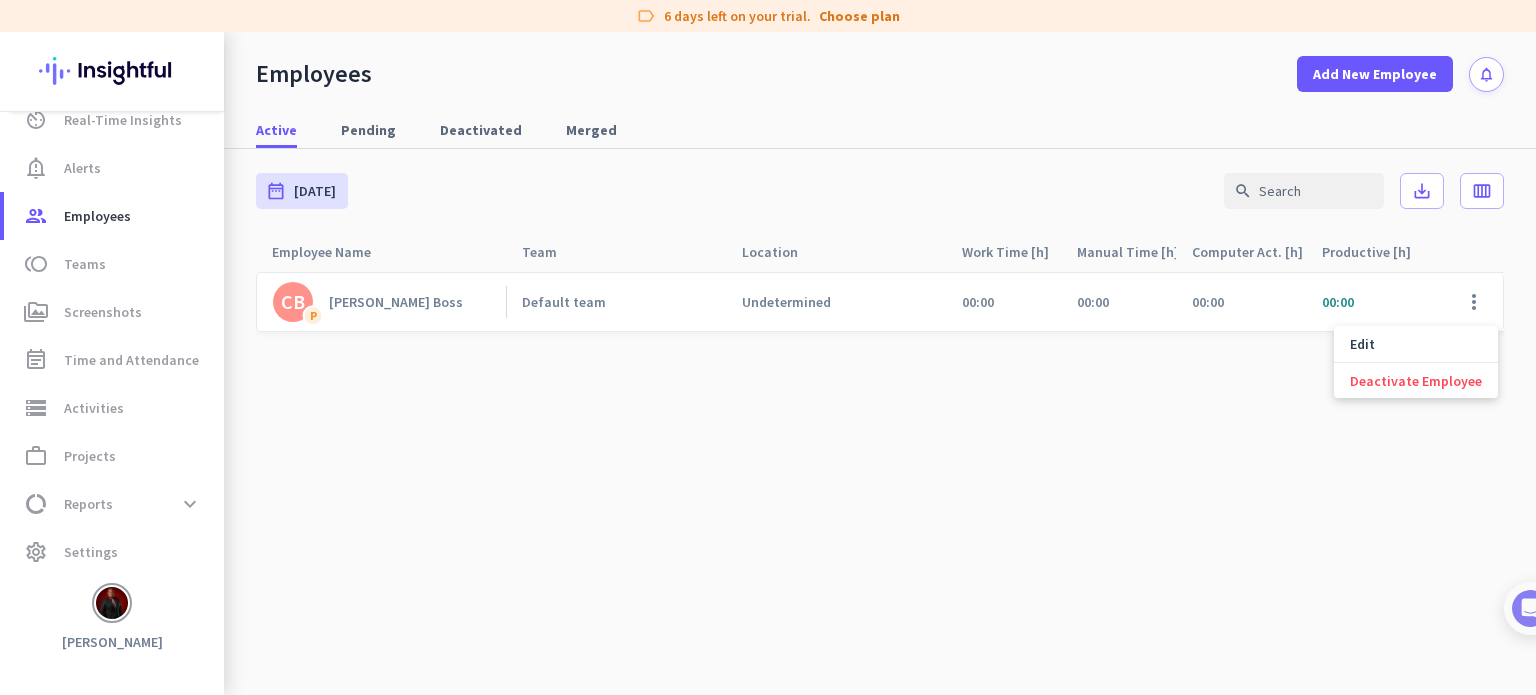 click at bounding box center [768, 347] 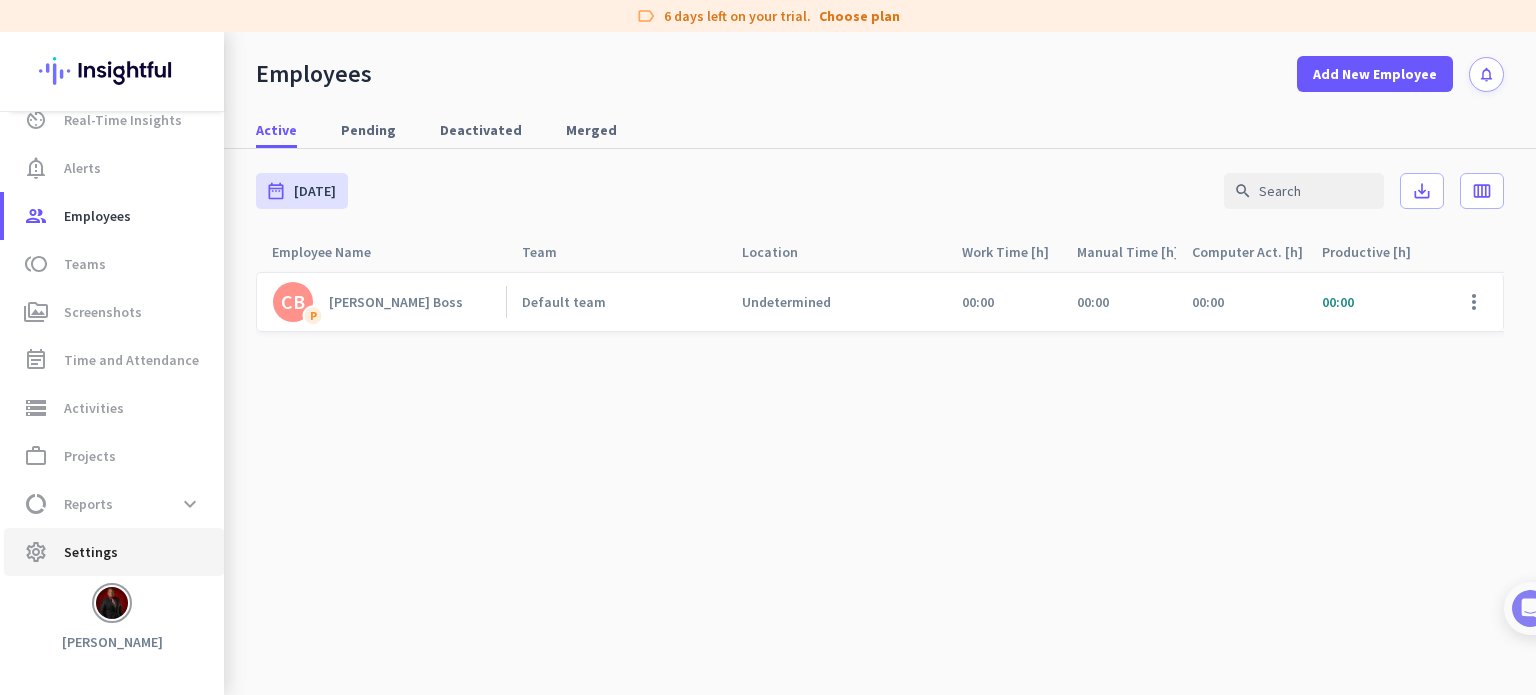 click on "Settings" 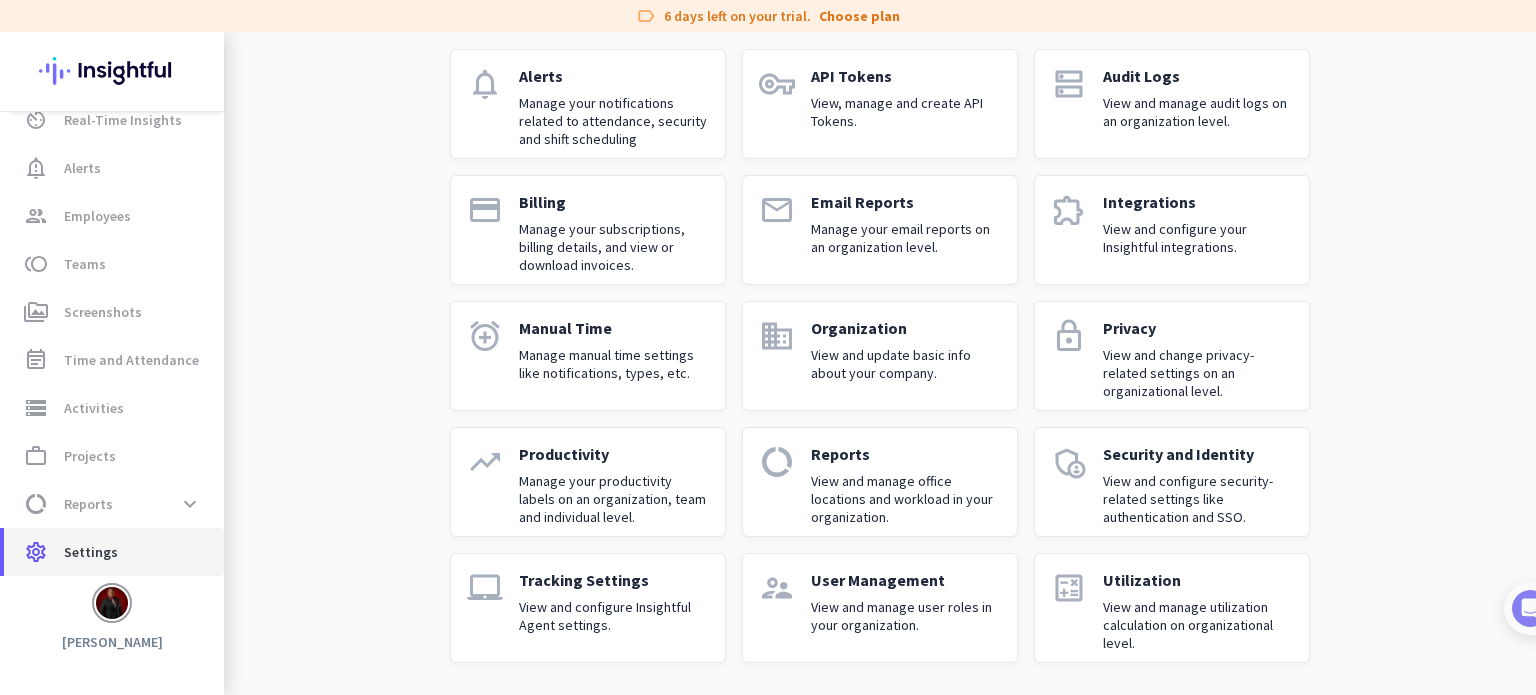 scroll, scrollTop: 138, scrollLeft: 0, axis: vertical 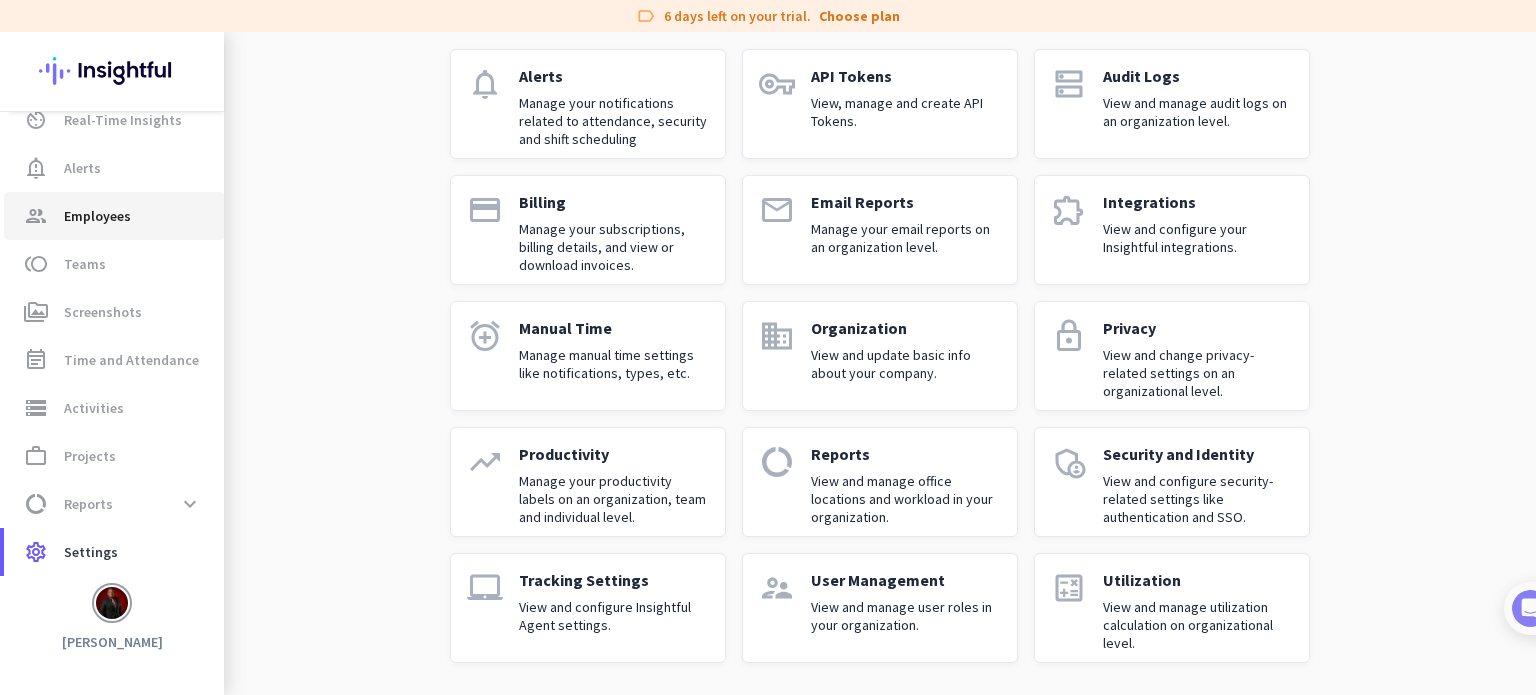click on "group  Employees" 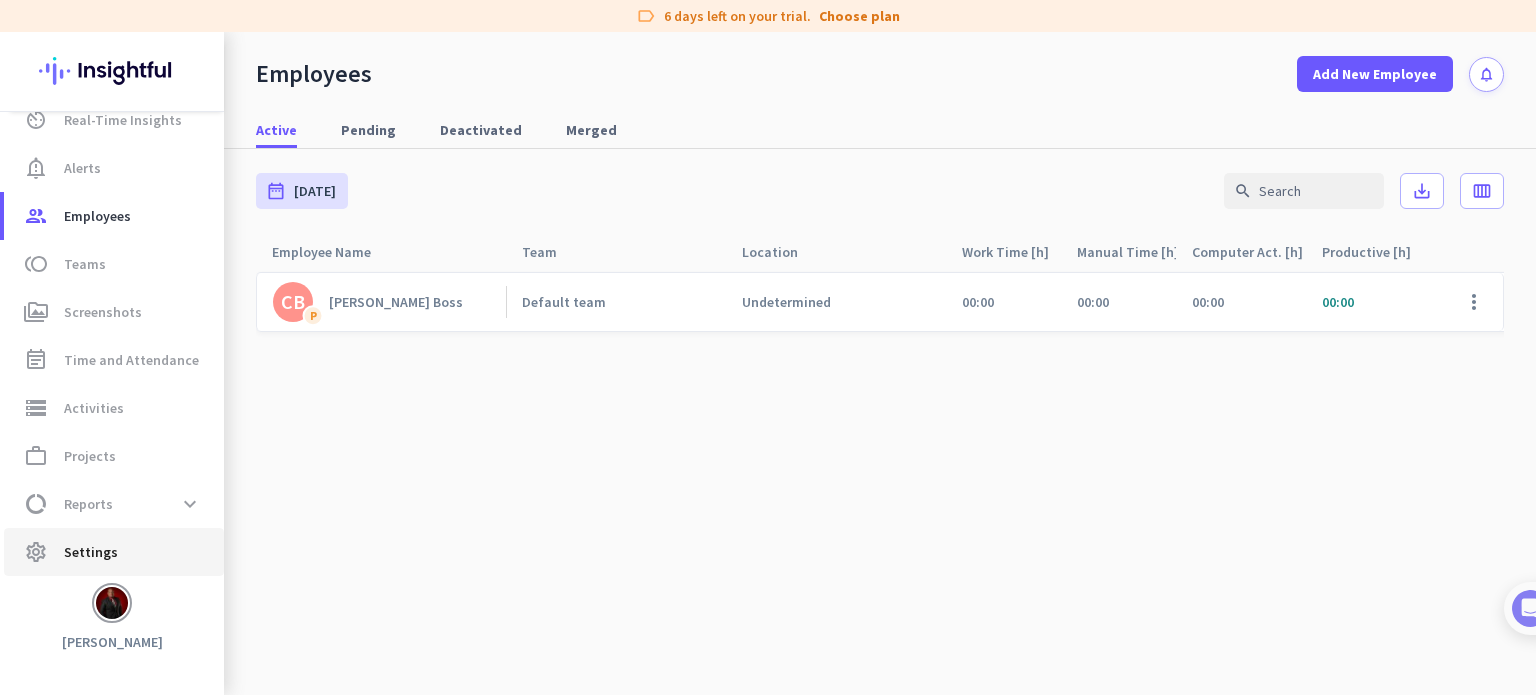 click on "Settings" 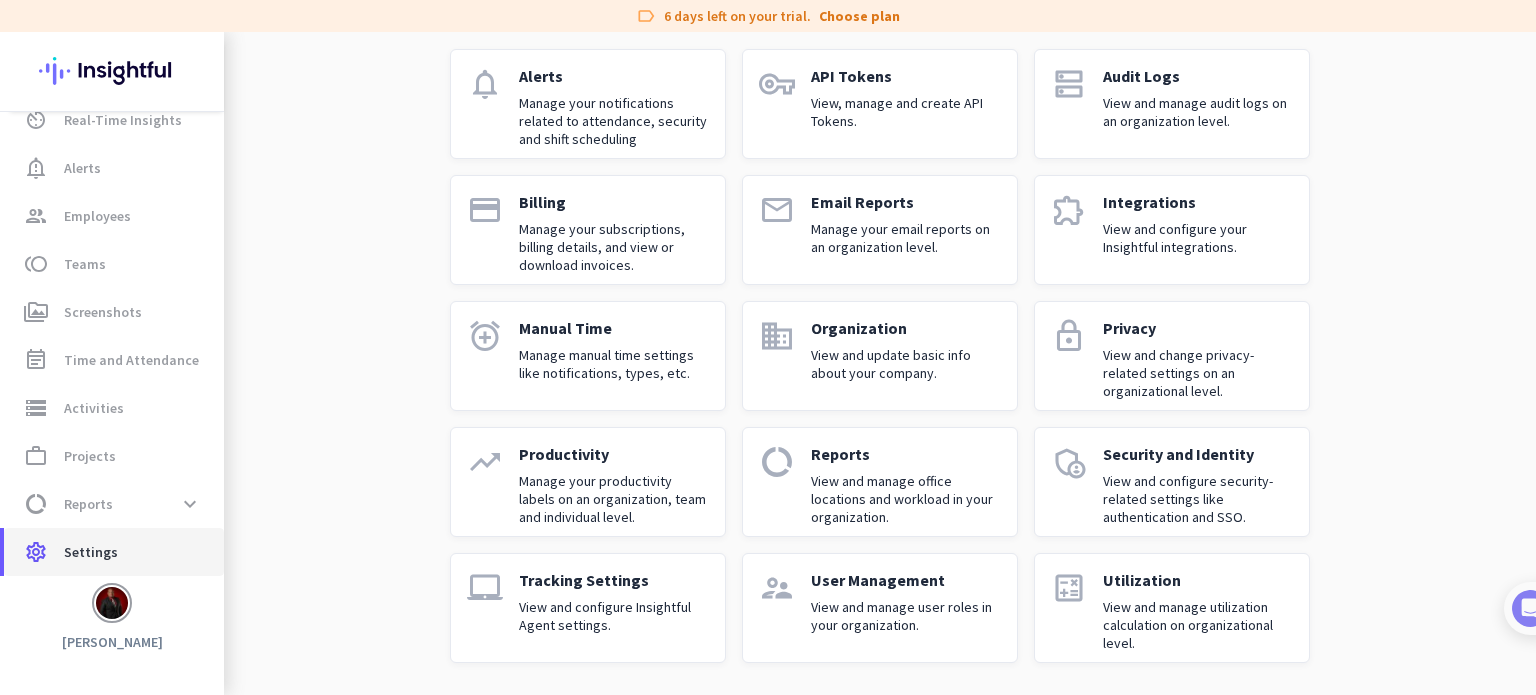 scroll, scrollTop: 0, scrollLeft: 0, axis: both 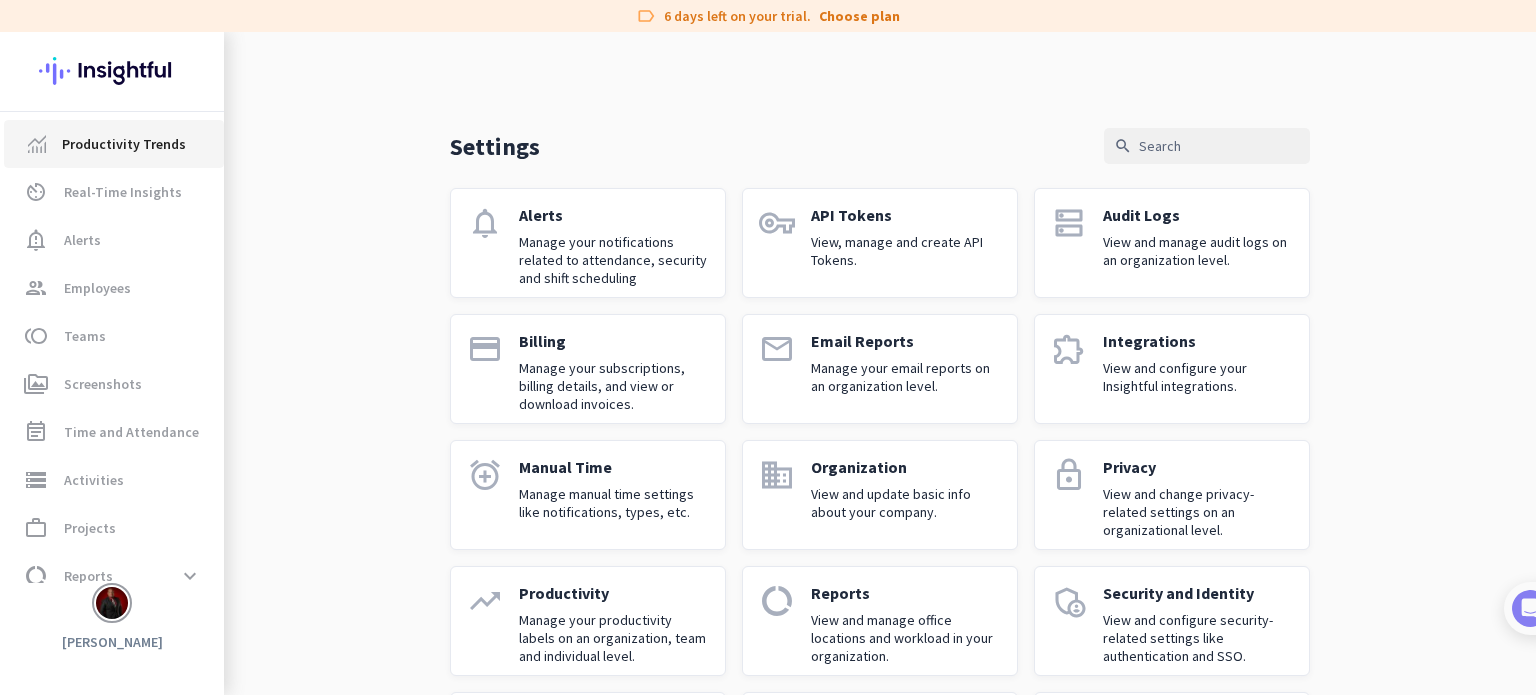 click on "Productivity Trends" 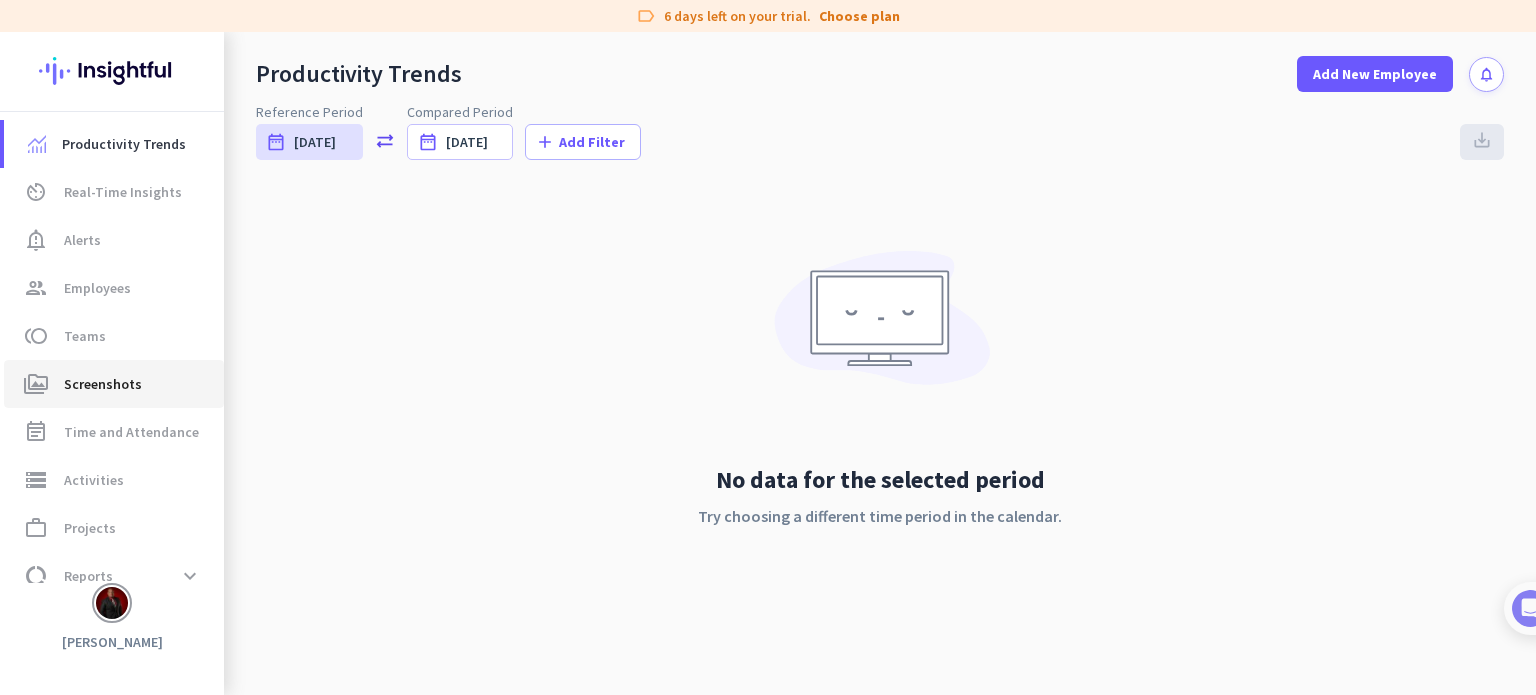 click on "perm_media  Screenshots" 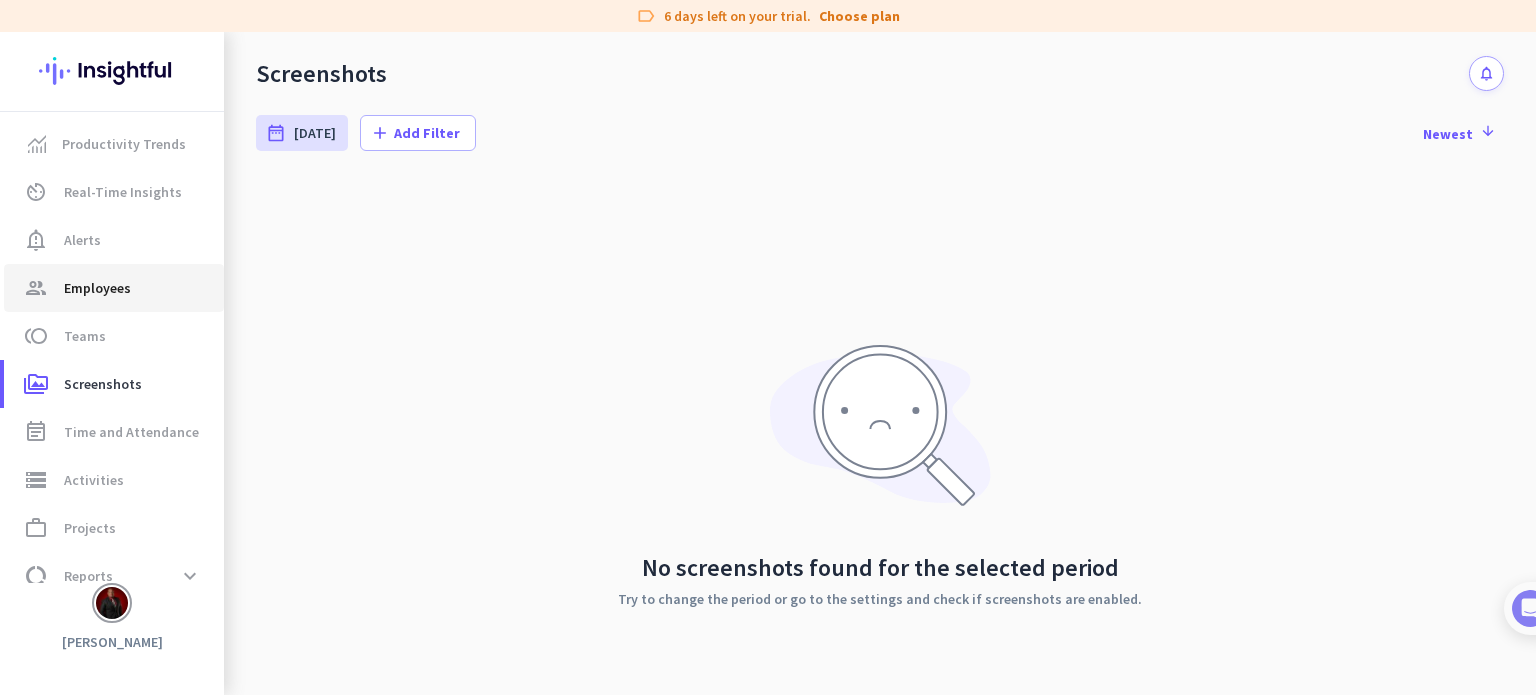 click on "group  Employees" 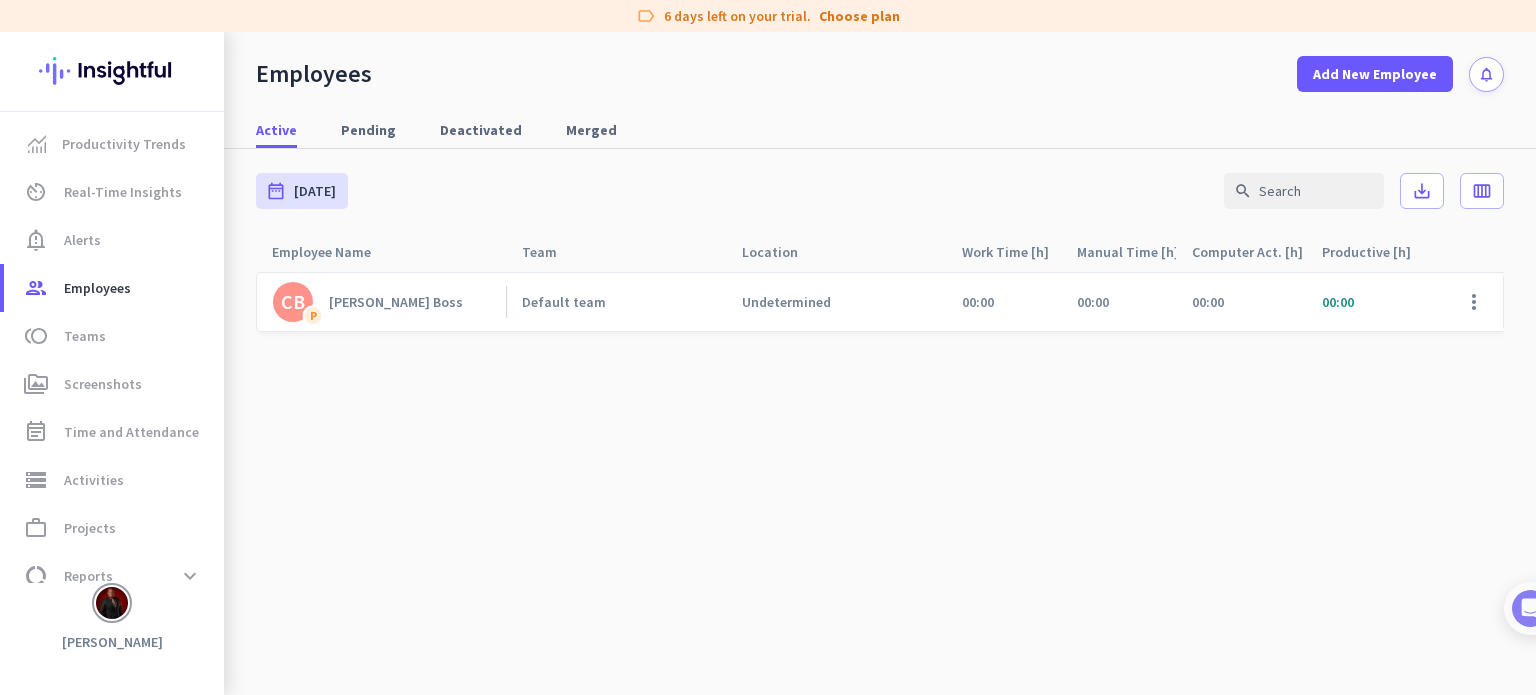 click on "Undetermined" 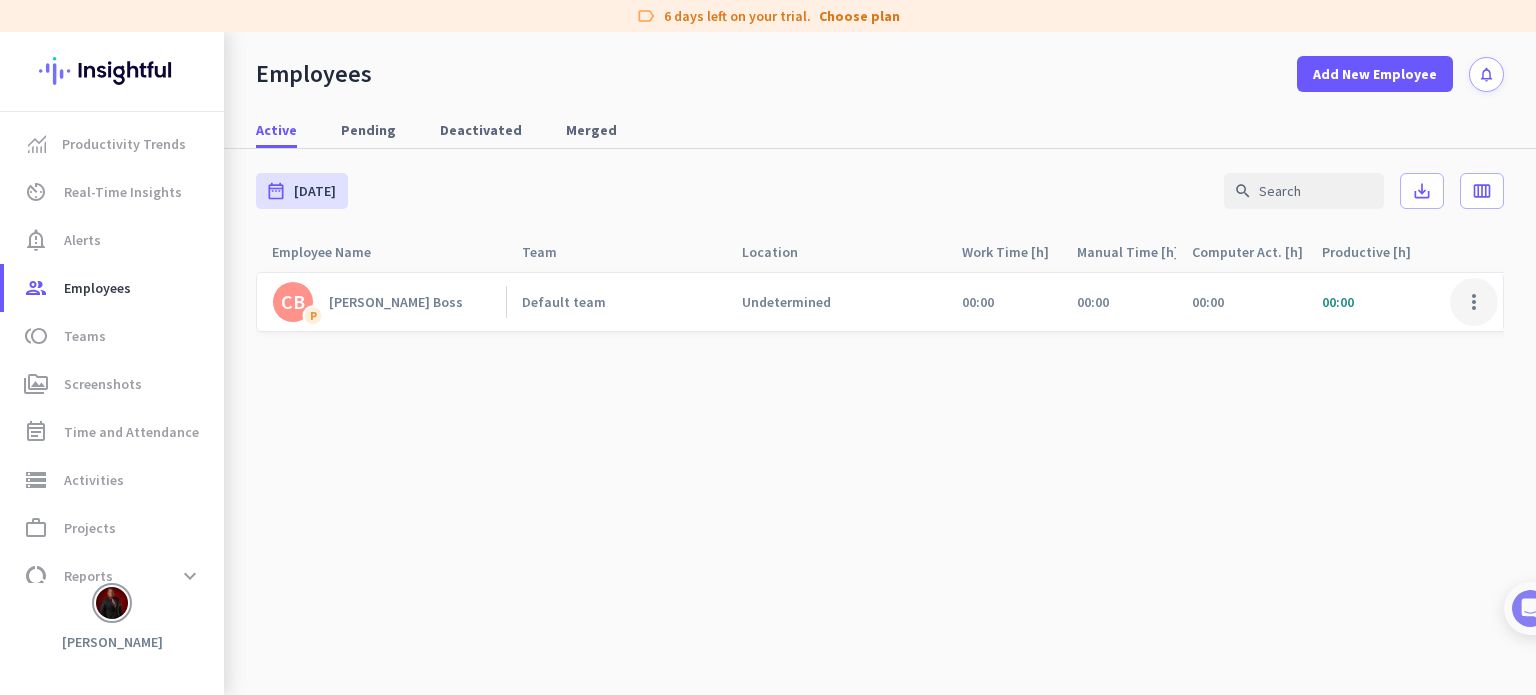 click 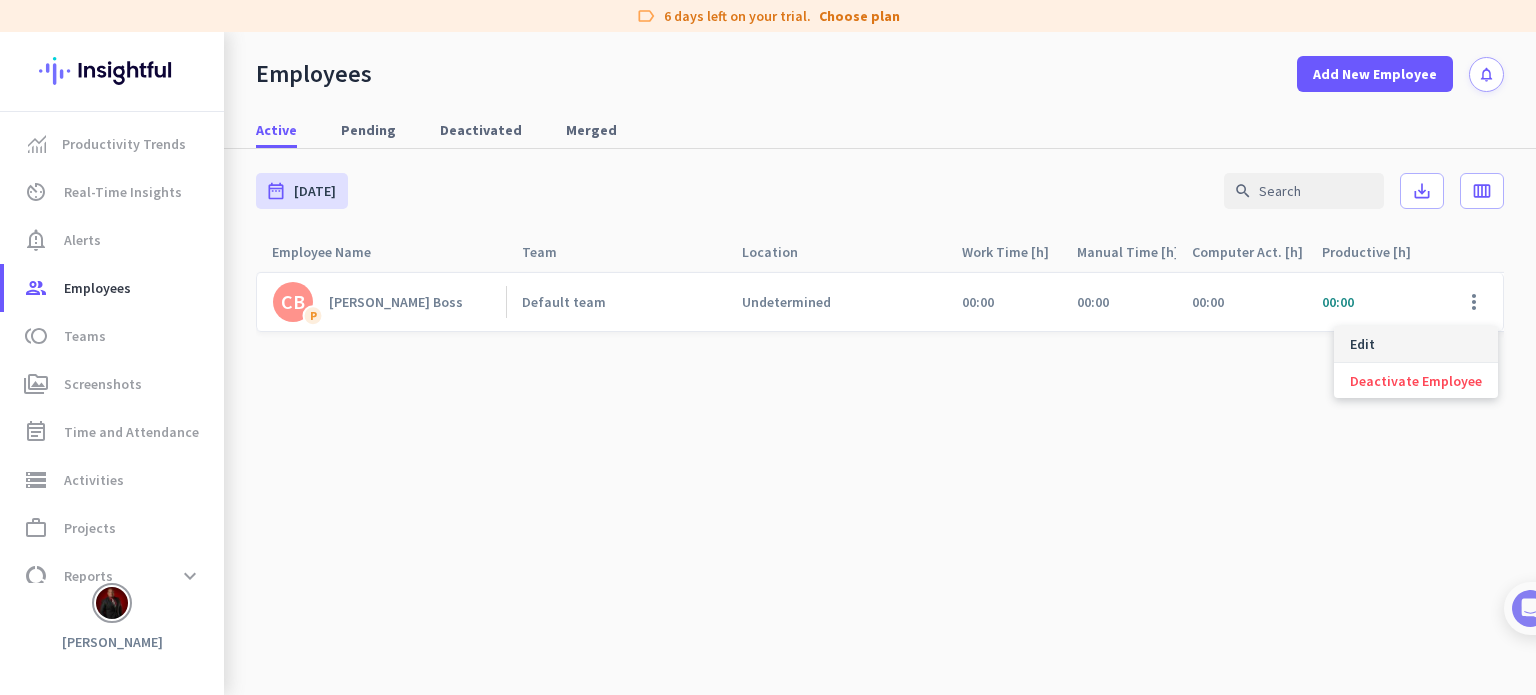 click on "Edit" at bounding box center [1416, 344] 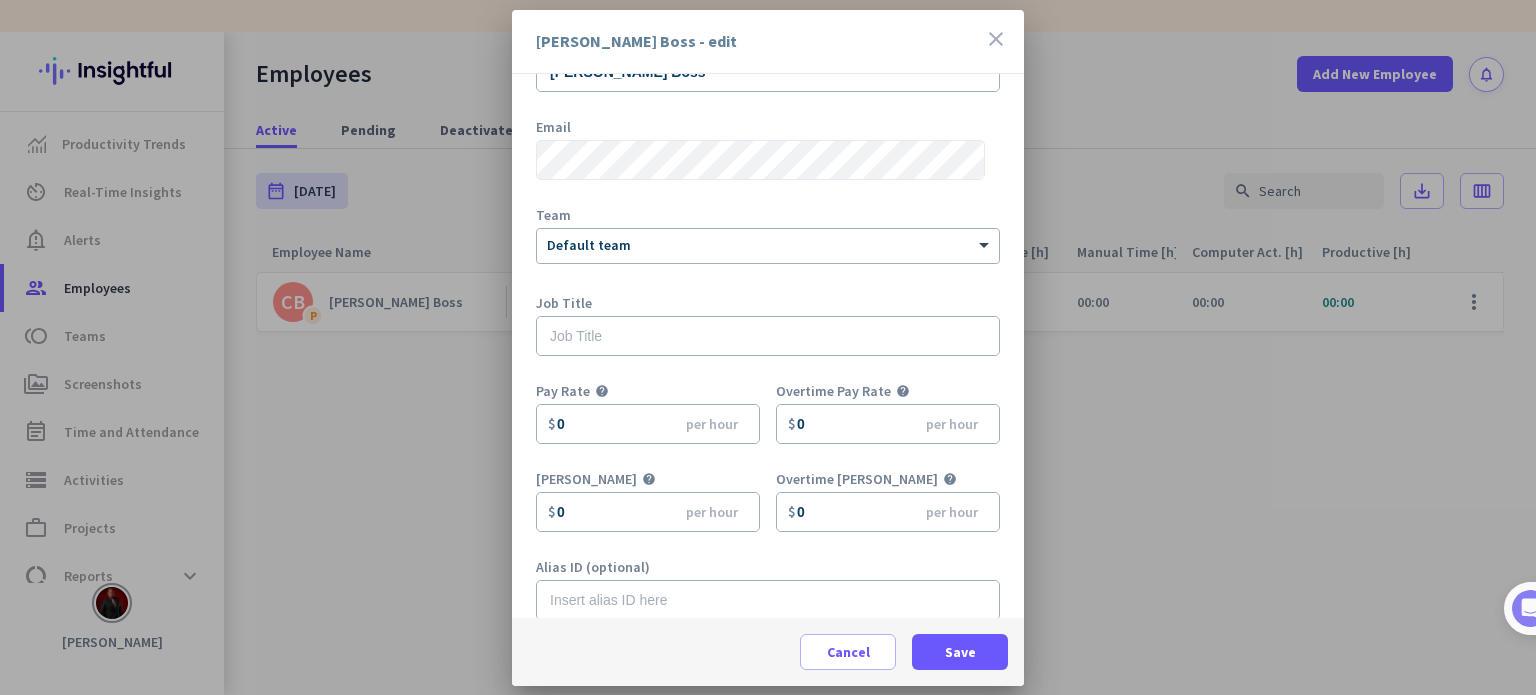 scroll, scrollTop: 67, scrollLeft: 0, axis: vertical 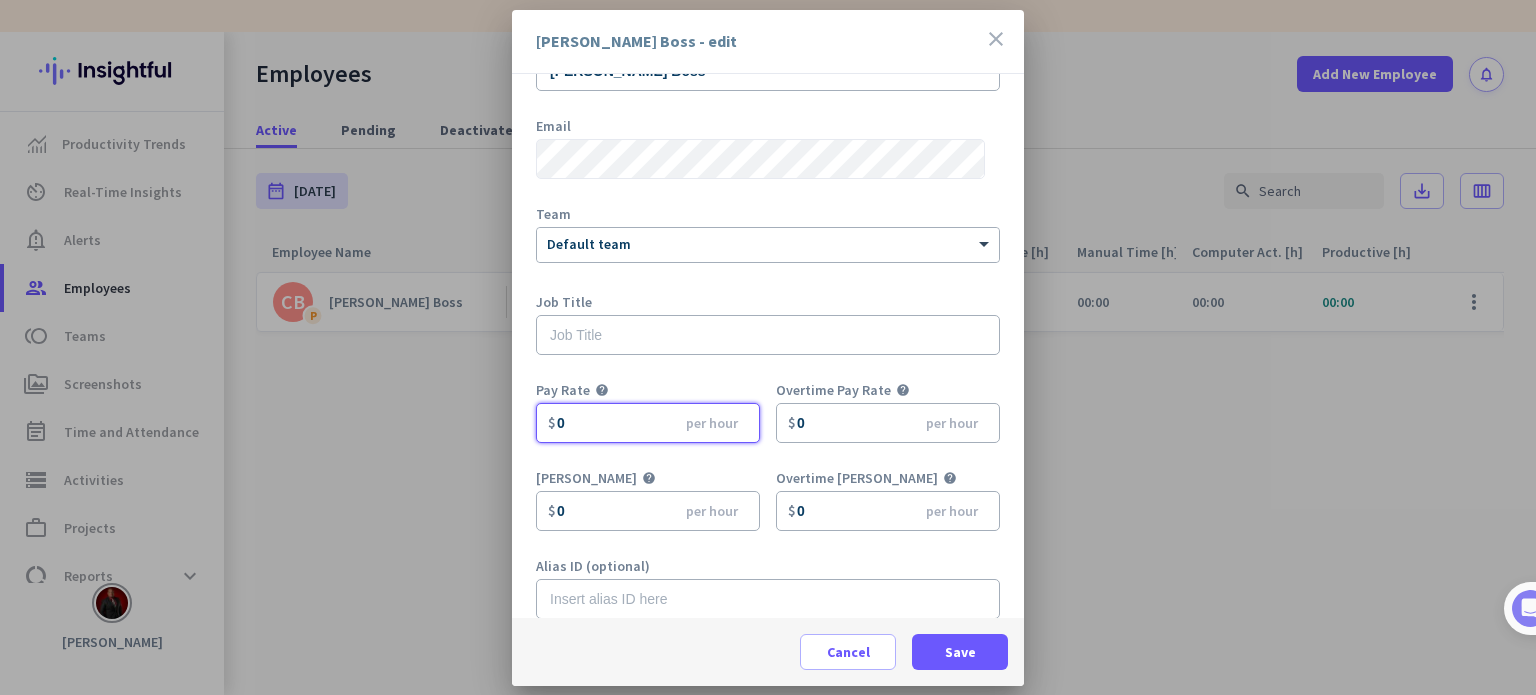 click on "0" at bounding box center [648, 423] 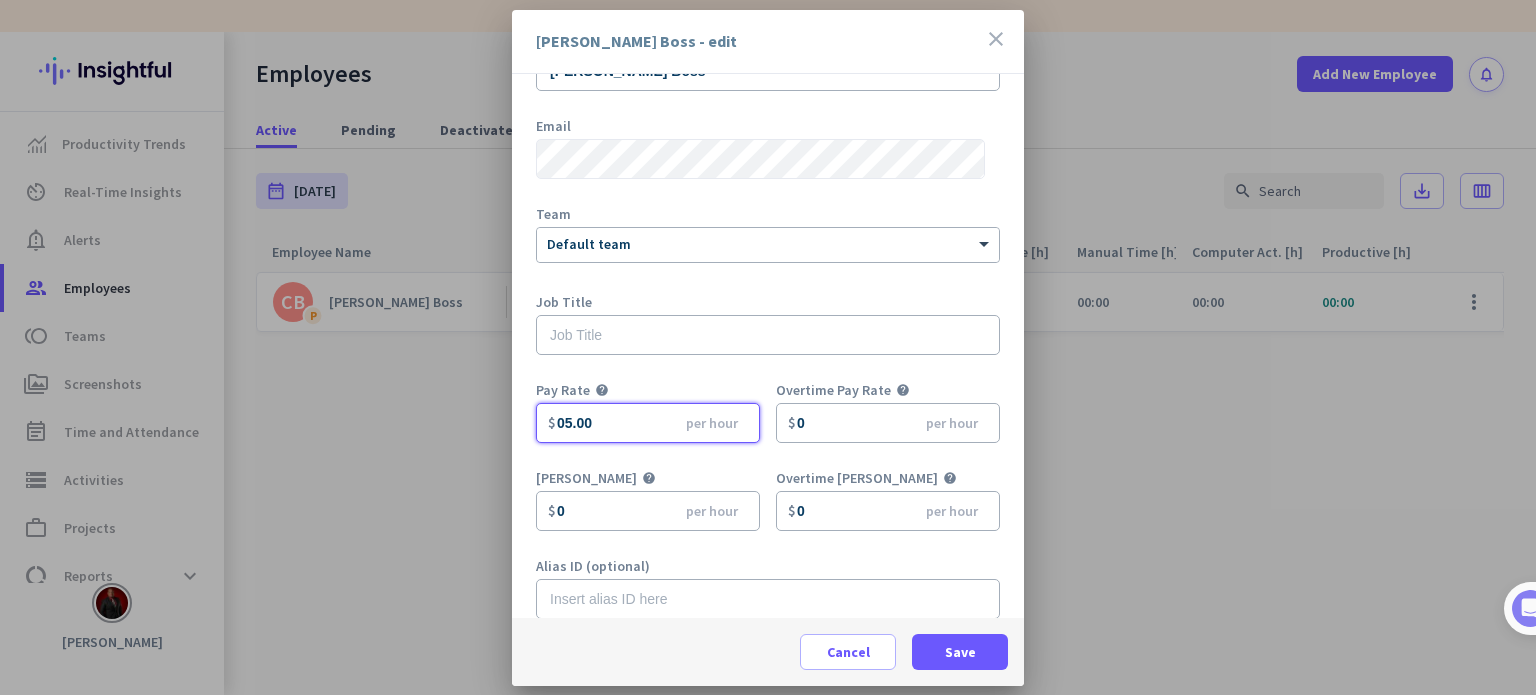 click on "05.00" at bounding box center [648, 423] 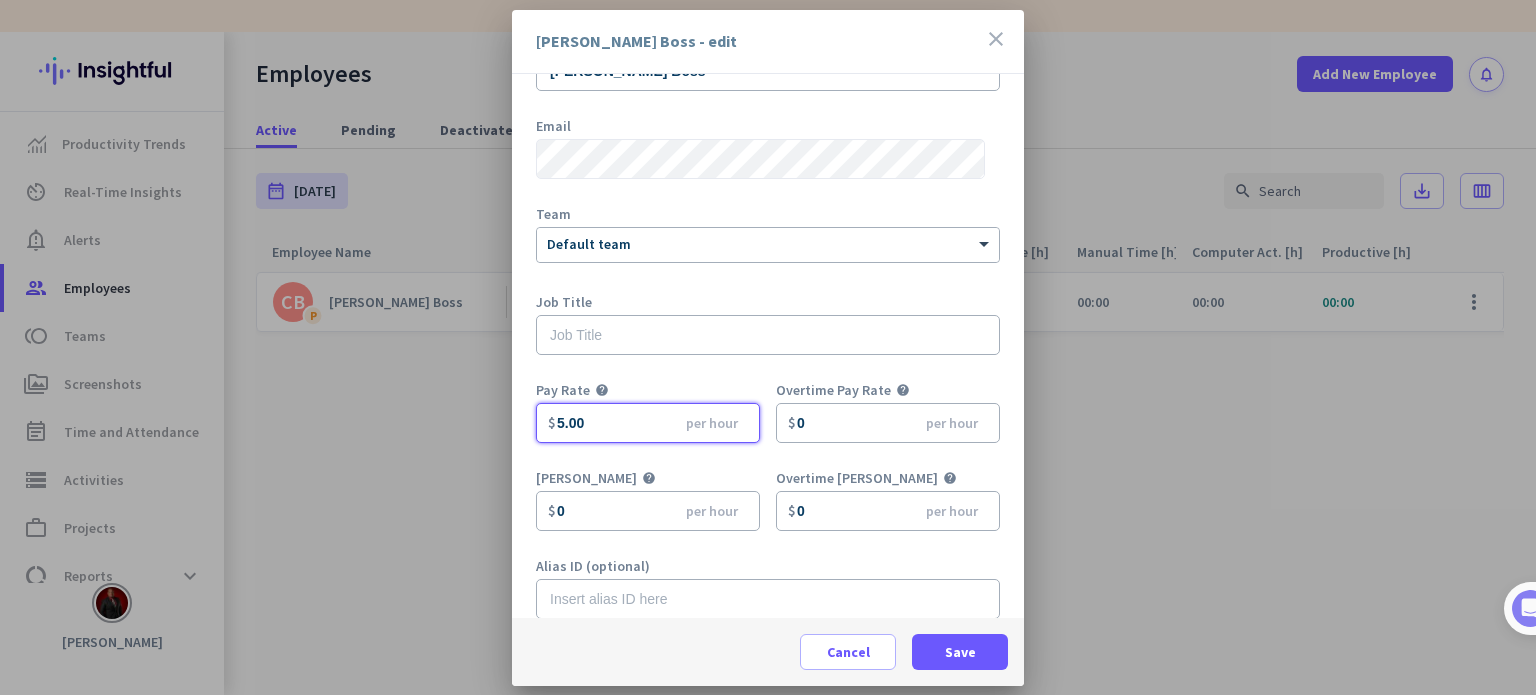type on "5.00" 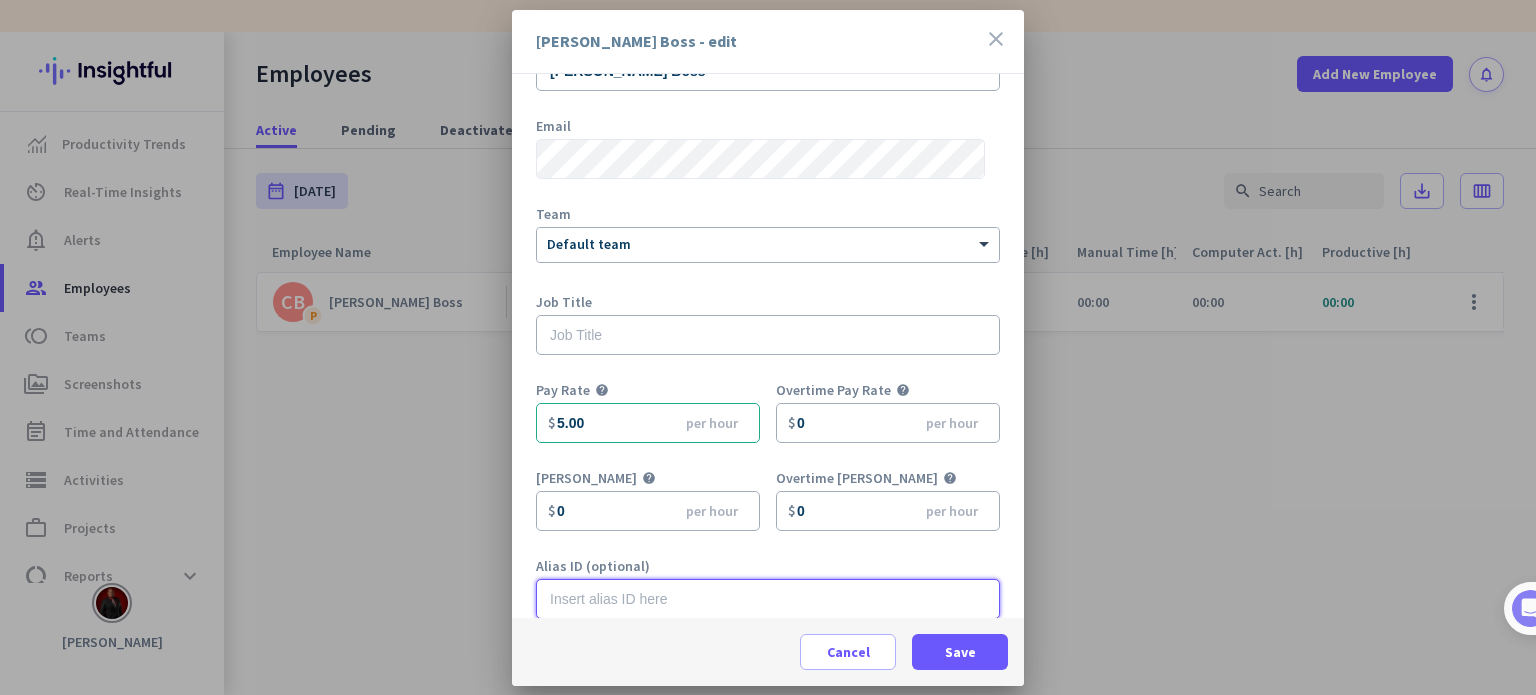 click at bounding box center (768, 599) 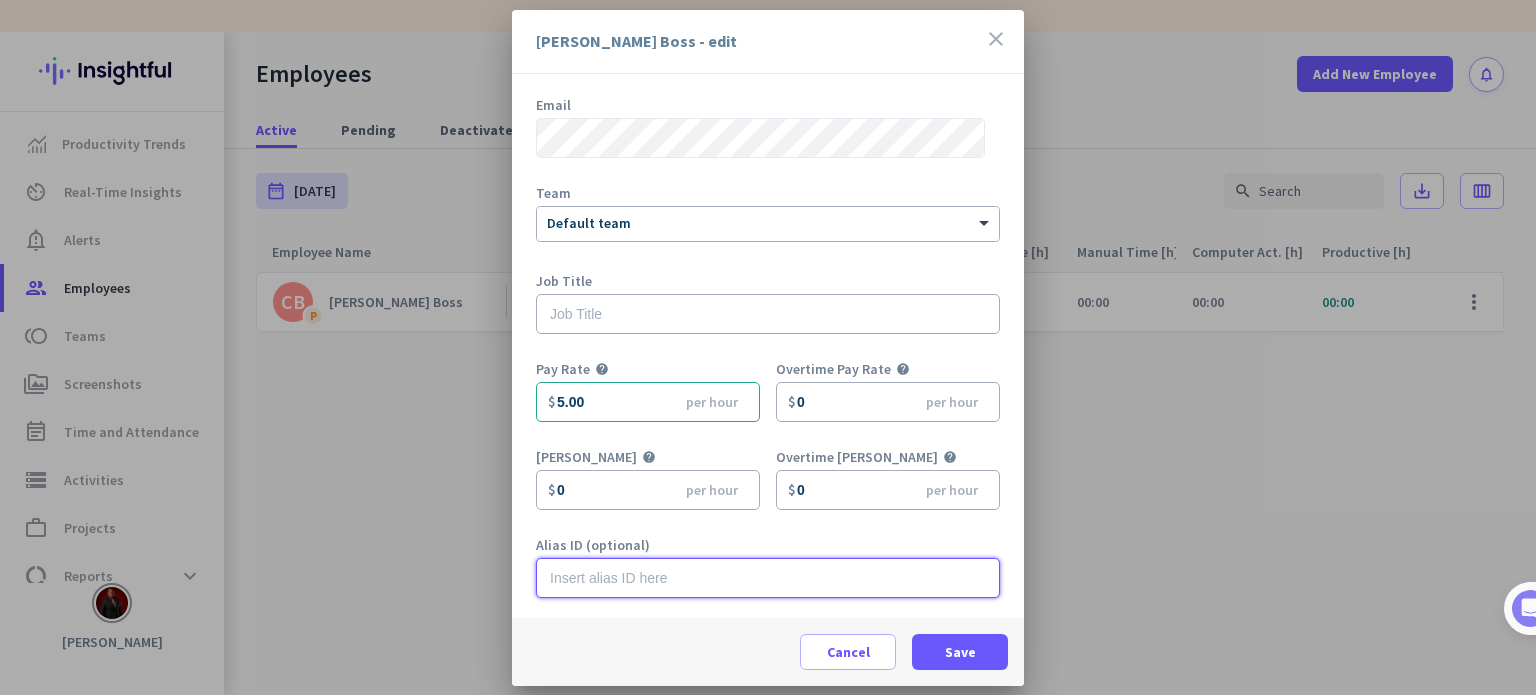 scroll, scrollTop: 0, scrollLeft: 0, axis: both 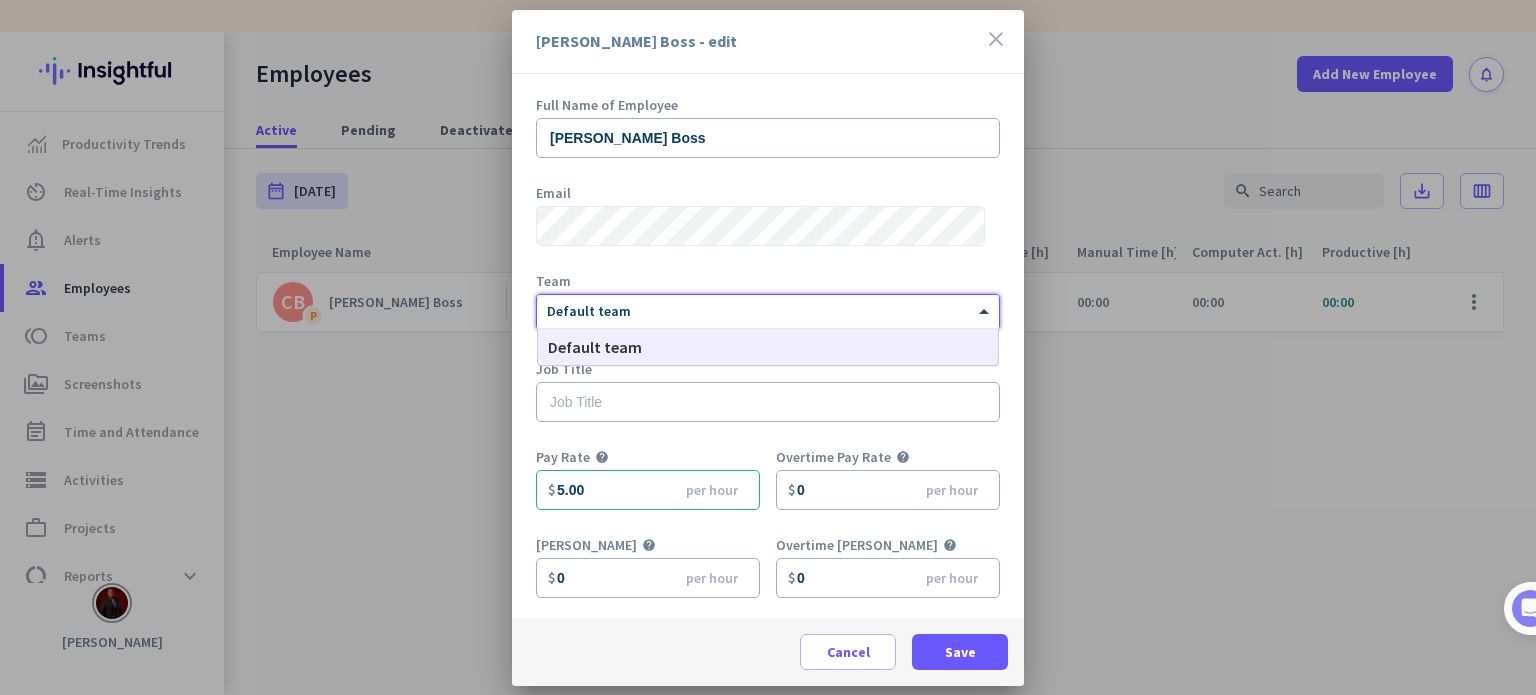 click at bounding box center [768, 308] 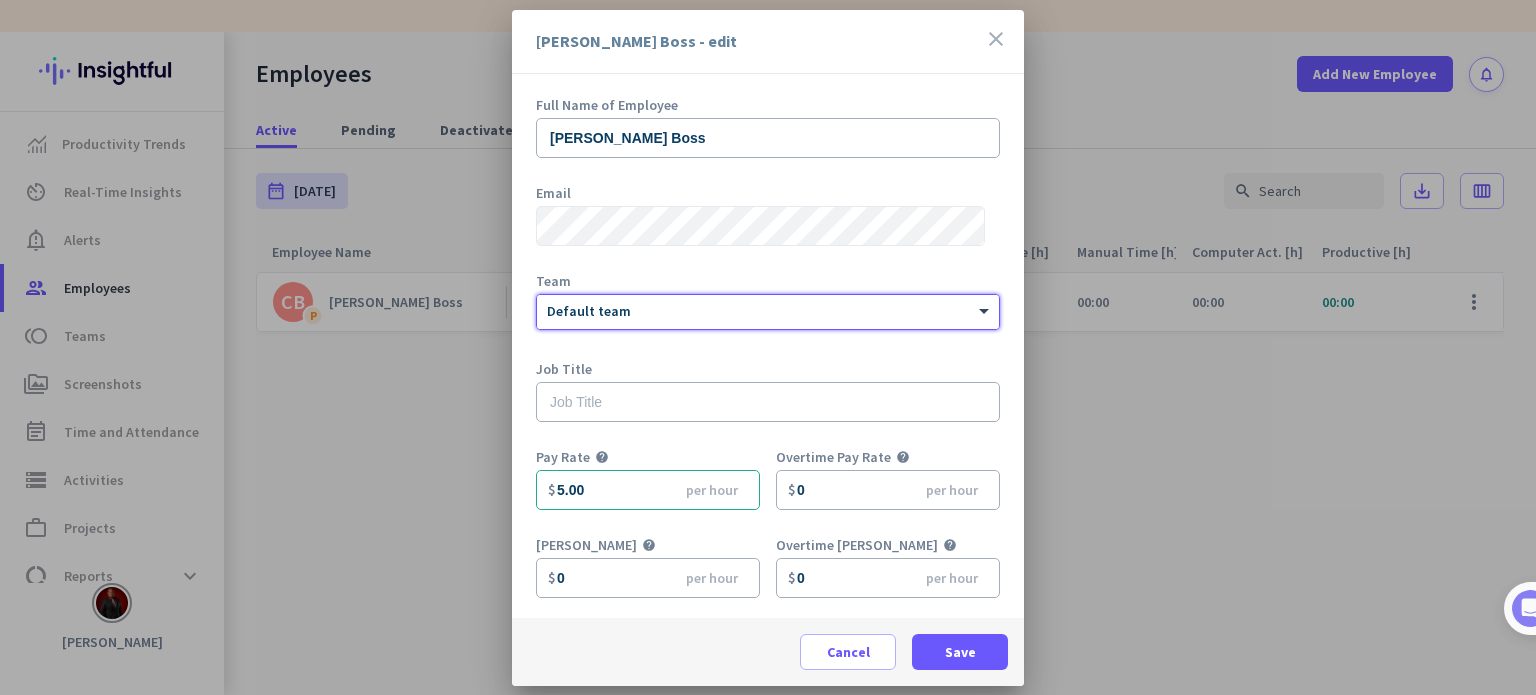 click at bounding box center (768, 308) 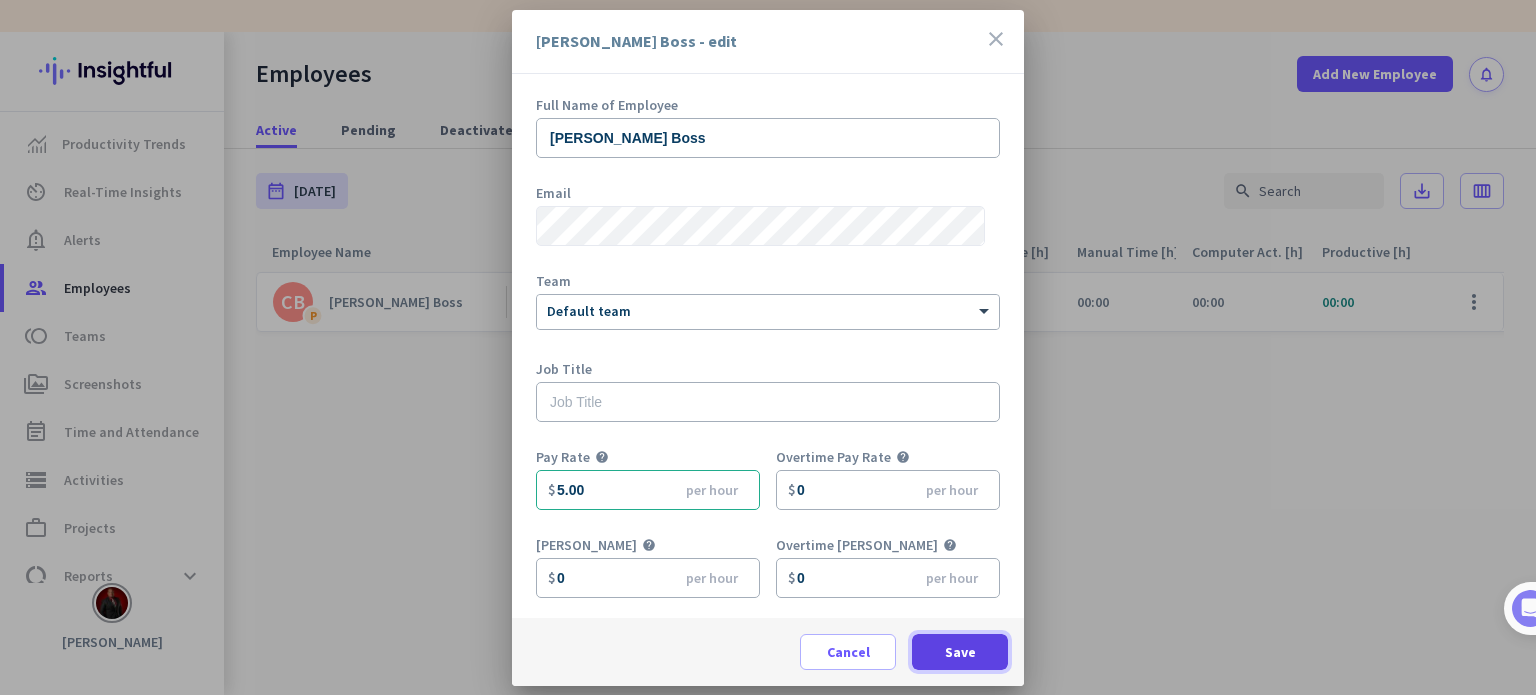 click at bounding box center [960, 652] 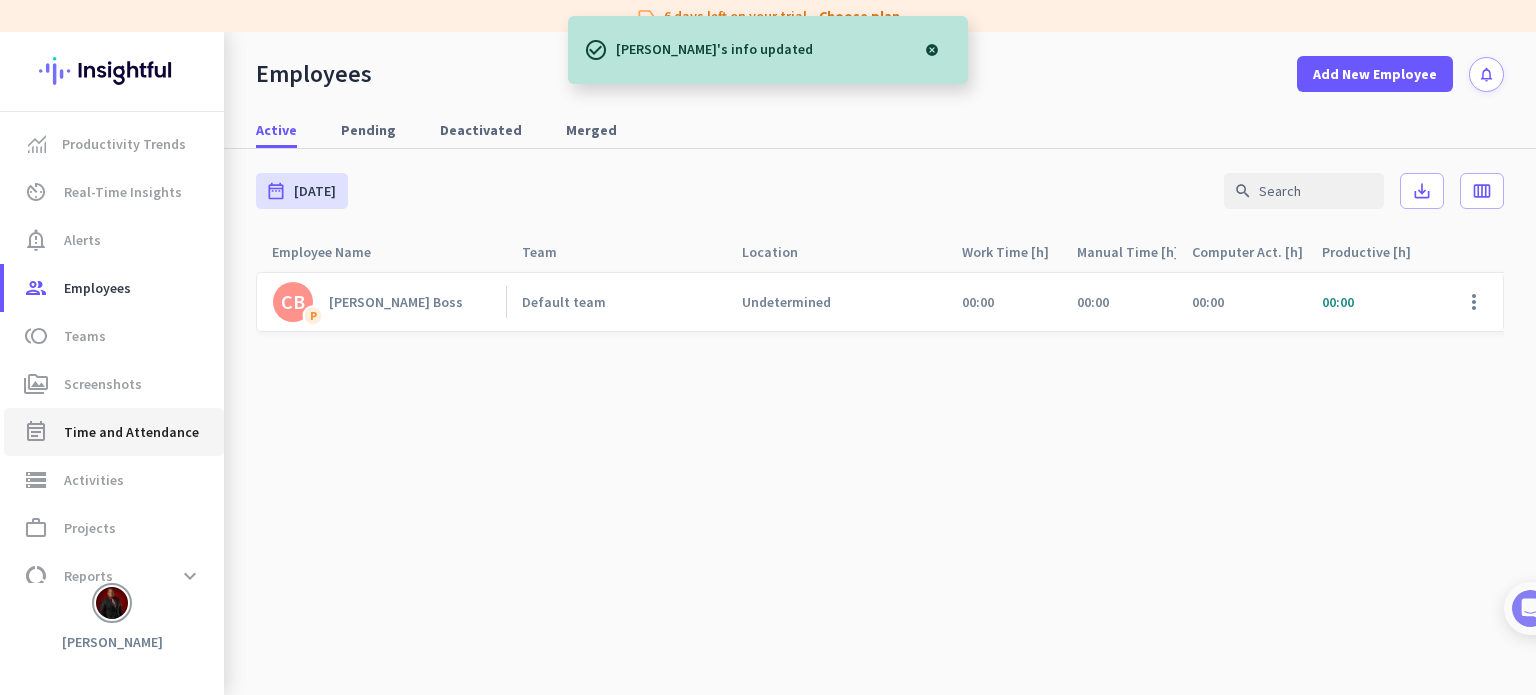 click on "event_note  Time and Attendance" 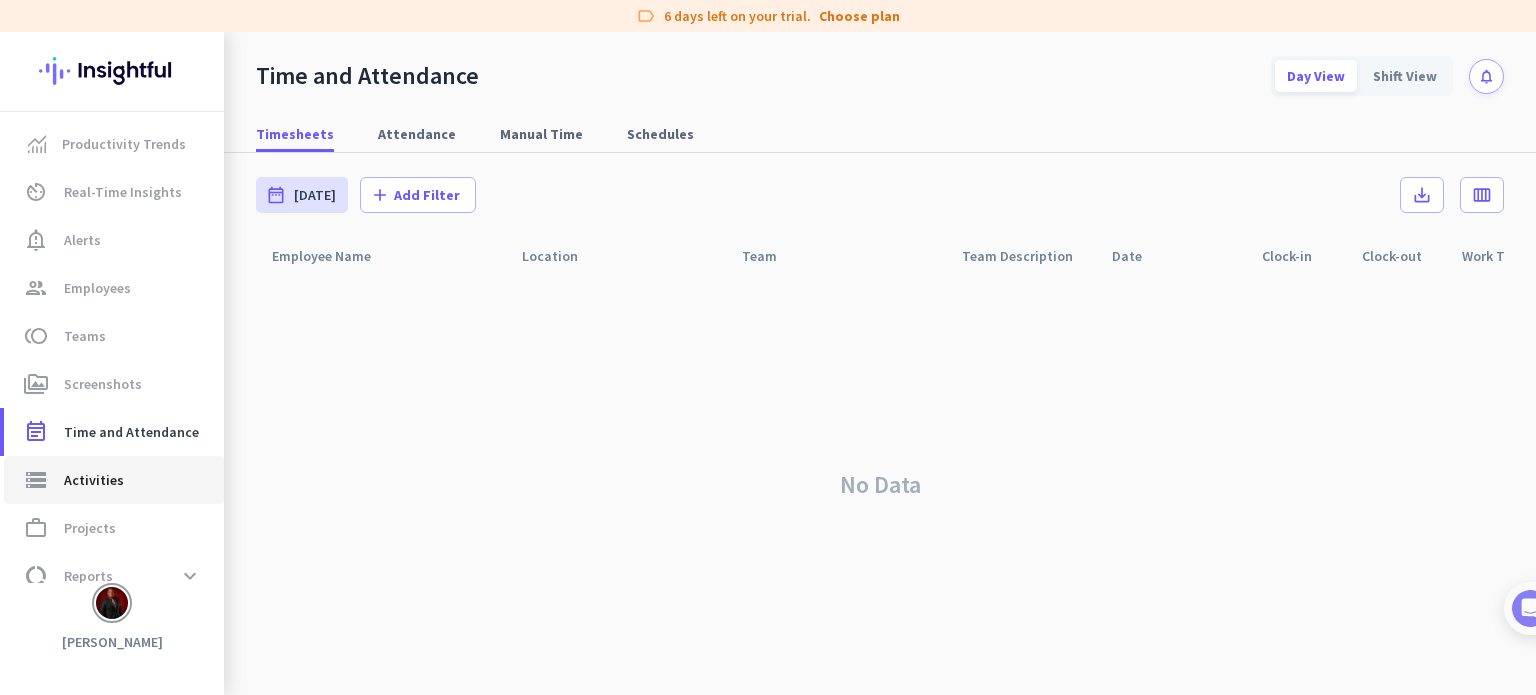 click on "Activities" 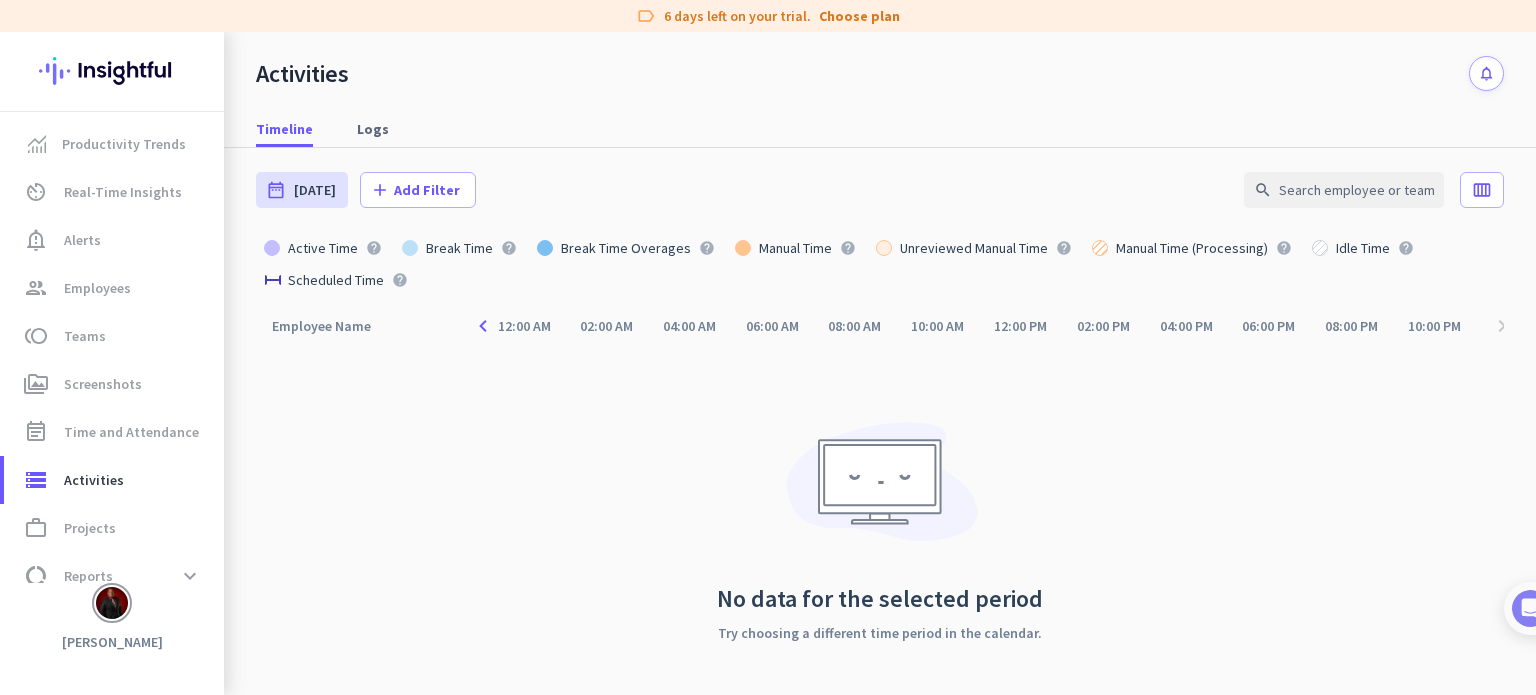 click on "navigate_before" 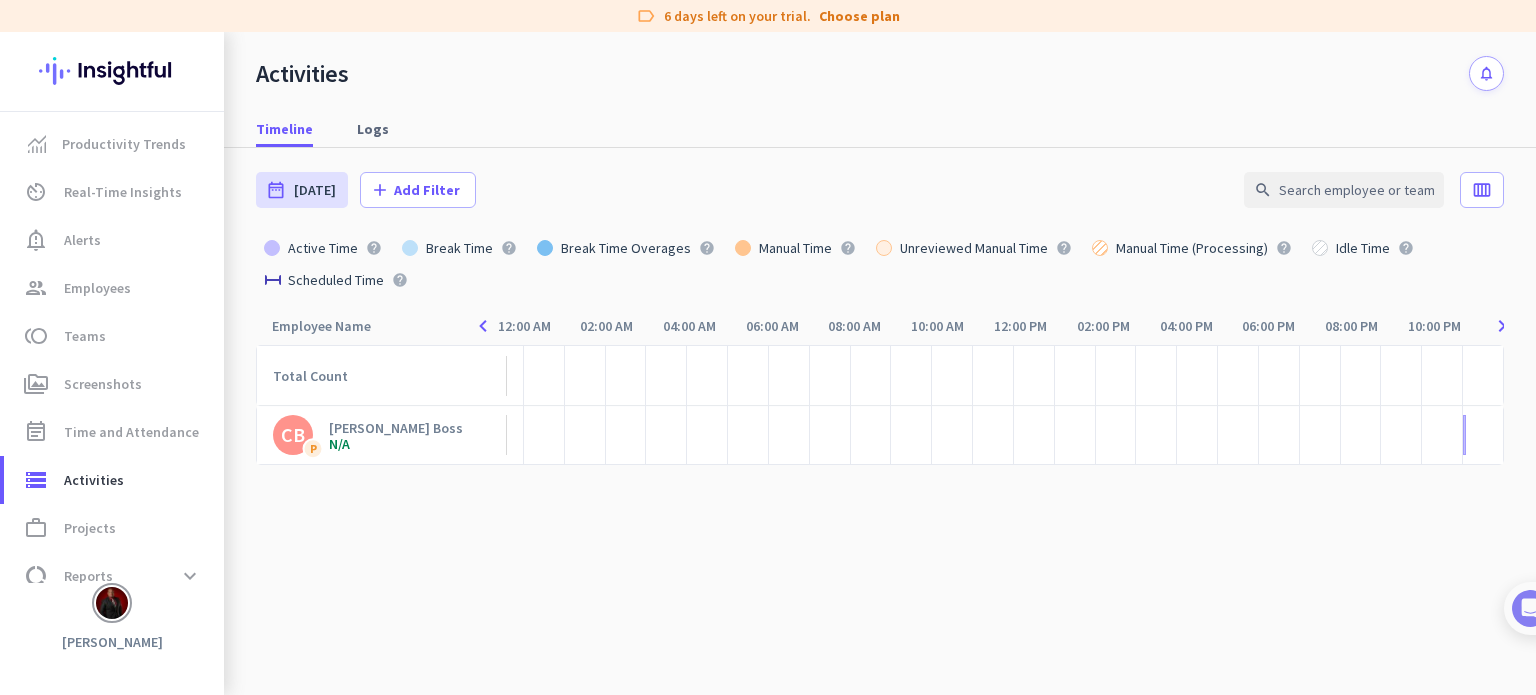 click on "[PERSON_NAME] Boss   N/A" 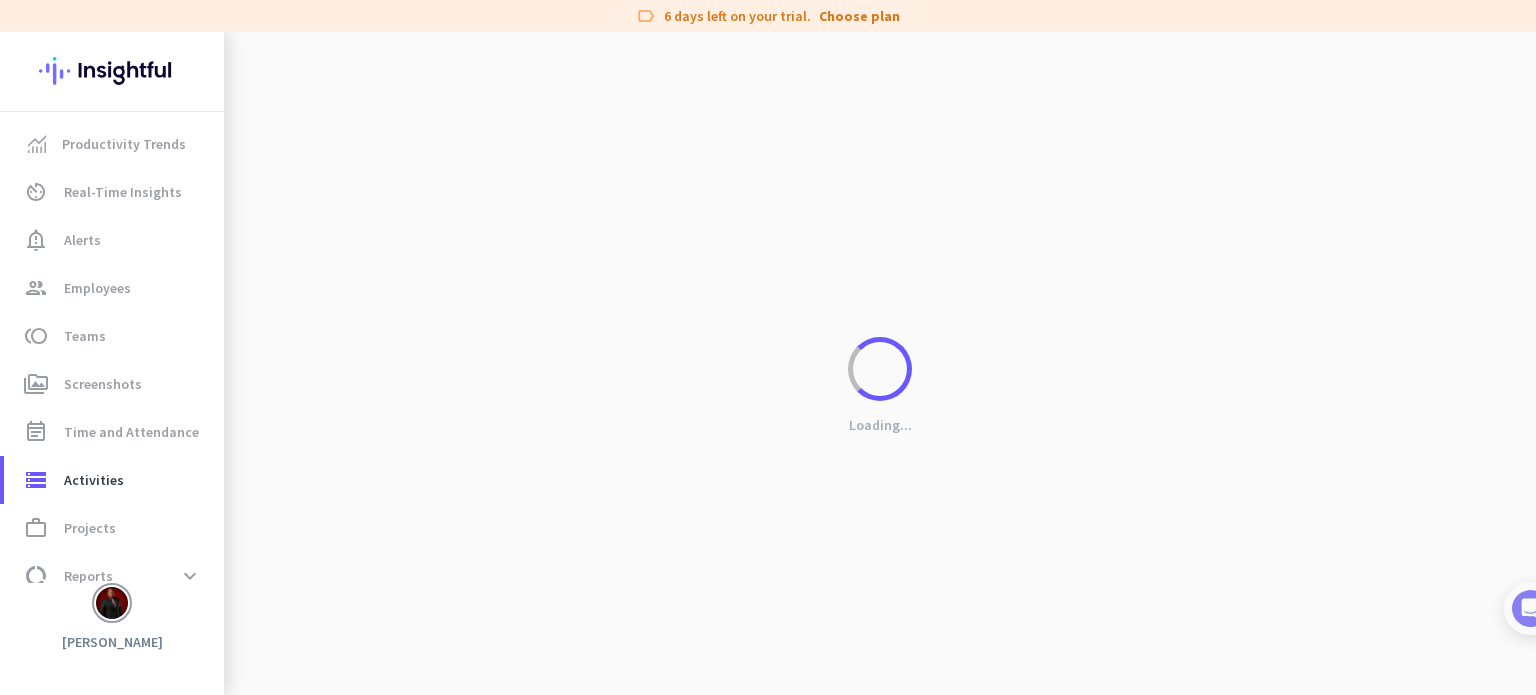 type on "[DATE] - [DATE]" 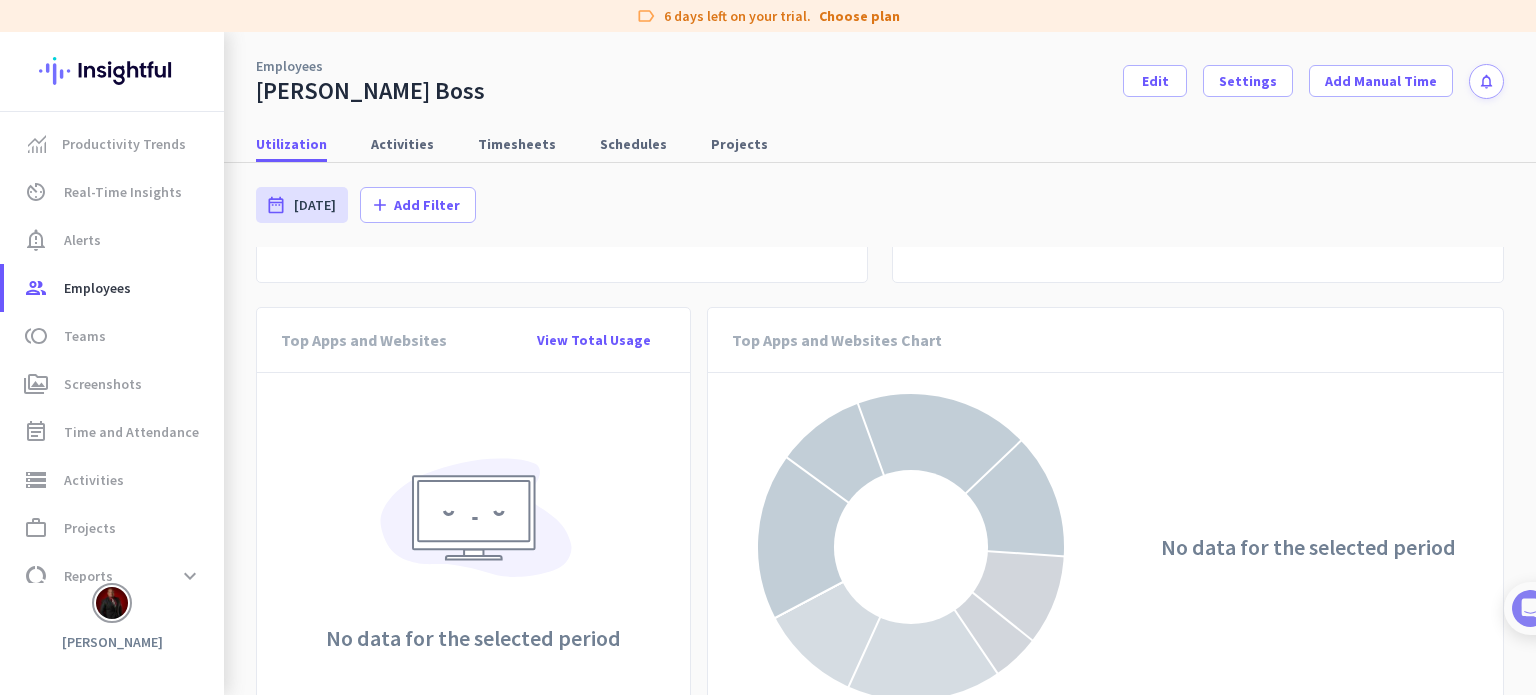 scroll, scrollTop: 1455, scrollLeft: 0, axis: vertical 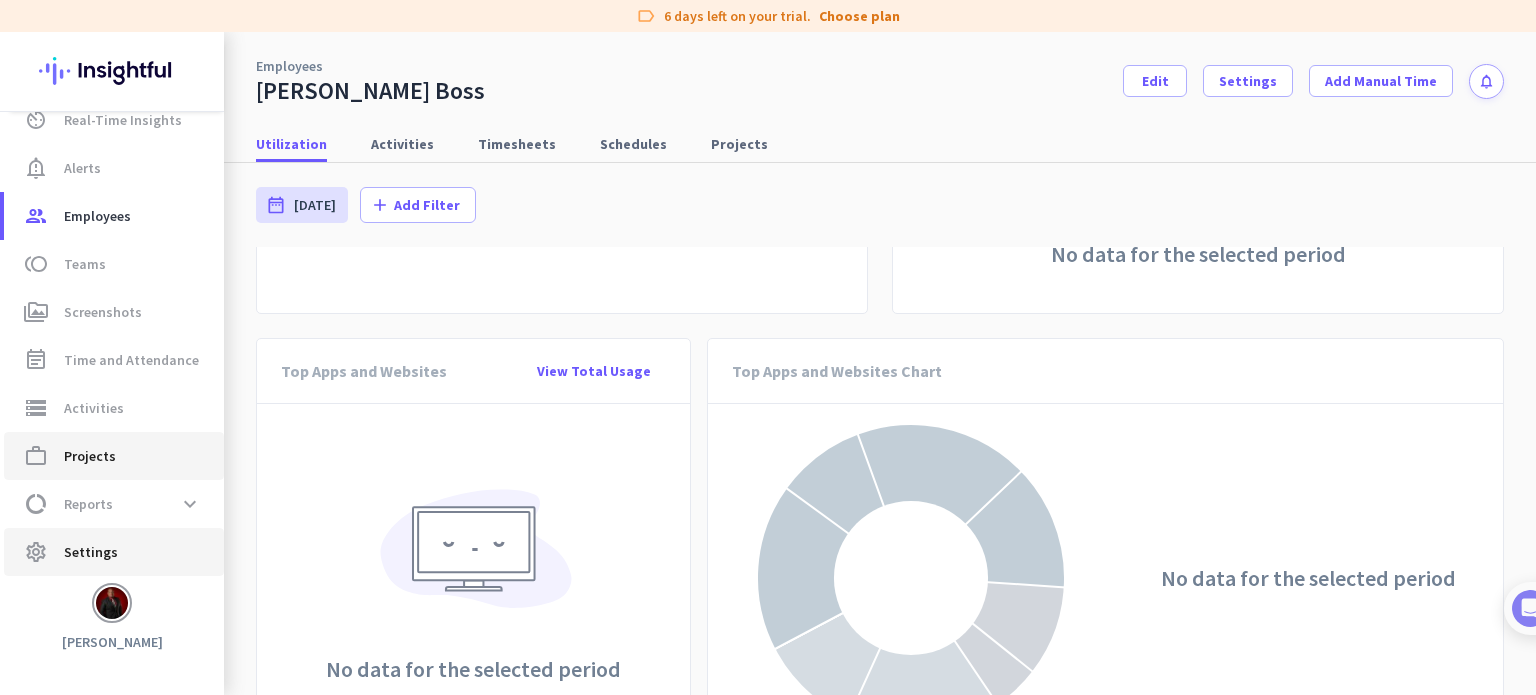 click on "Settings" 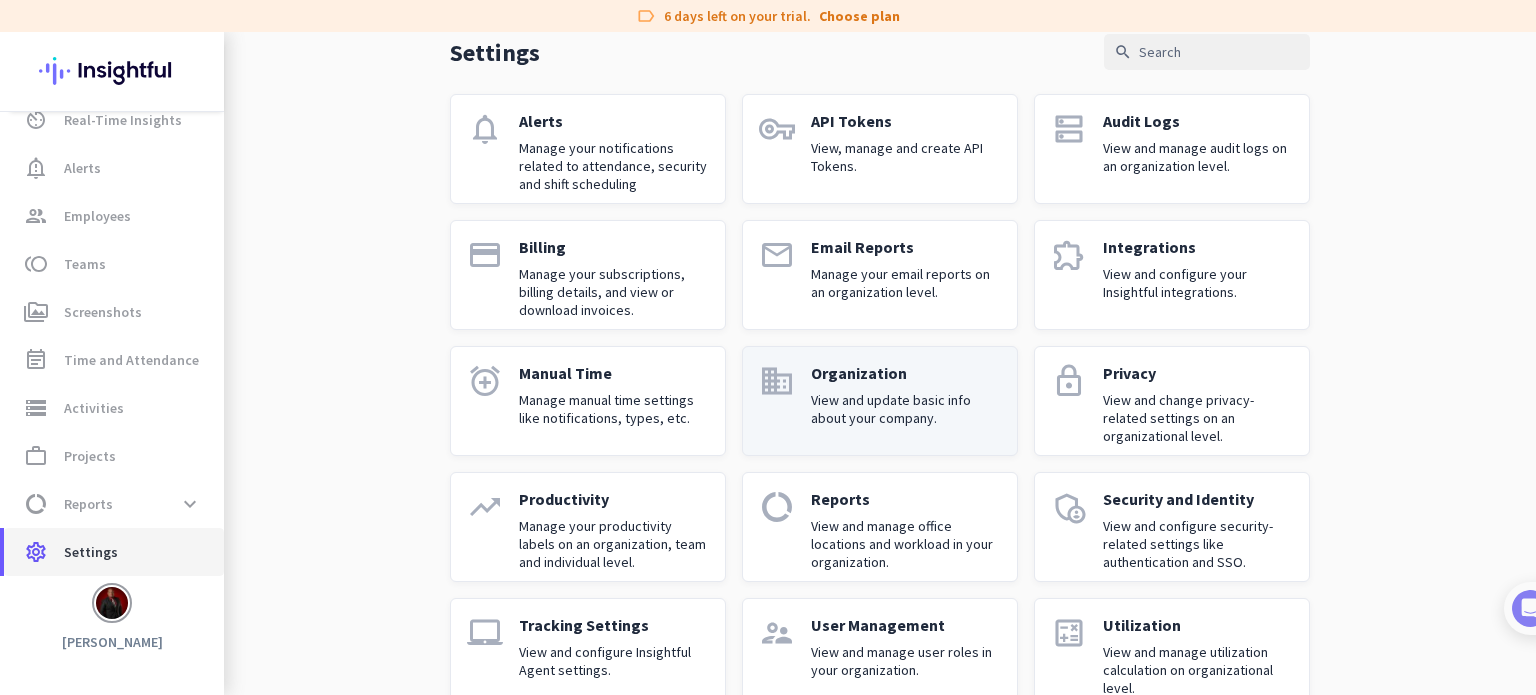 scroll, scrollTop: 103, scrollLeft: 0, axis: vertical 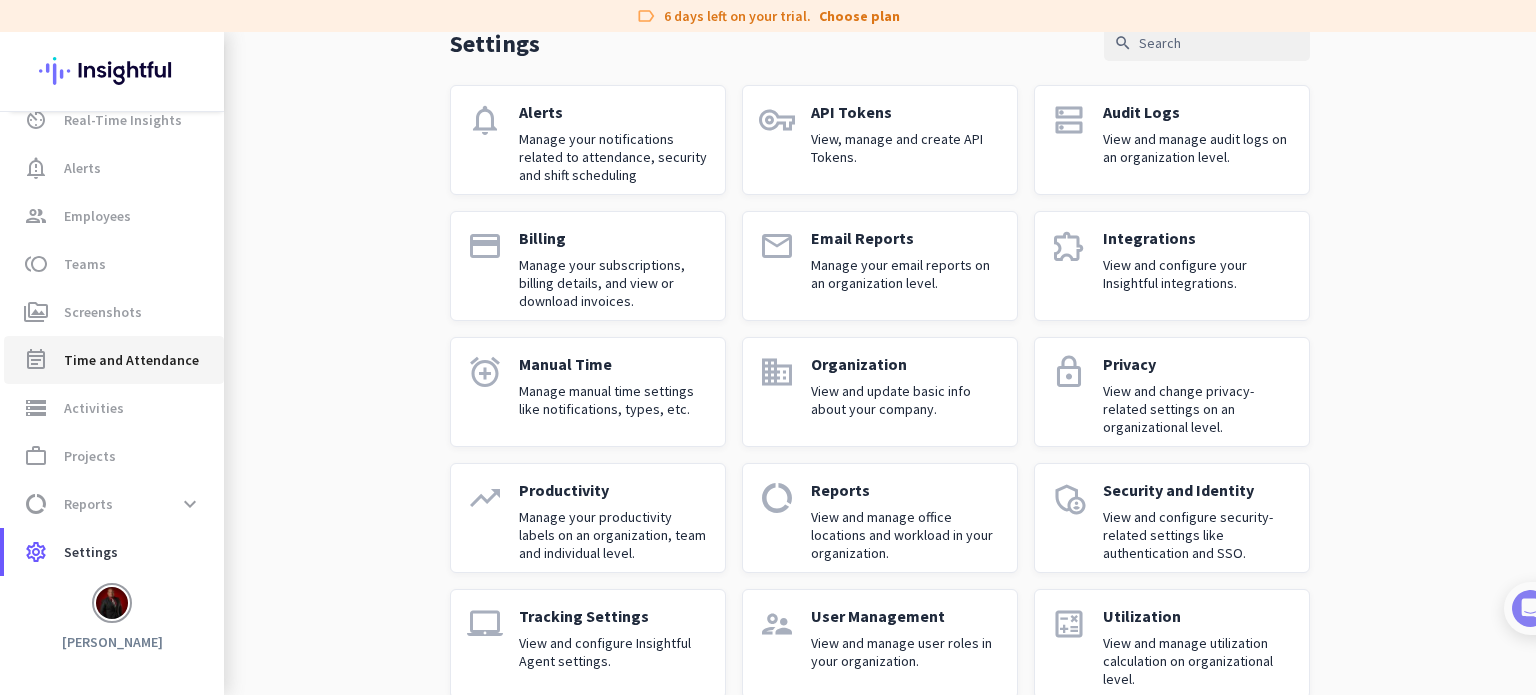 click on "event_note  Time and Attendance" 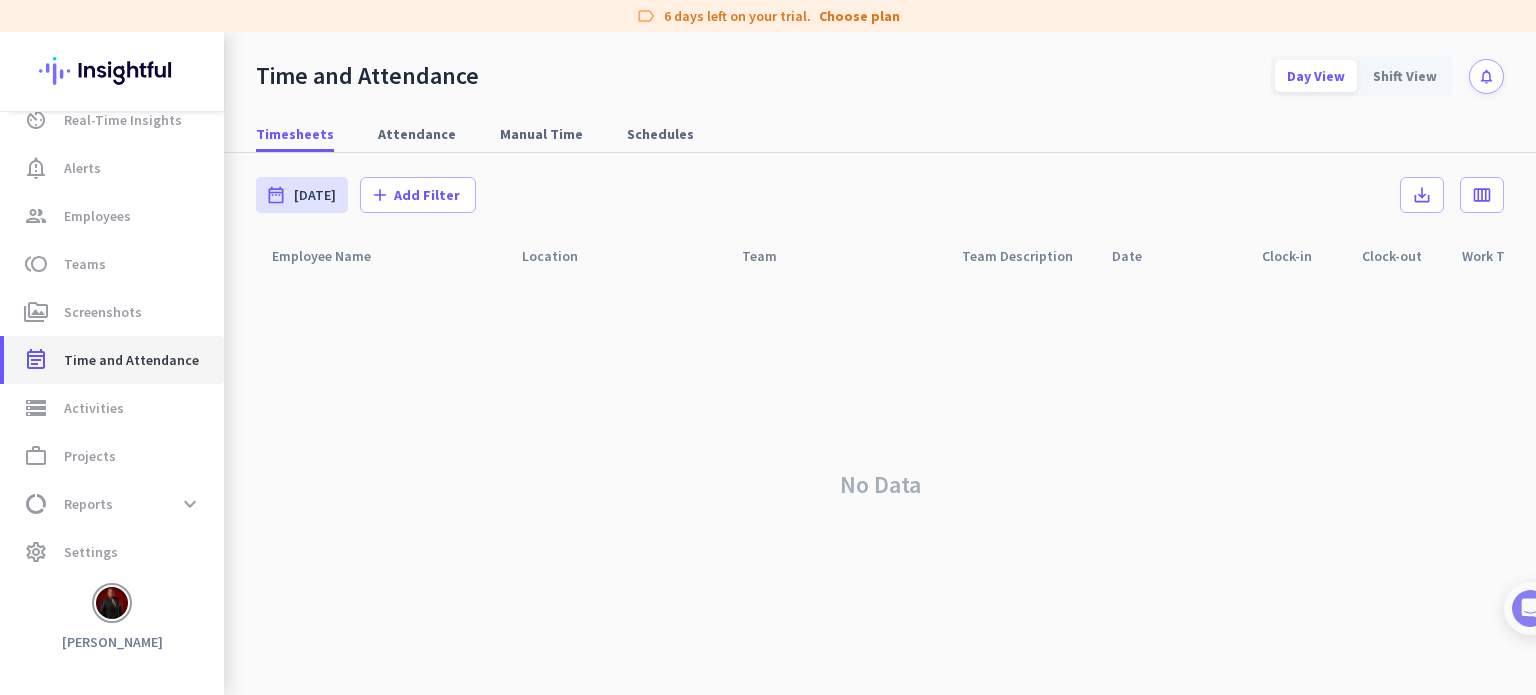 scroll, scrollTop: 0, scrollLeft: 0, axis: both 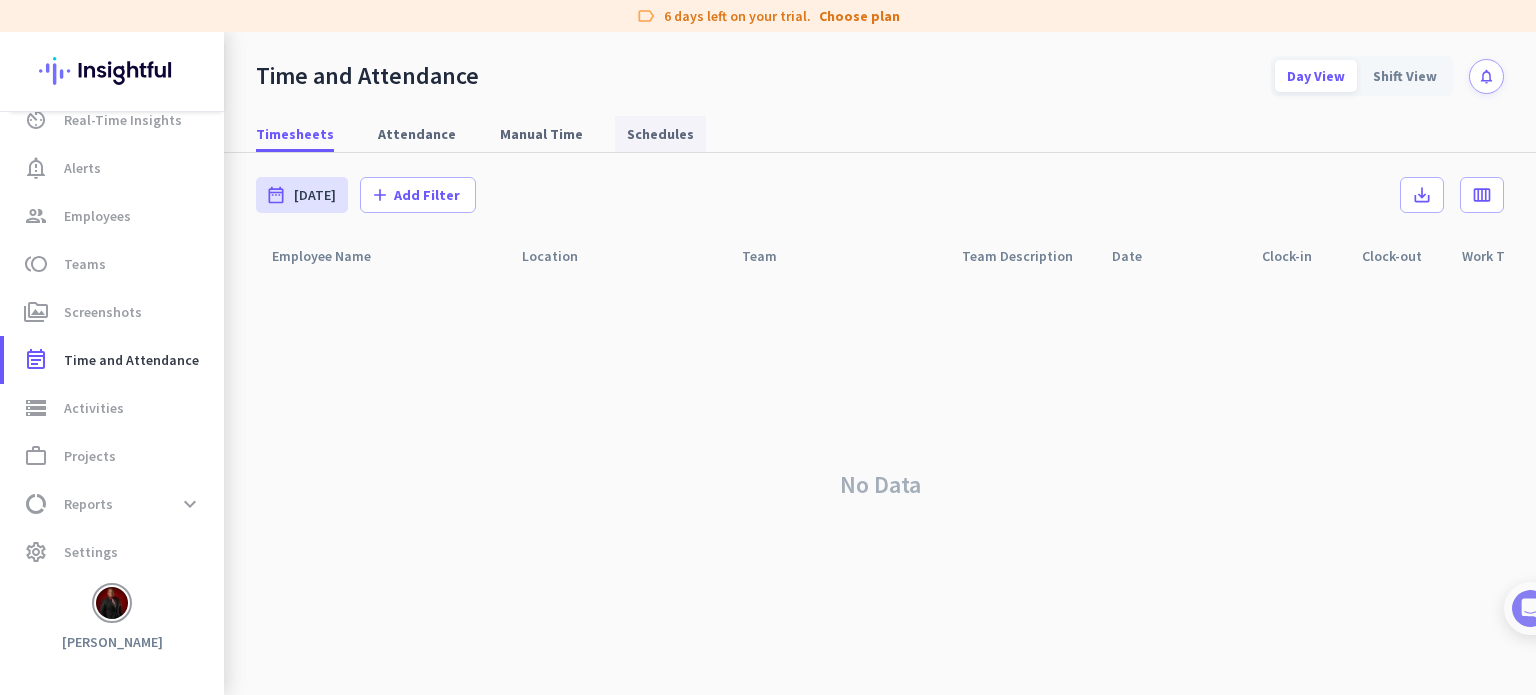 click on "Schedules" at bounding box center (660, 134) 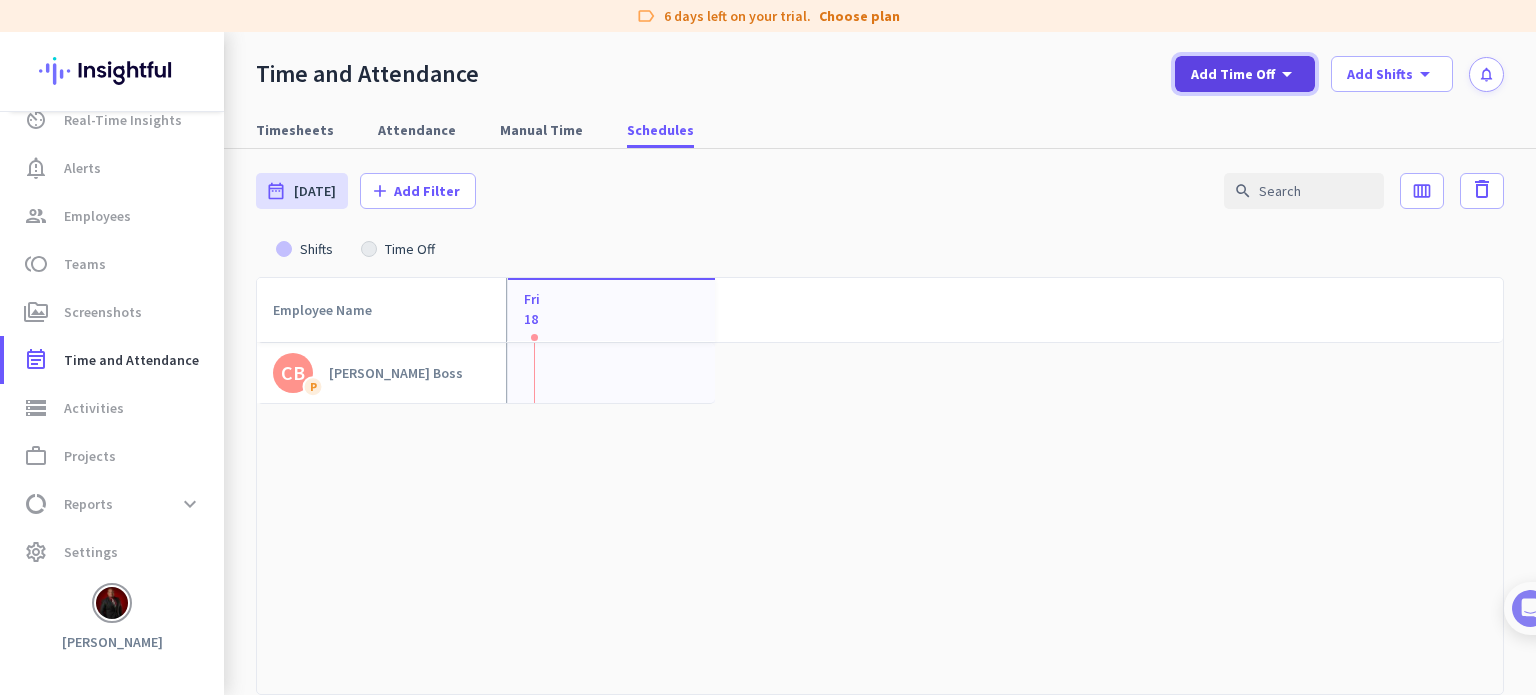 click on "Add Time Off" at bounding box center (1233, 74) 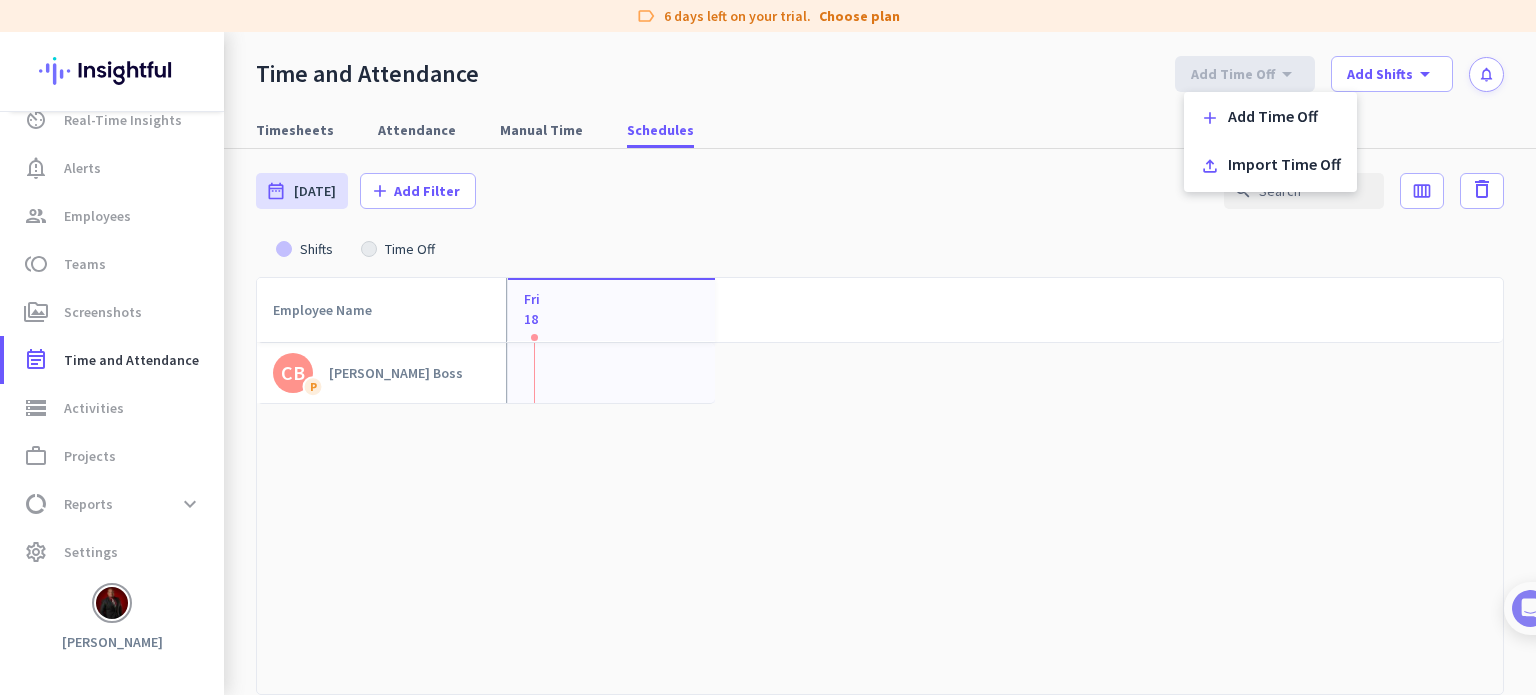 click at bounding box center (768, 347) 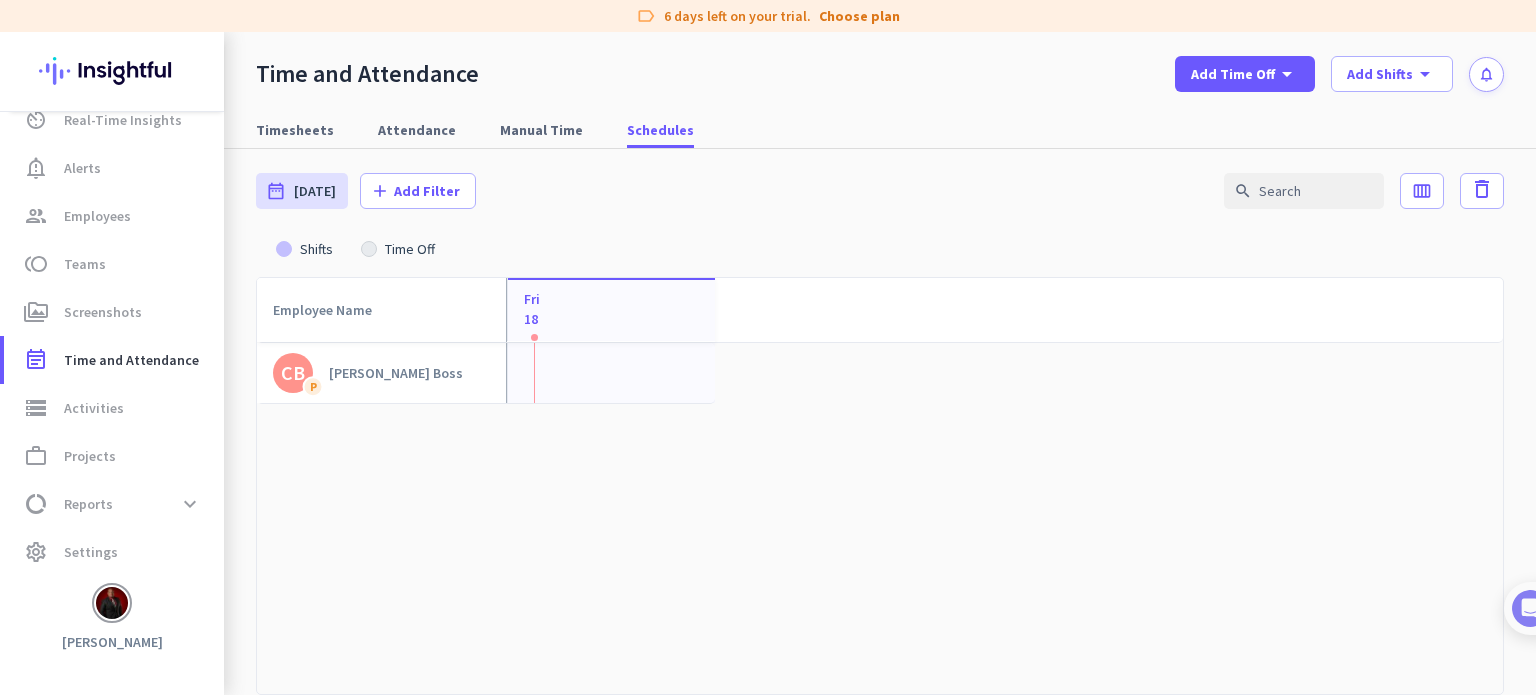 click on "[PERSON_NAME] Boss" 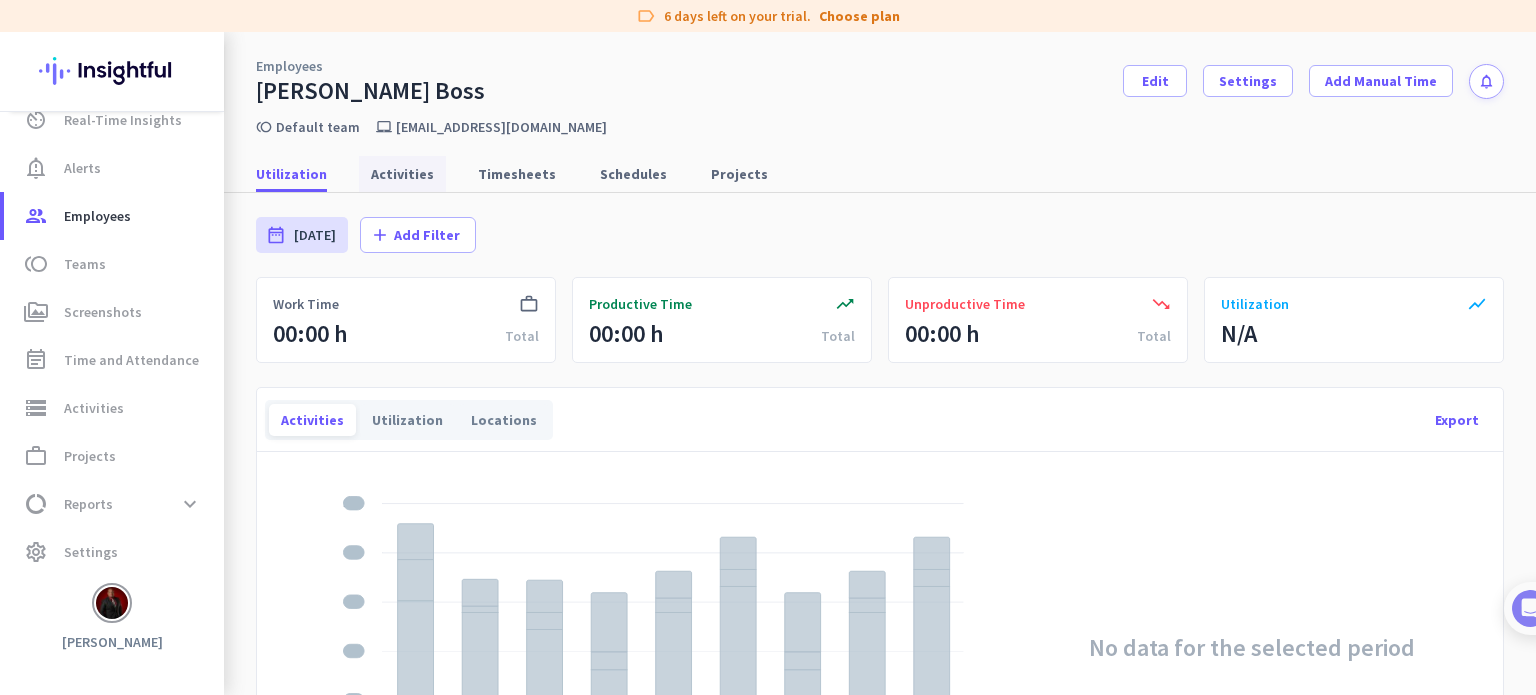 click on "Activities" at bounding box center (402, 174) 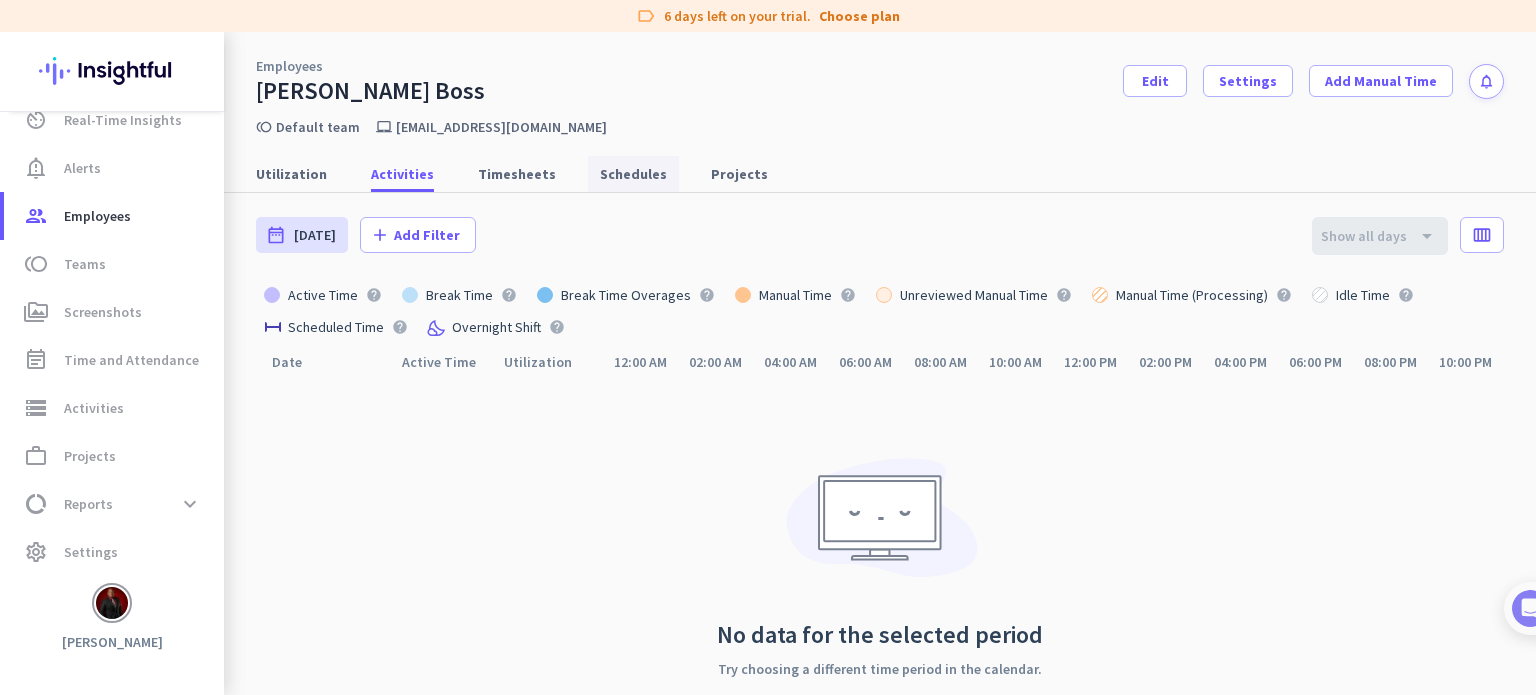 click on "Schedules" at bounding box center (633, 174) 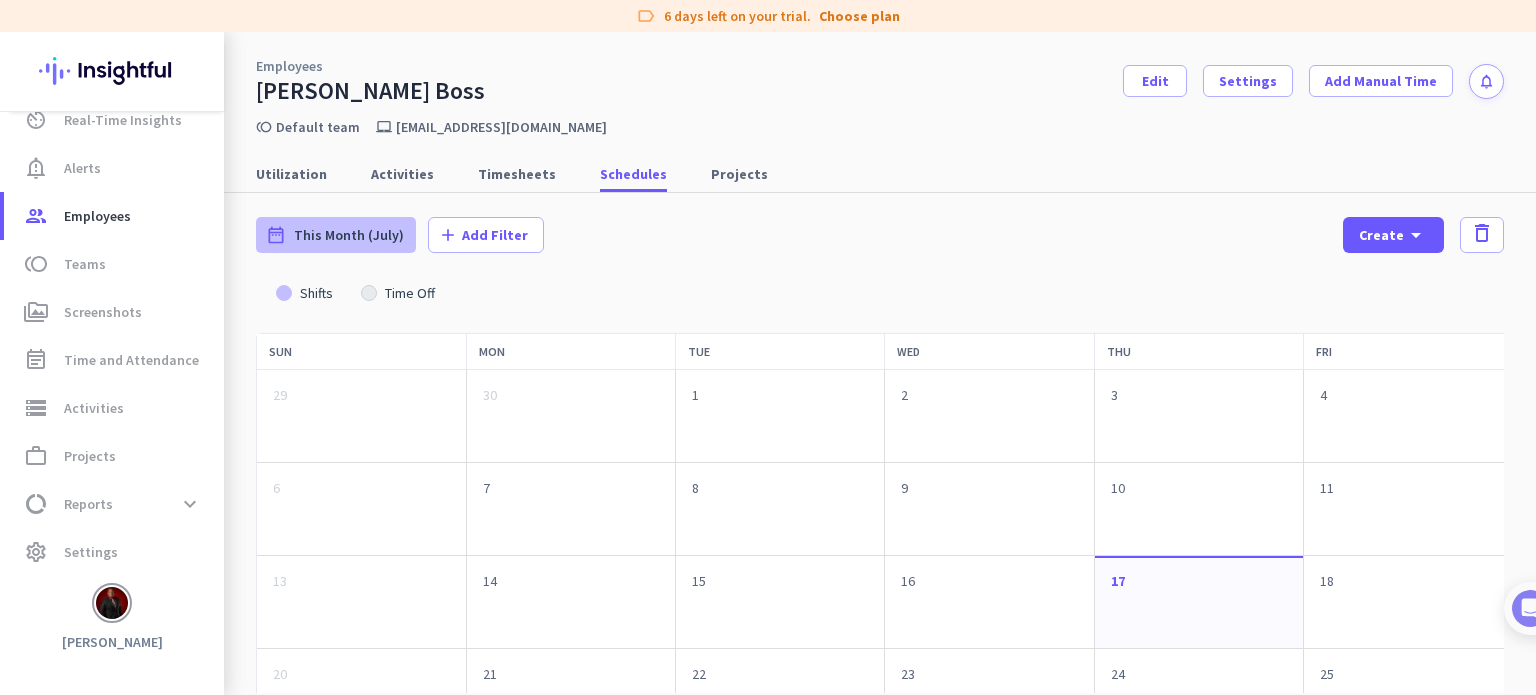 click on "This Month (July)" 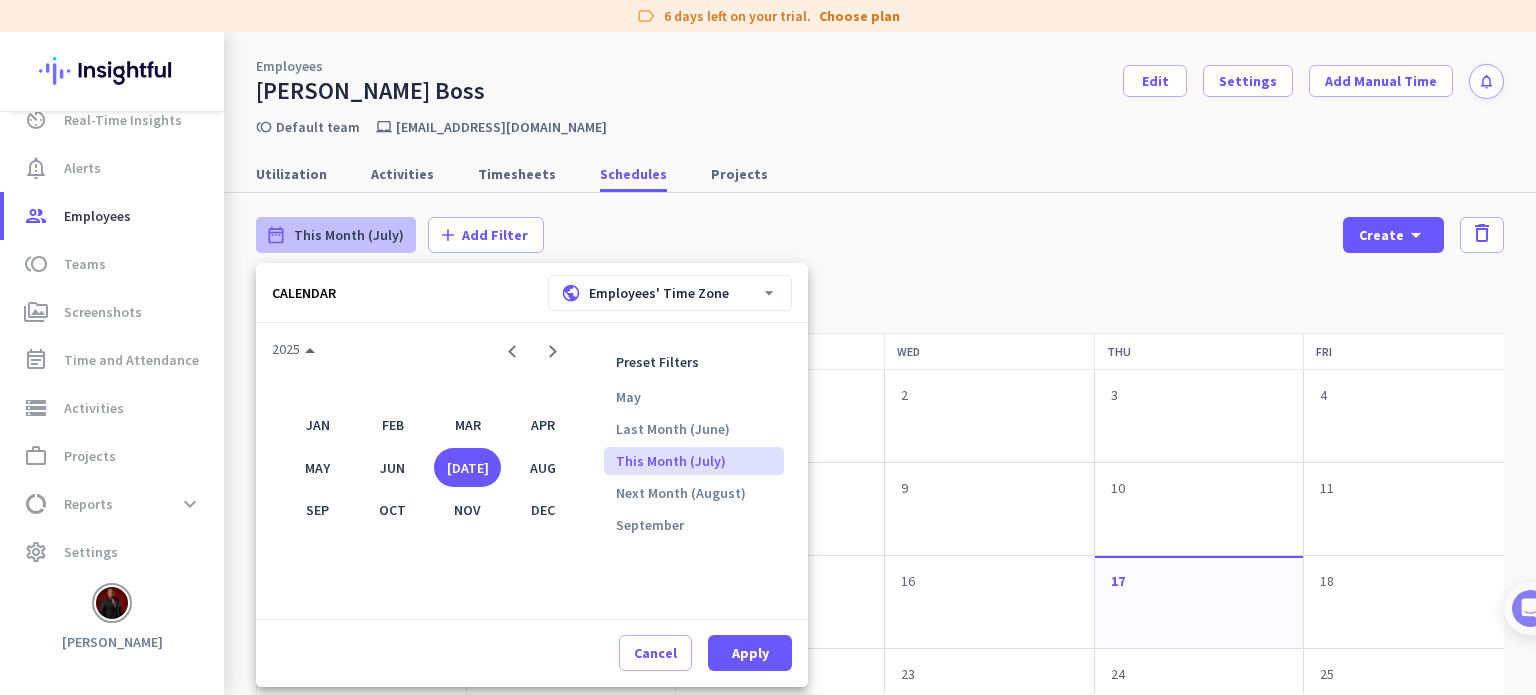 click at bounding box center [768, 347] 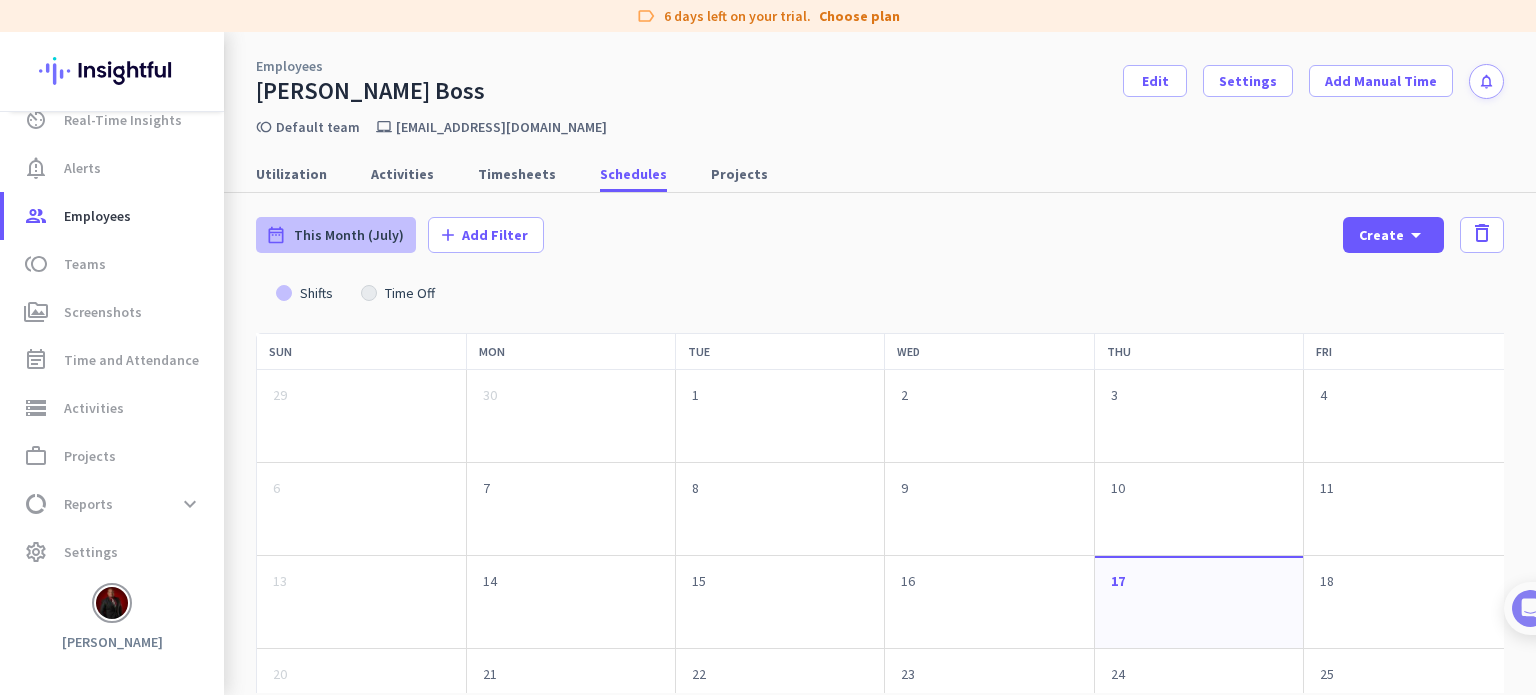 click 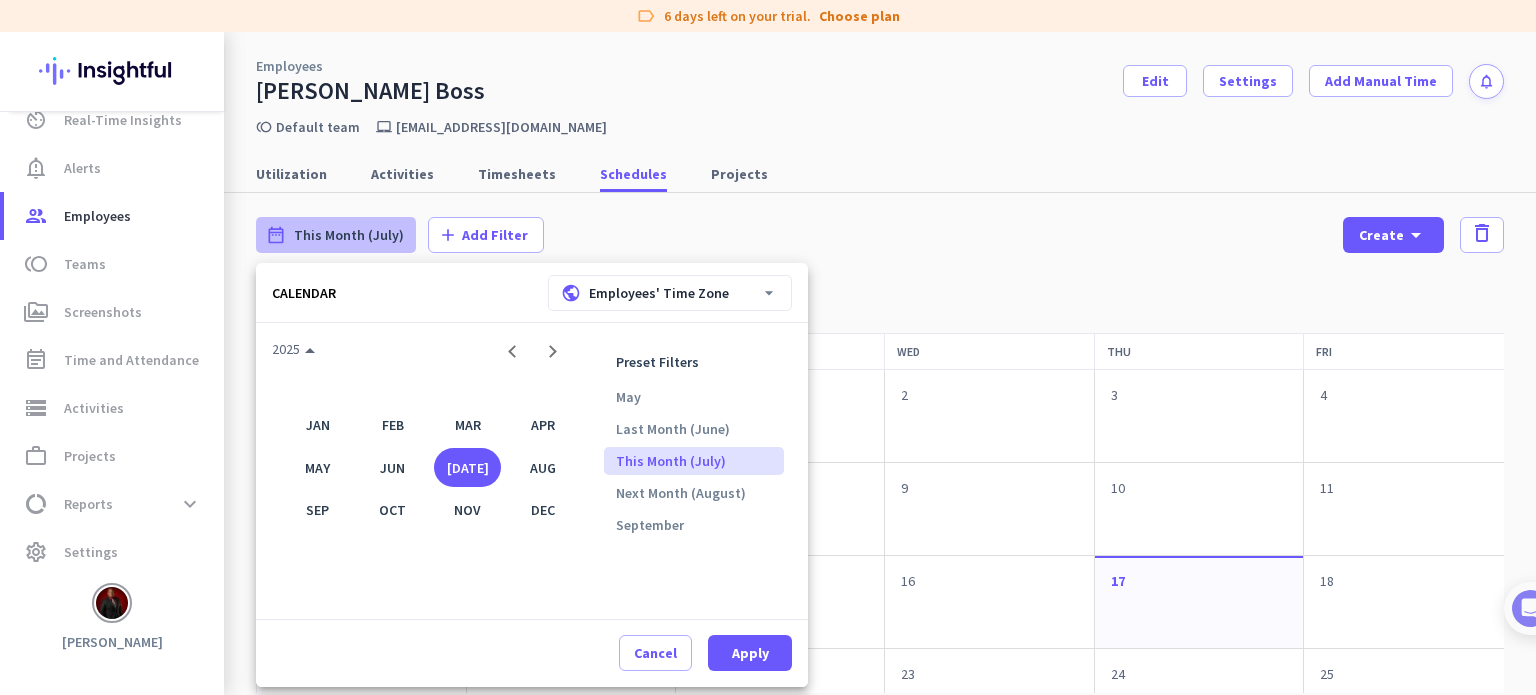 scroll, scrollTop: 29, scrollLeft: 0, axis: vertical 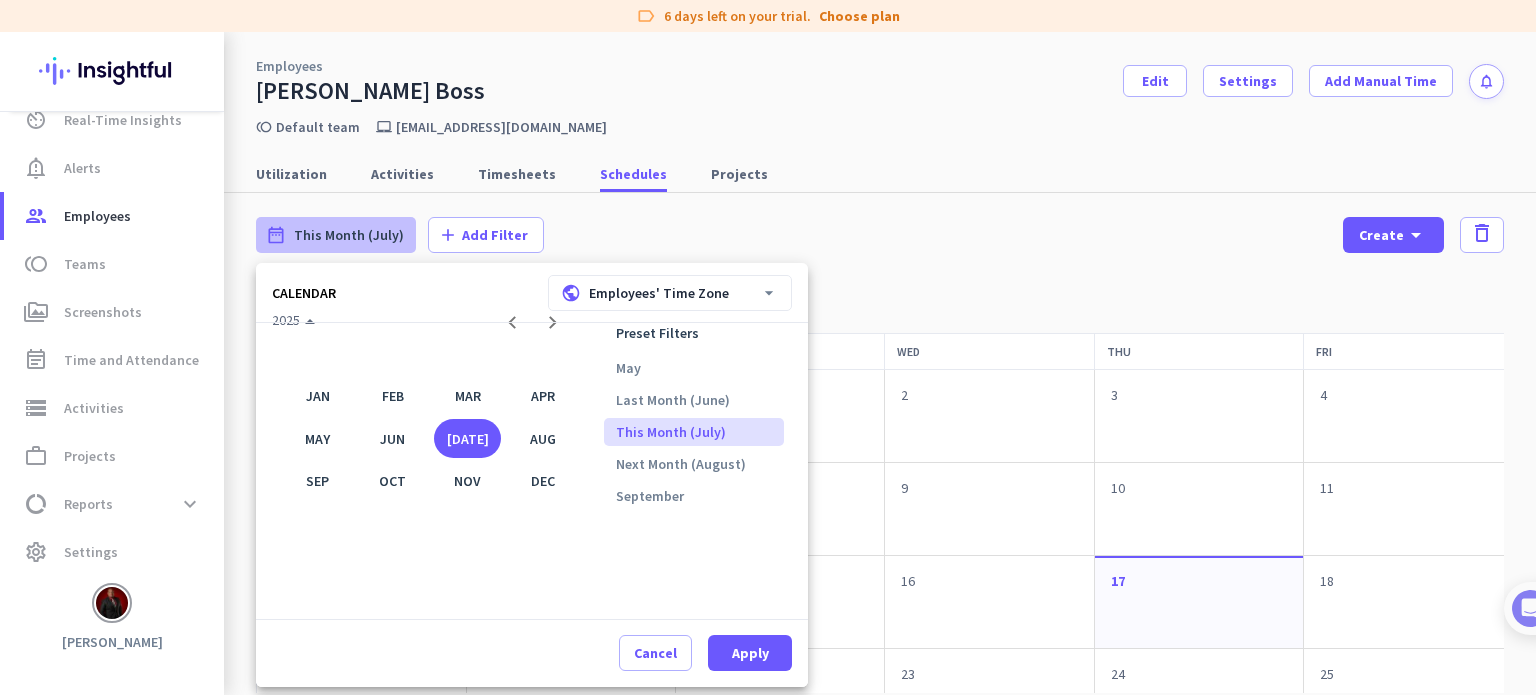 click at bounding box center (768, 347) 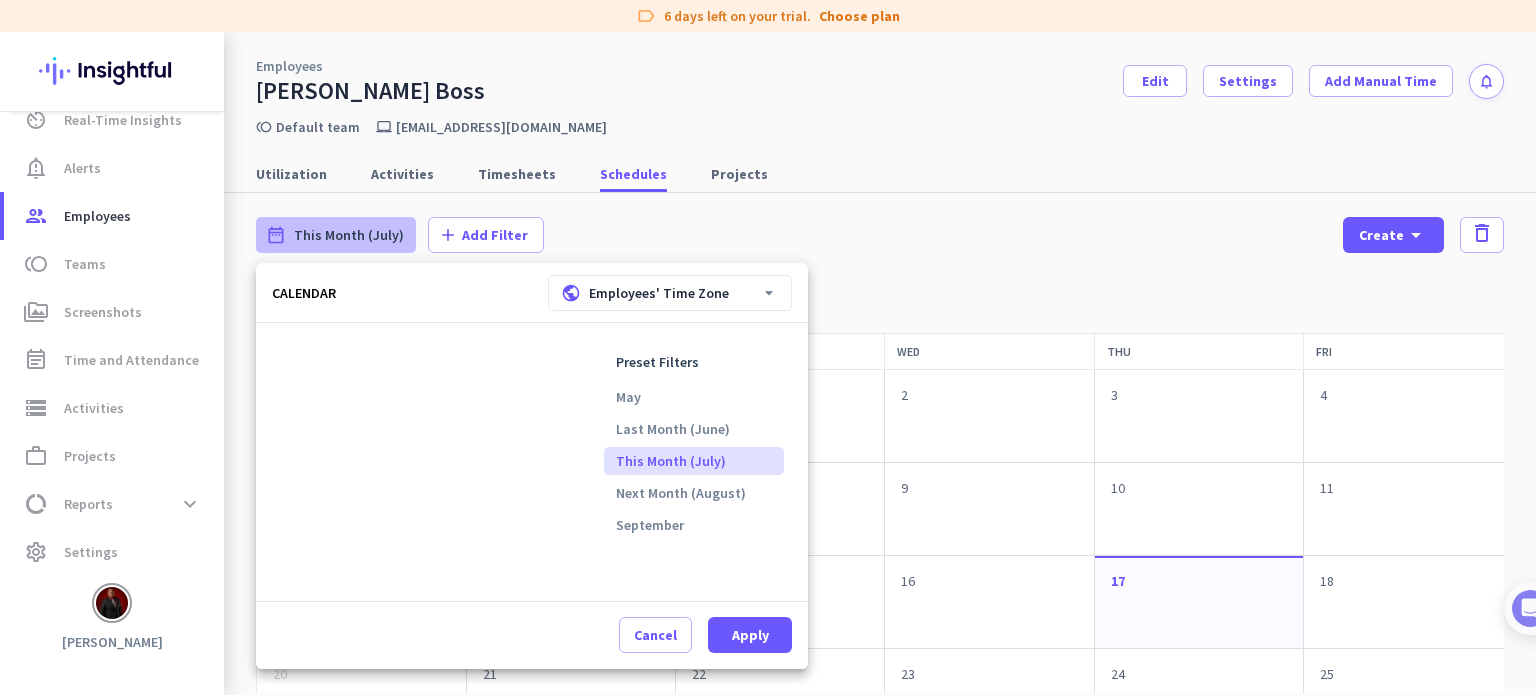 scroll, scrollTop: 0, scrollLeft: 0, axis: both 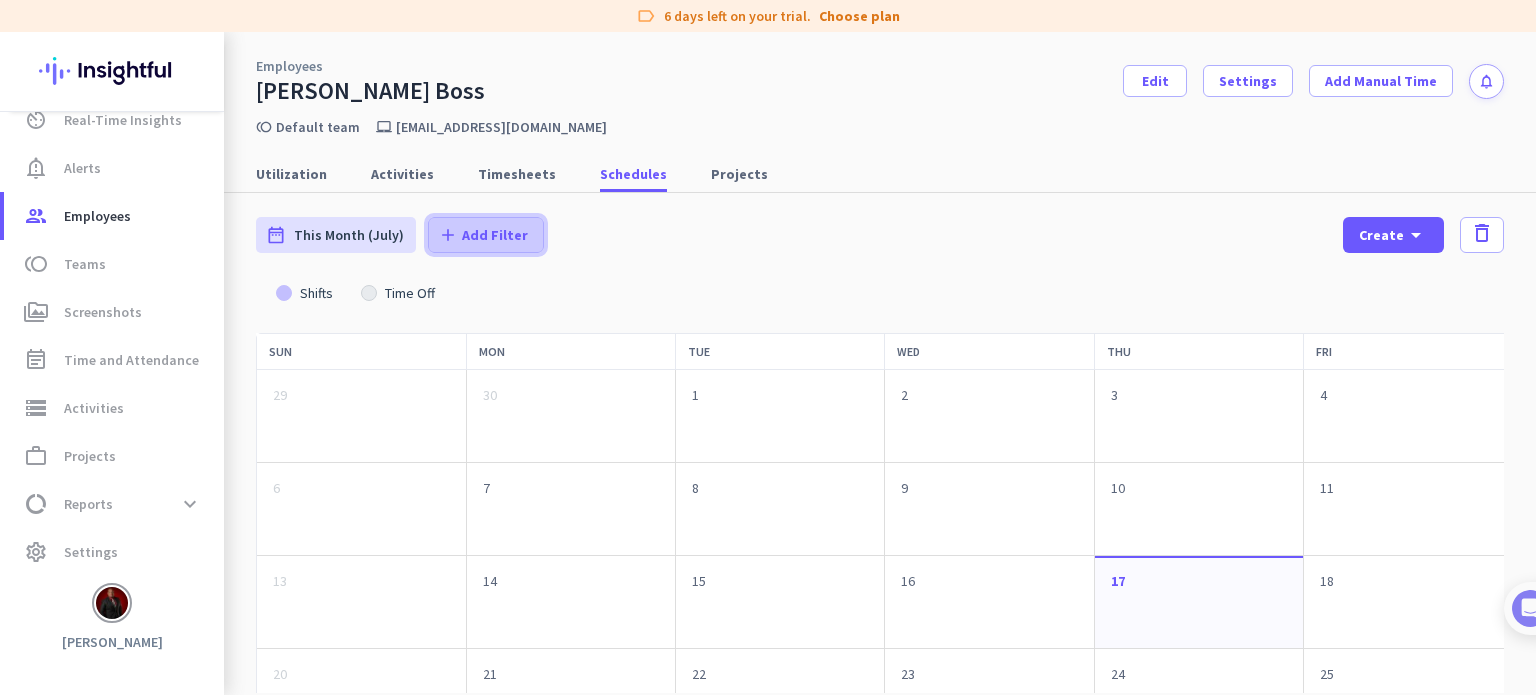 click on "Add Filter" 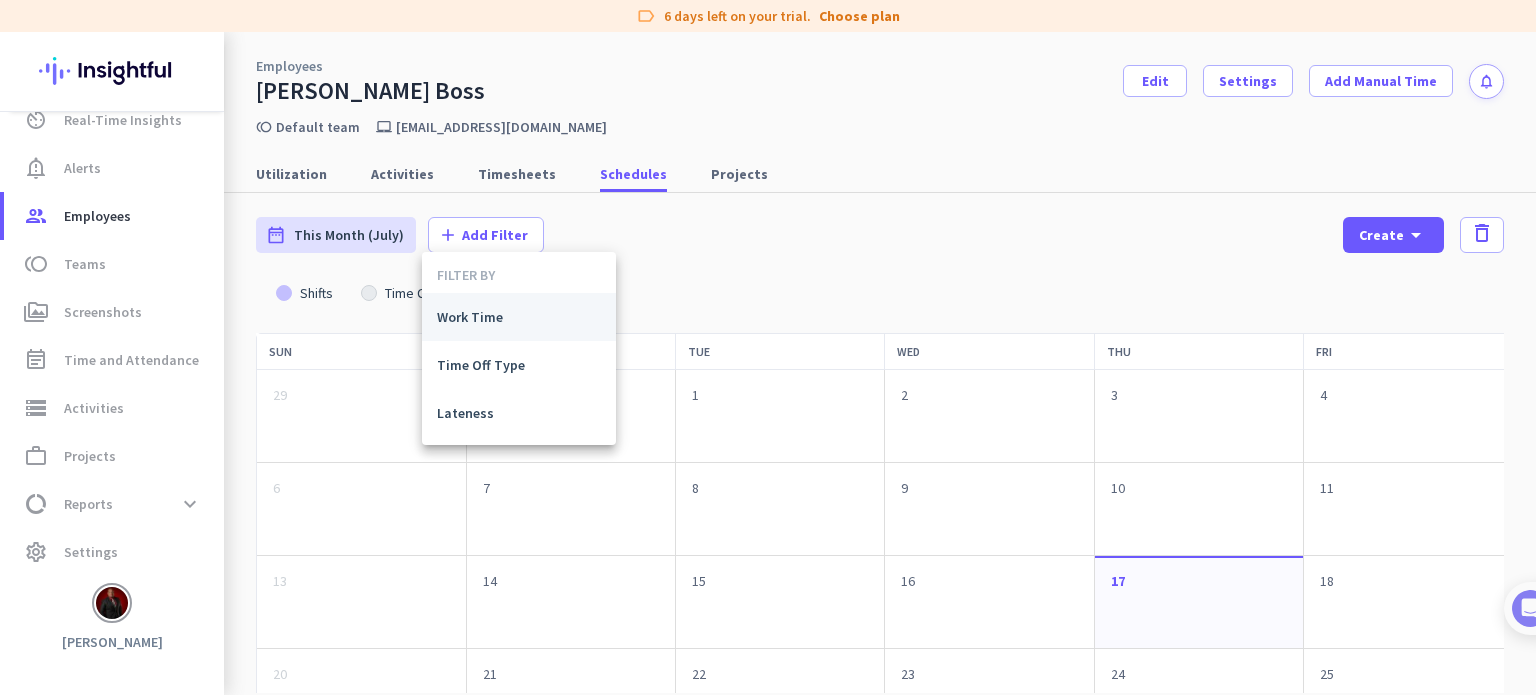 click on "Work Time" at bounding box center [519, 317] 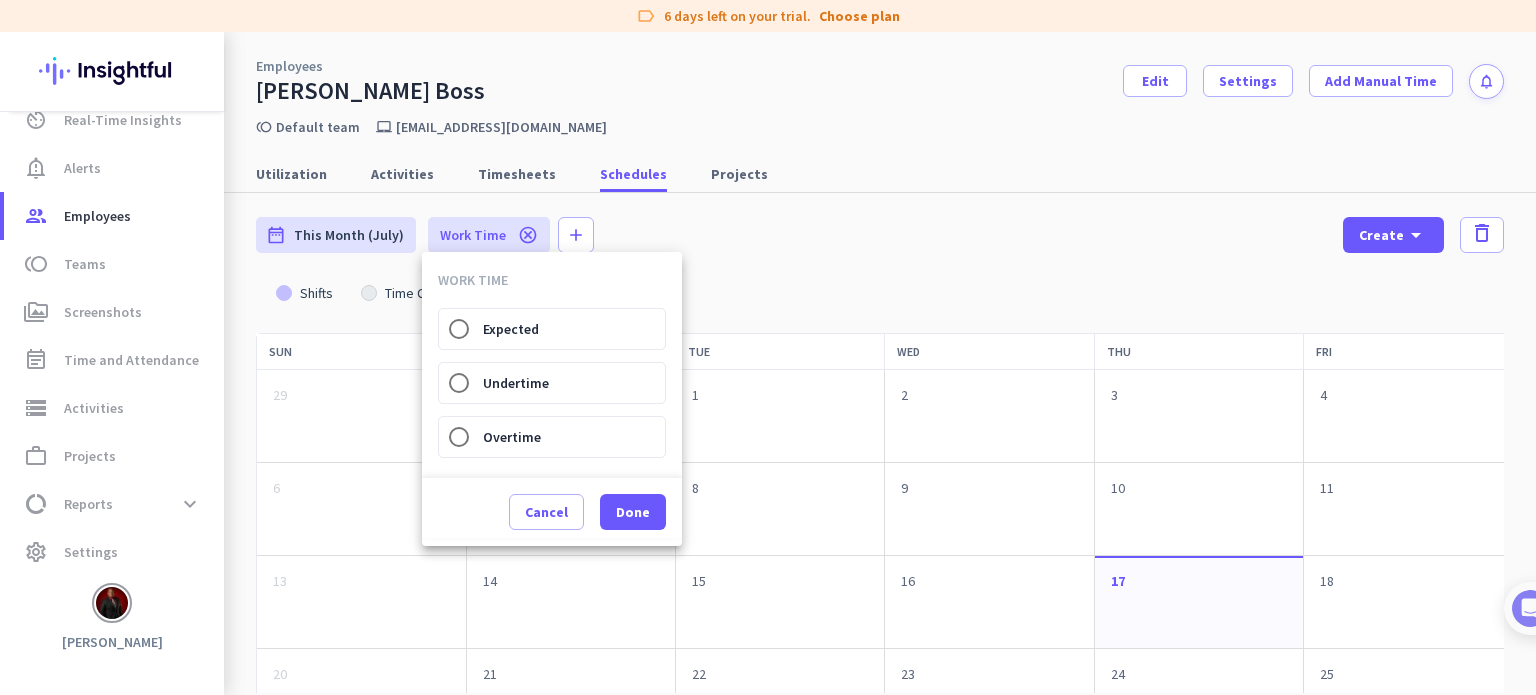 click at bounding box center (768, 347) 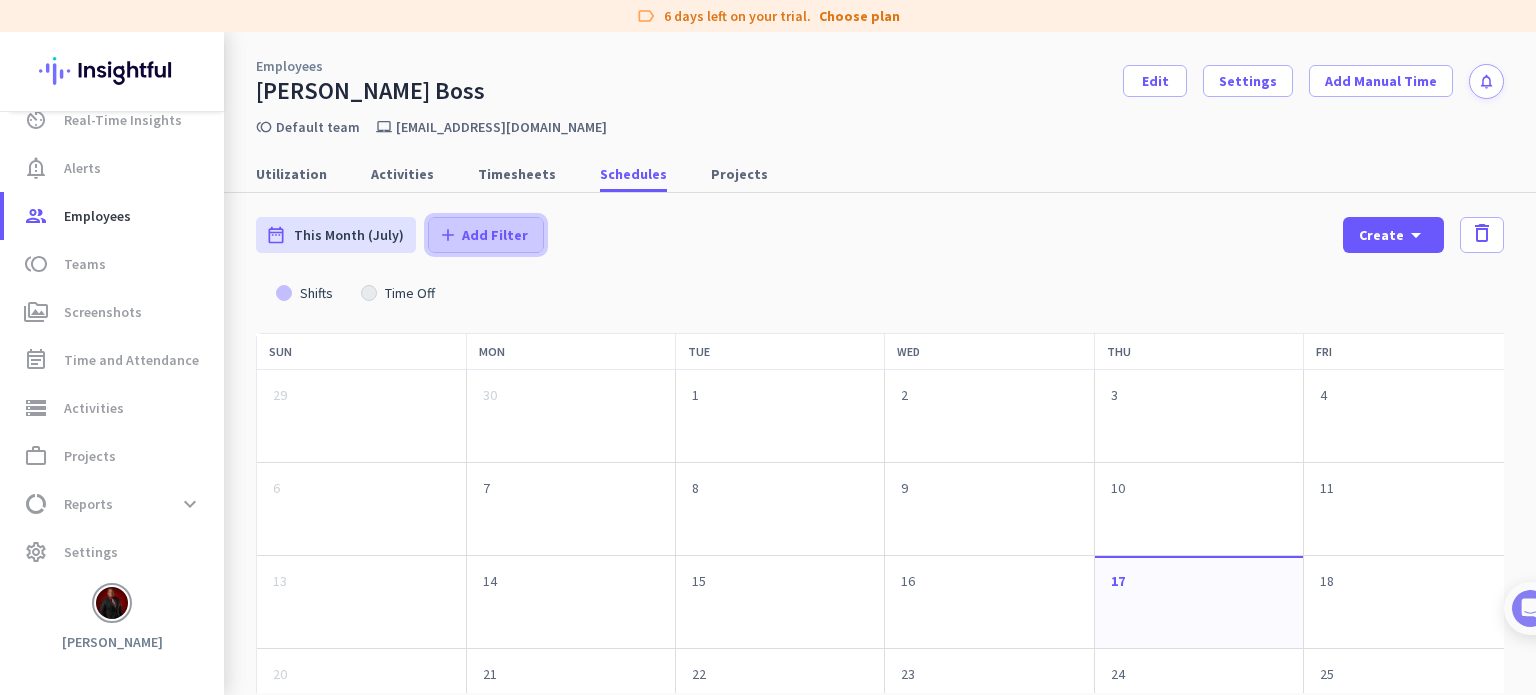 click on "Add Filter" 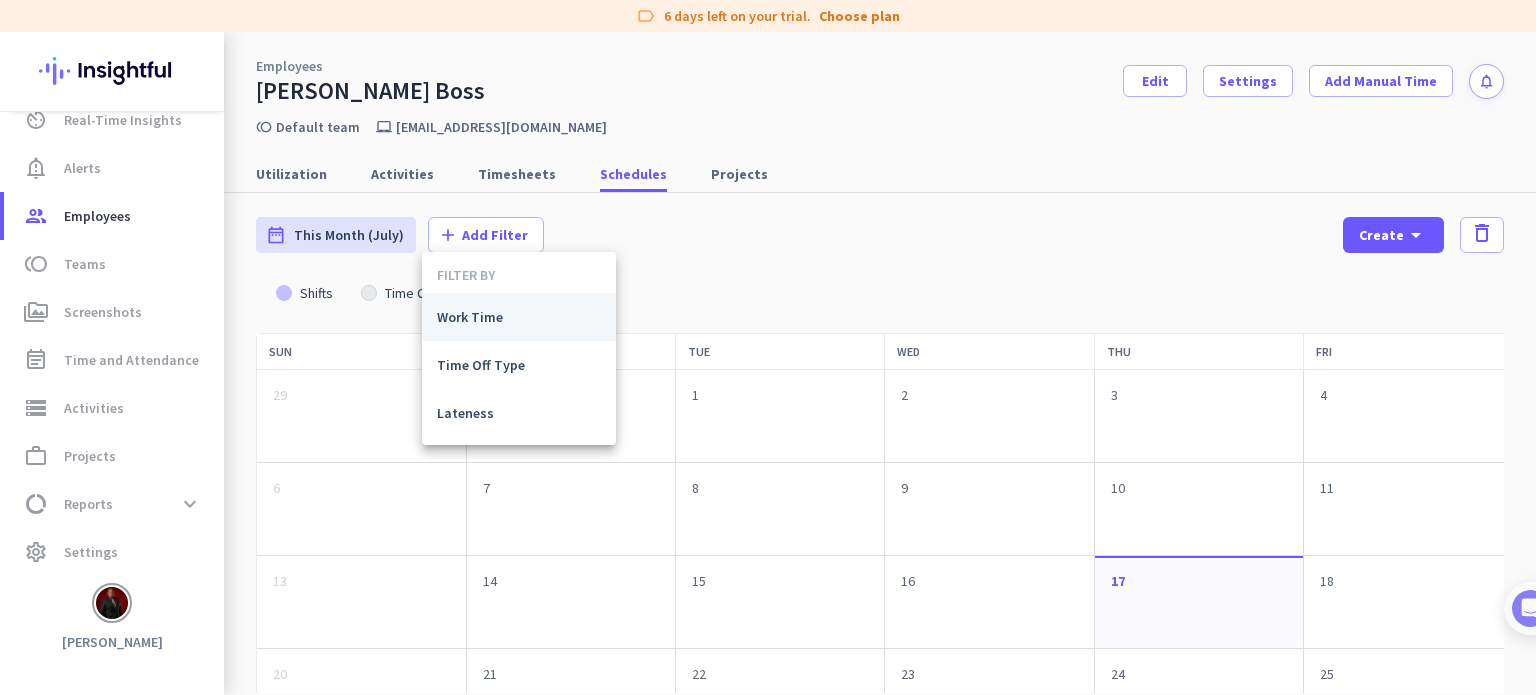 click on "Work Time" at bounding box center (519, 317) 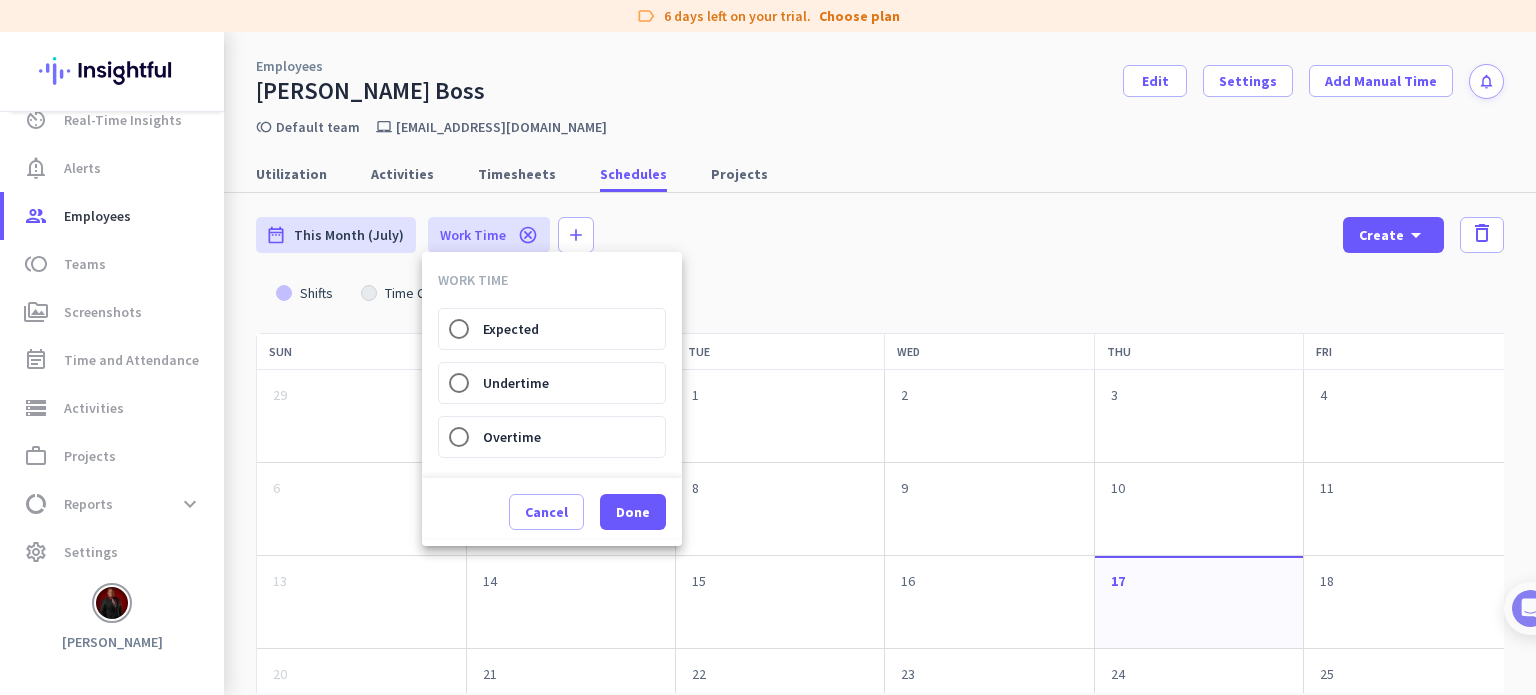 click on "Expected" at bounding box center (511, 329) 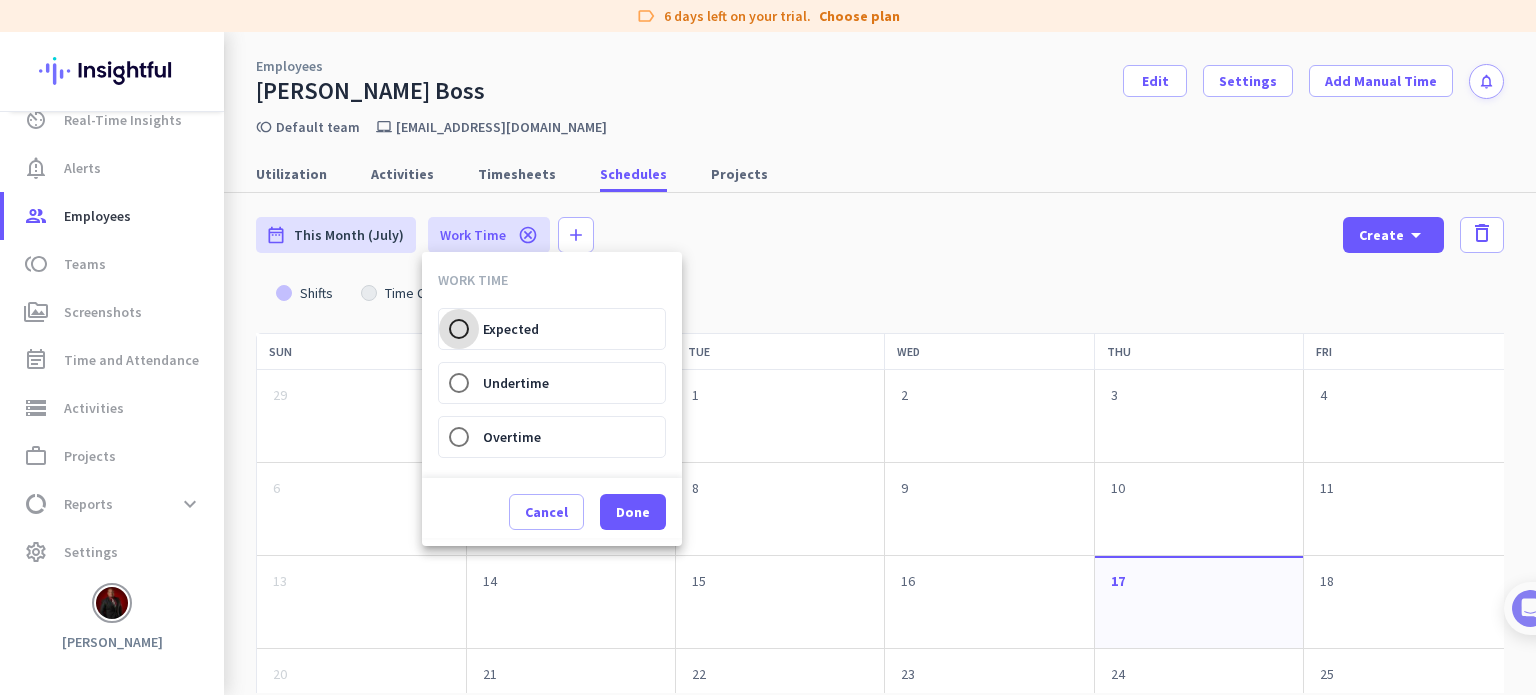click on "Expected" at bounding box center (459, 329) 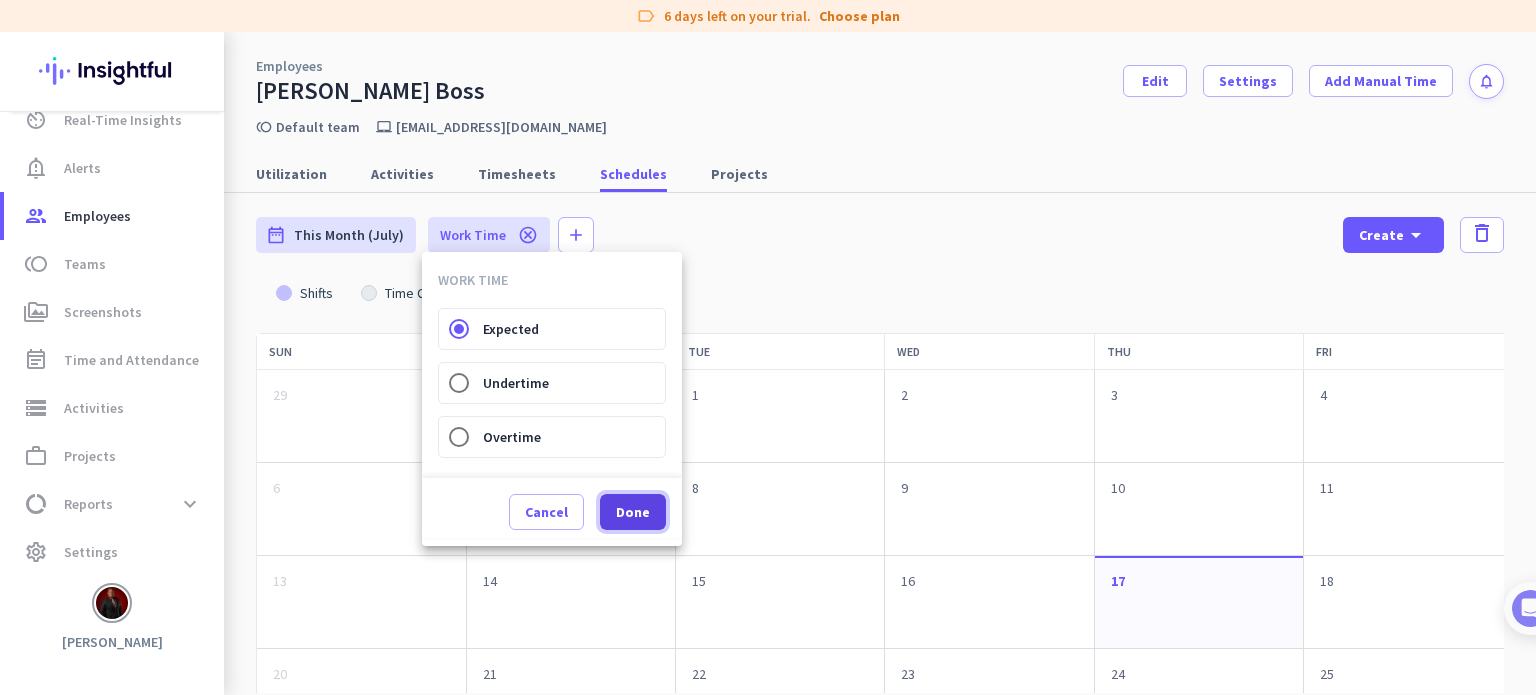 click on "Done" at bounding box center [633, 512] 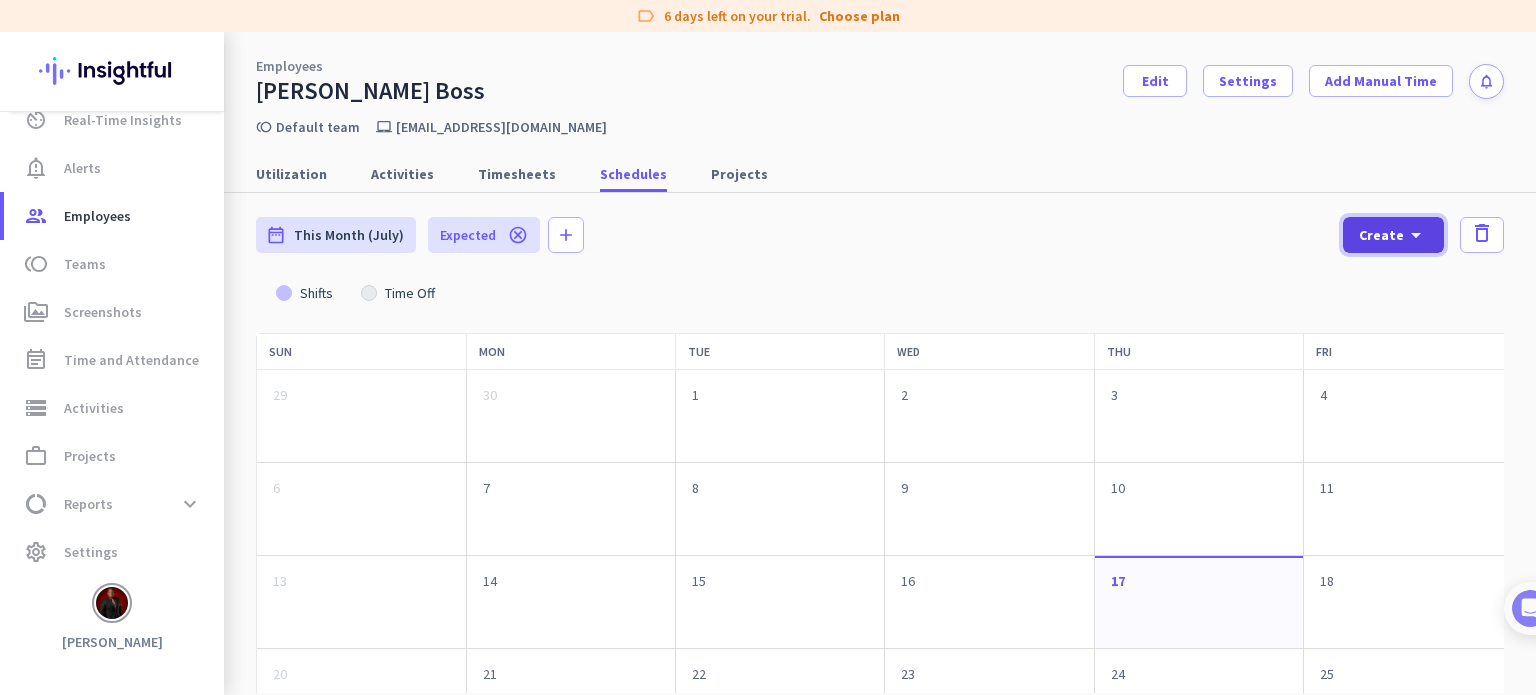 click on "Create" 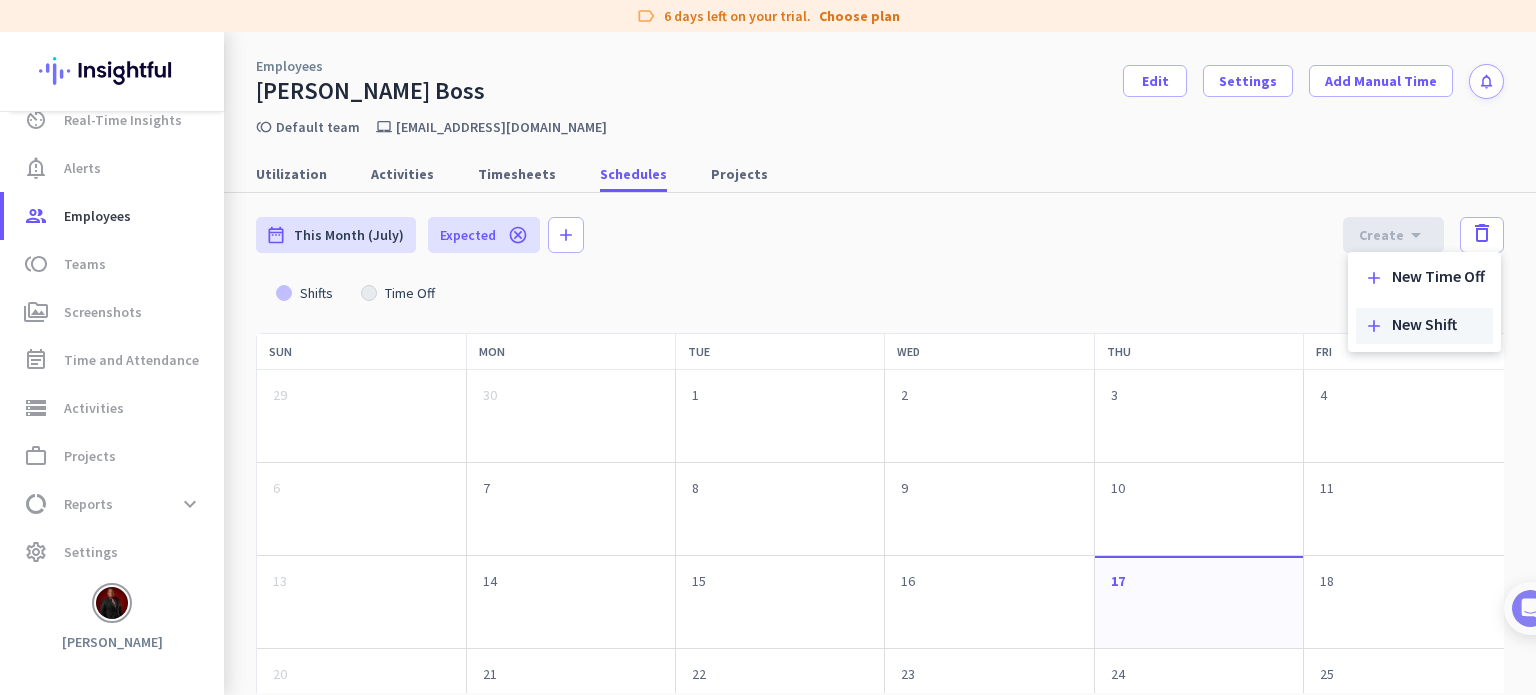 click on "New Shift" at bounding box center [1424, 326] 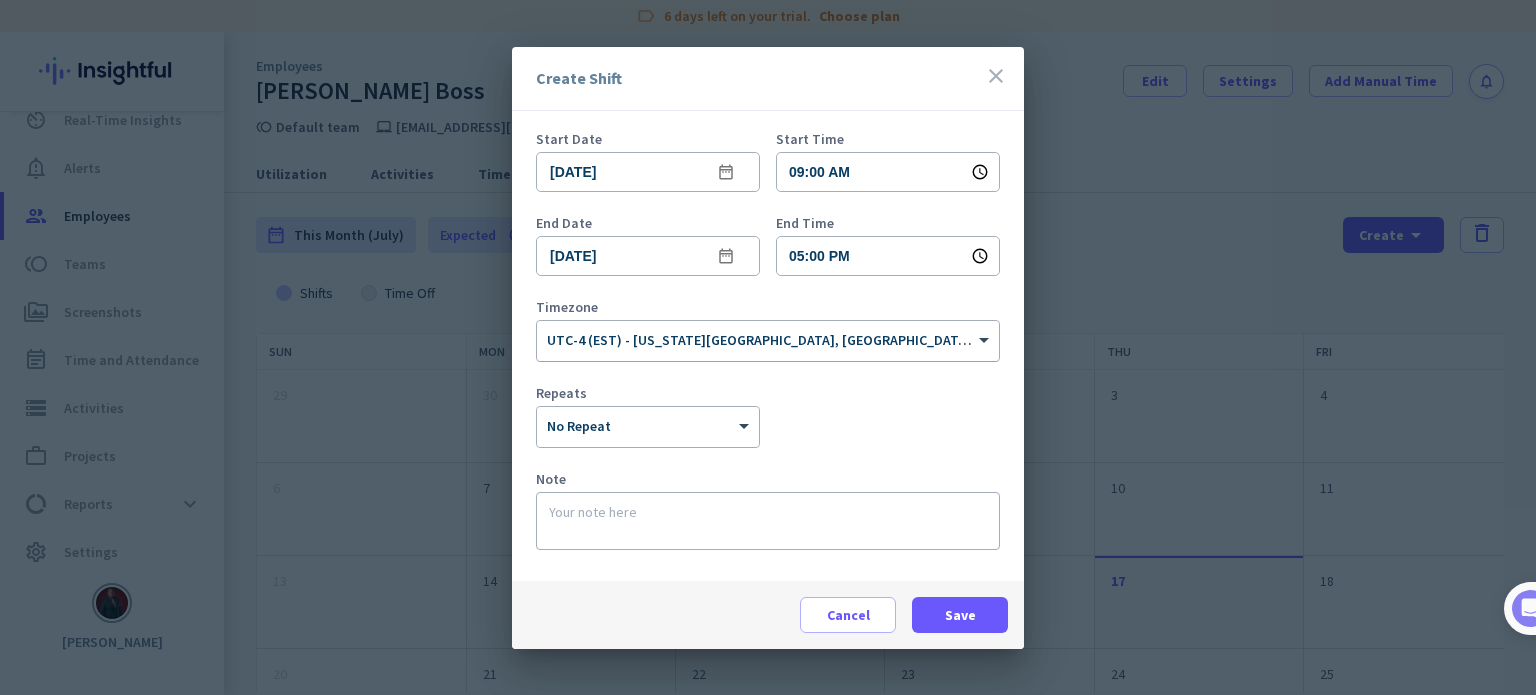 scroll, scrollTop: 79, scrollLeft: 0, axis: vertical 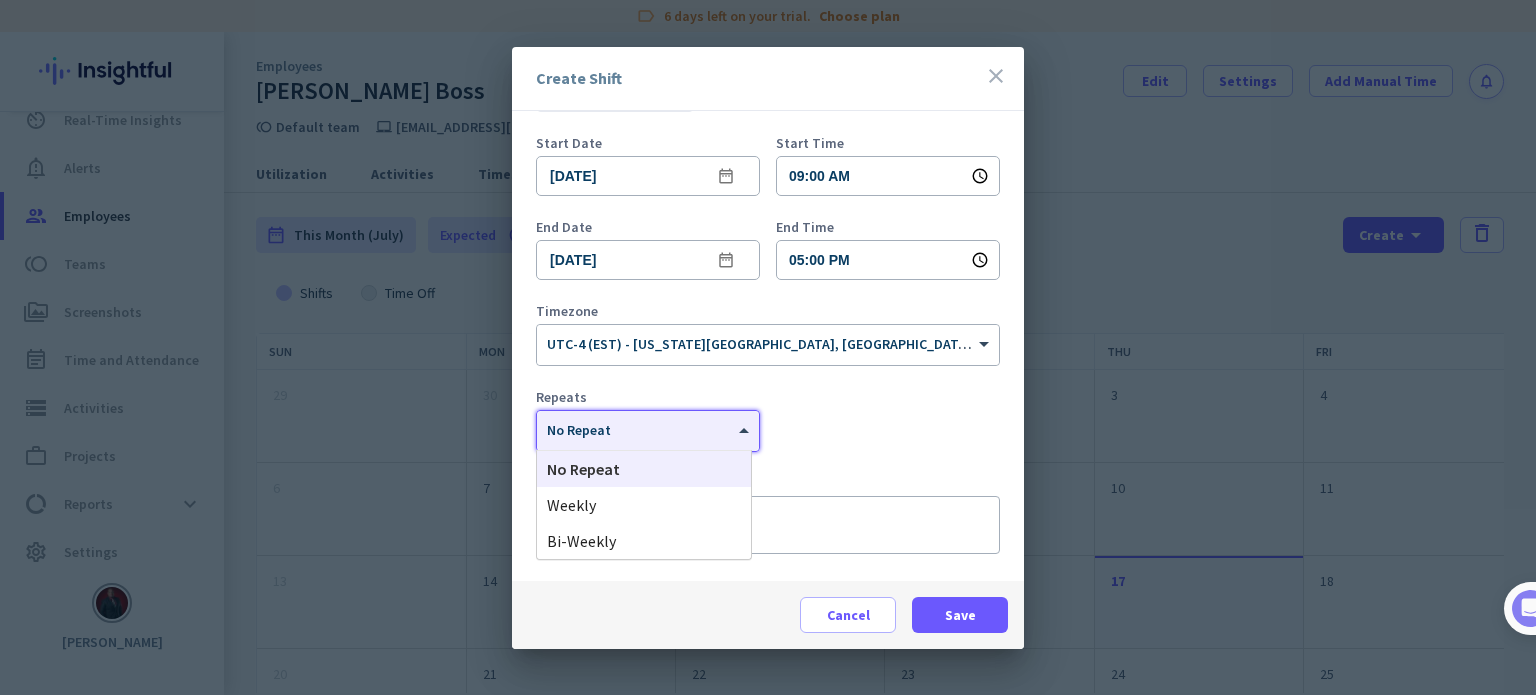 click at bounding box center [648, 424] 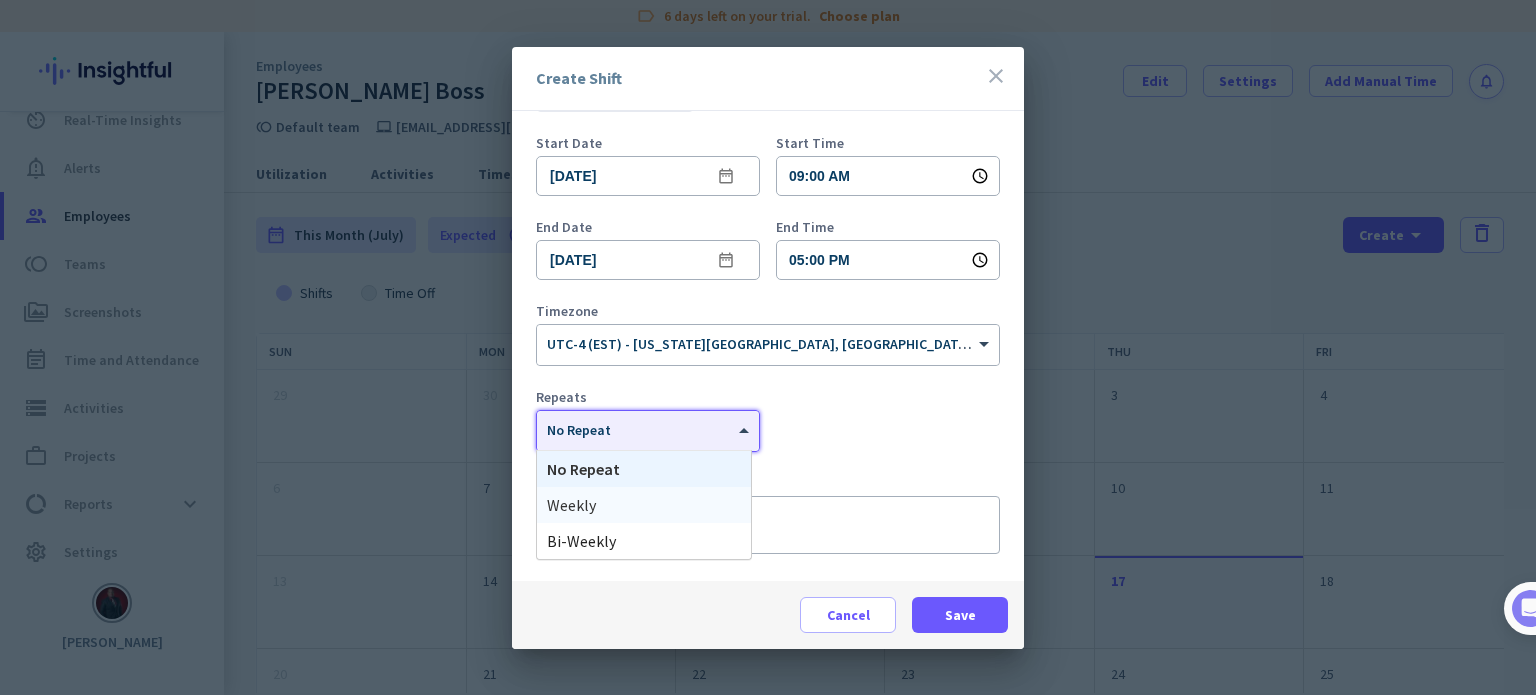 click on "Weekly" at bounding box center (644, 505) 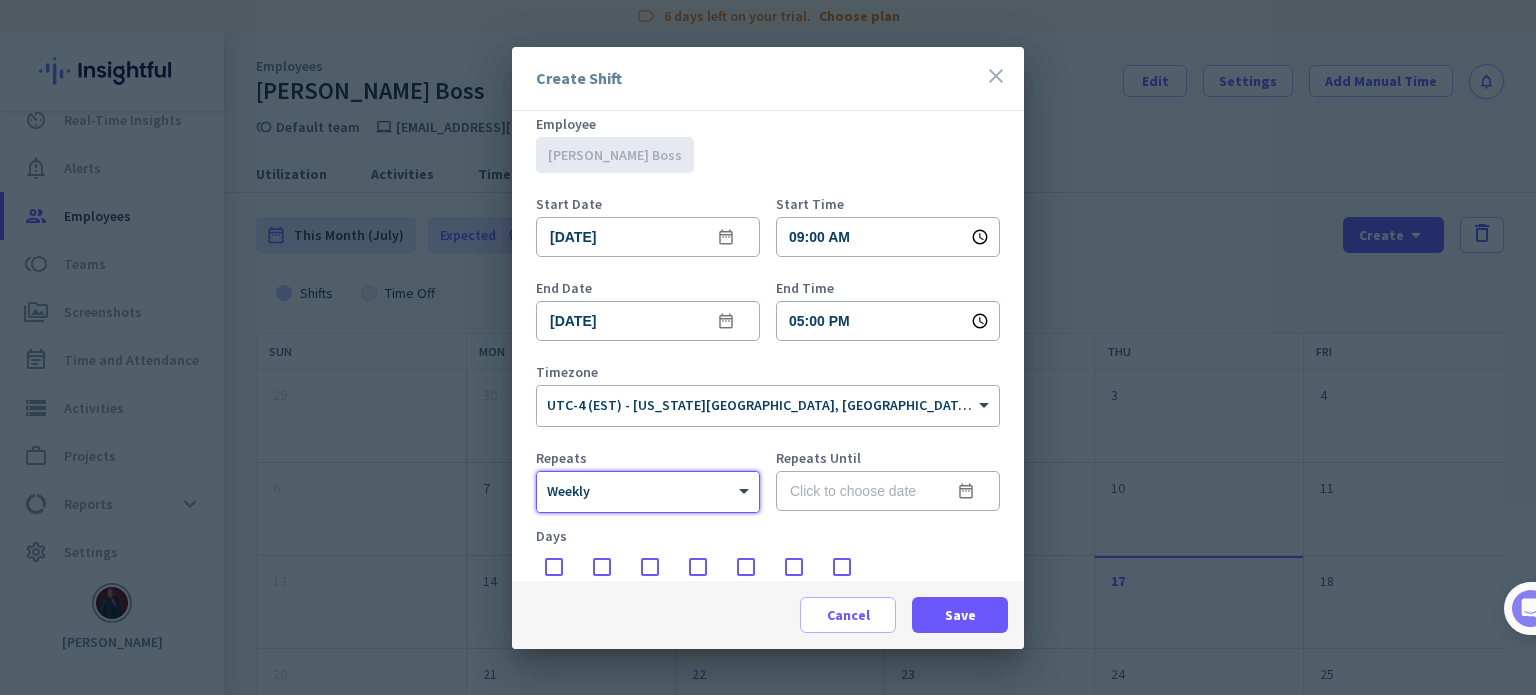 scroll, scrollTop: 17, scrollLeft: 0, axis: vertical 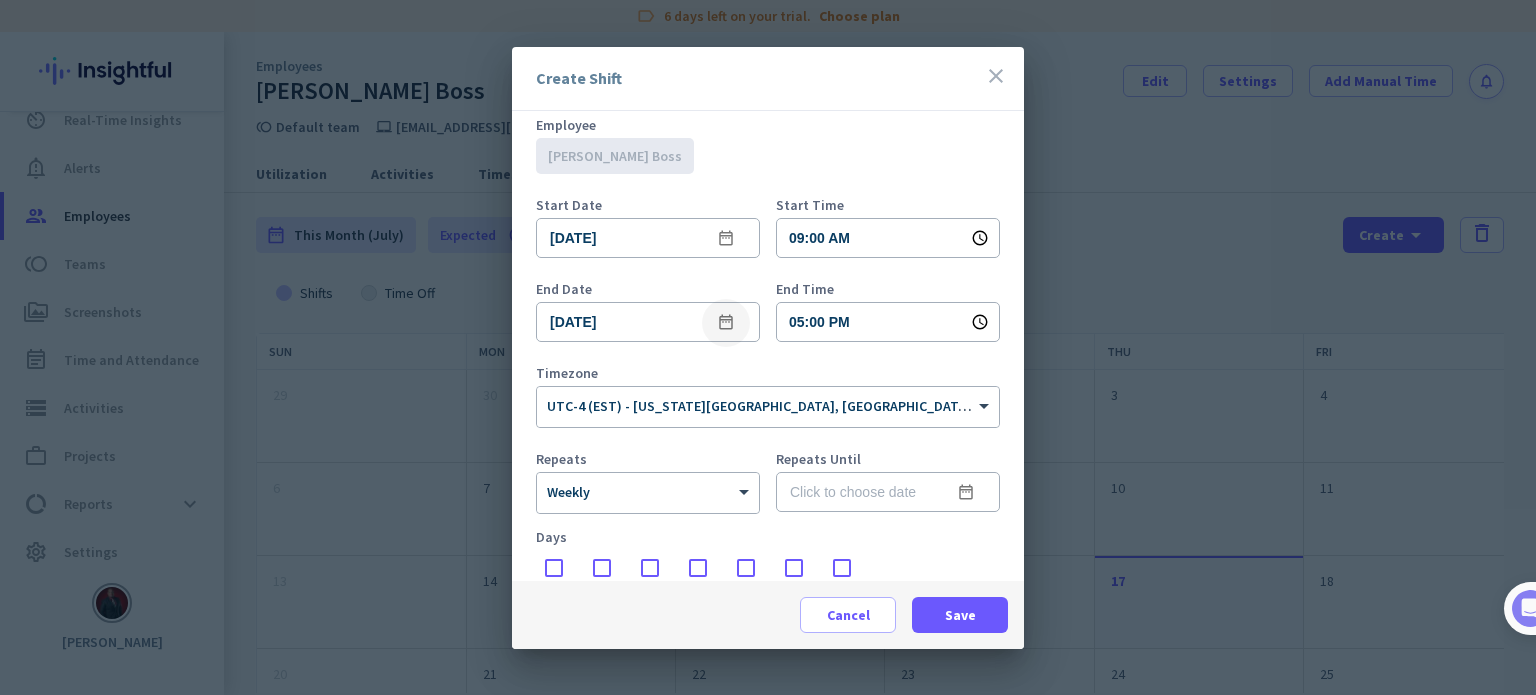 click on "date_range" at bounding box center [726, 323] 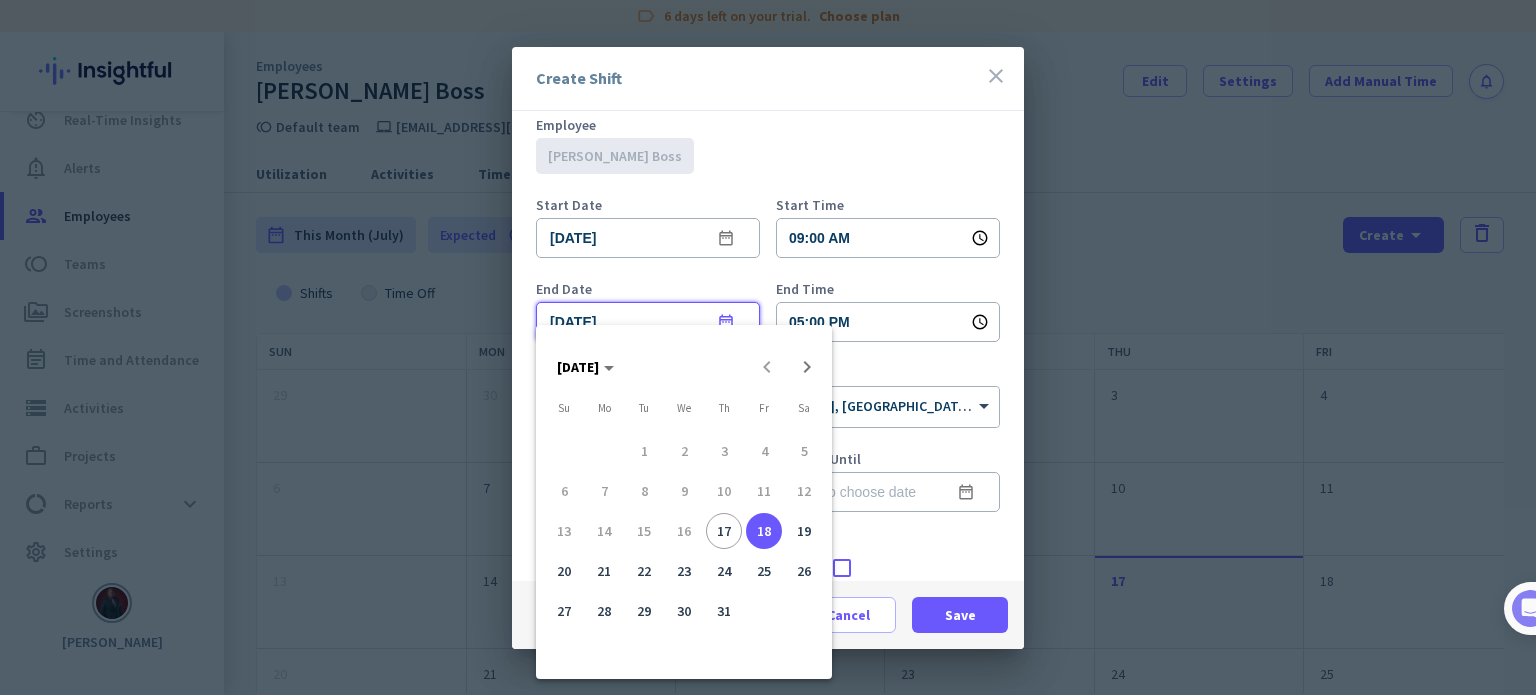 click at bounding box center [768, 347] 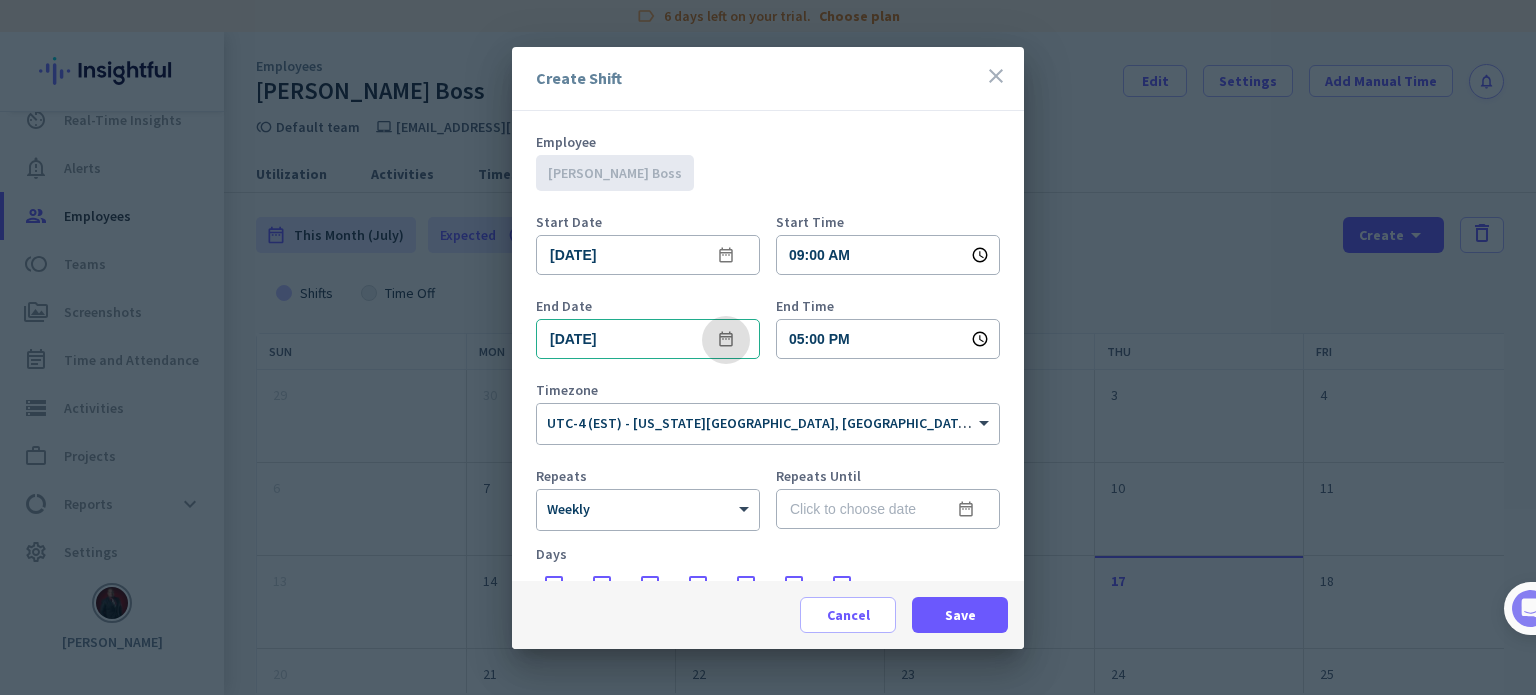 scroll, scrollTop: 143, scrollLeft: 0, axis: vertical 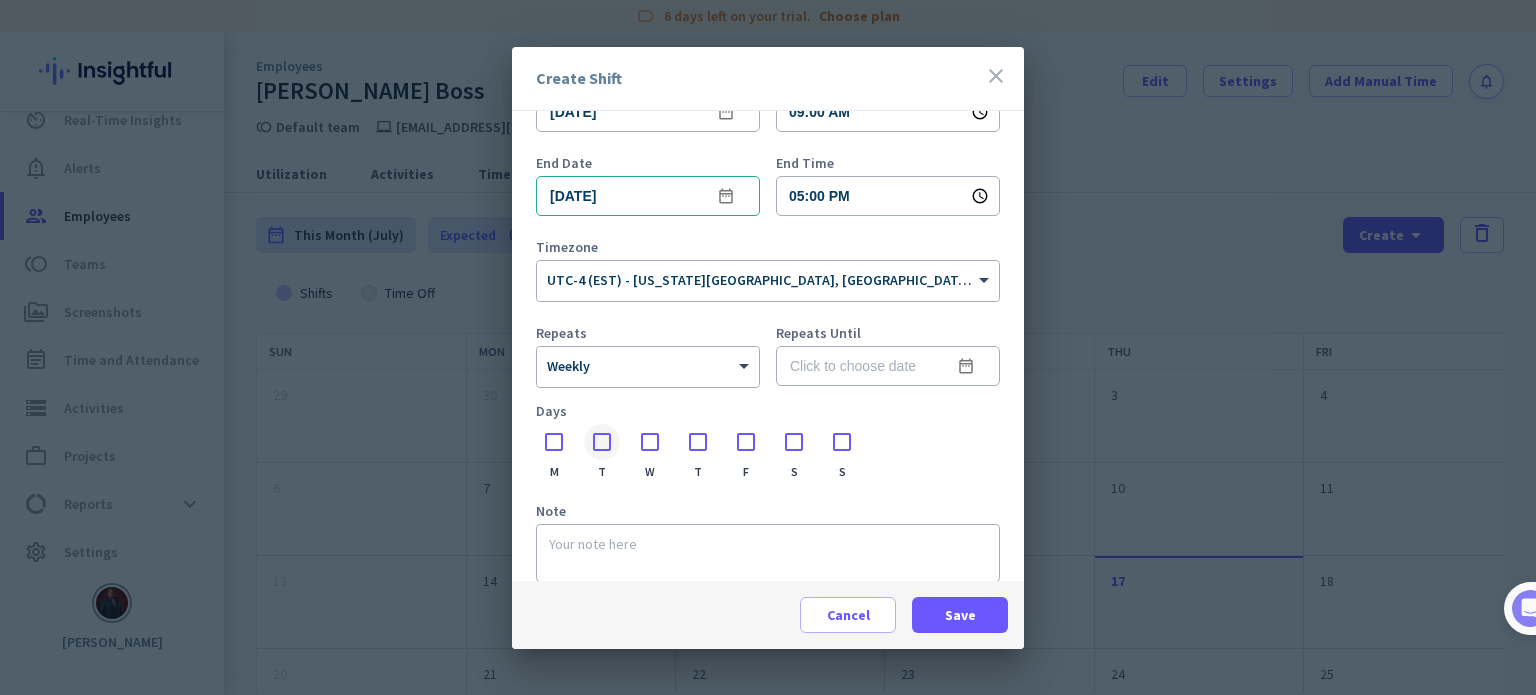 click at bounding box center [602, 442] 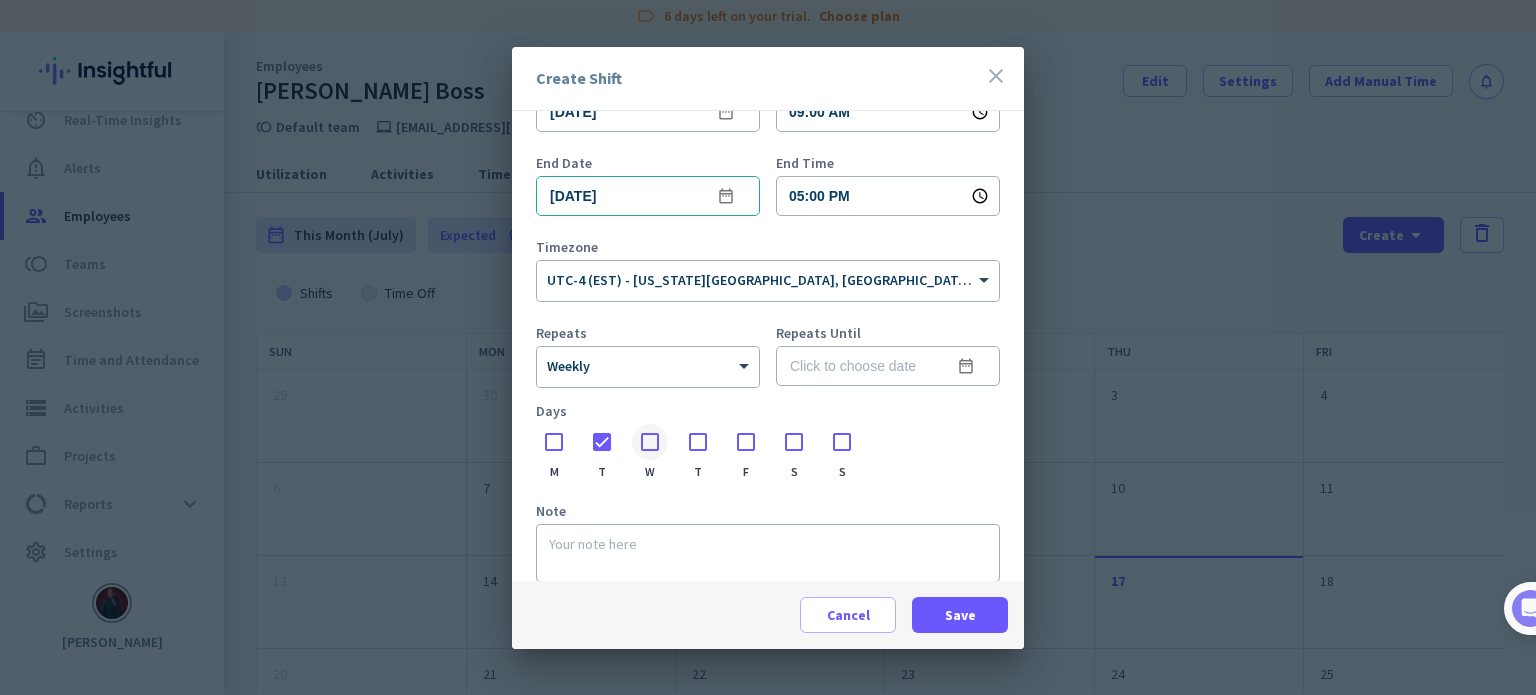 click at bounding box center [650, 442] 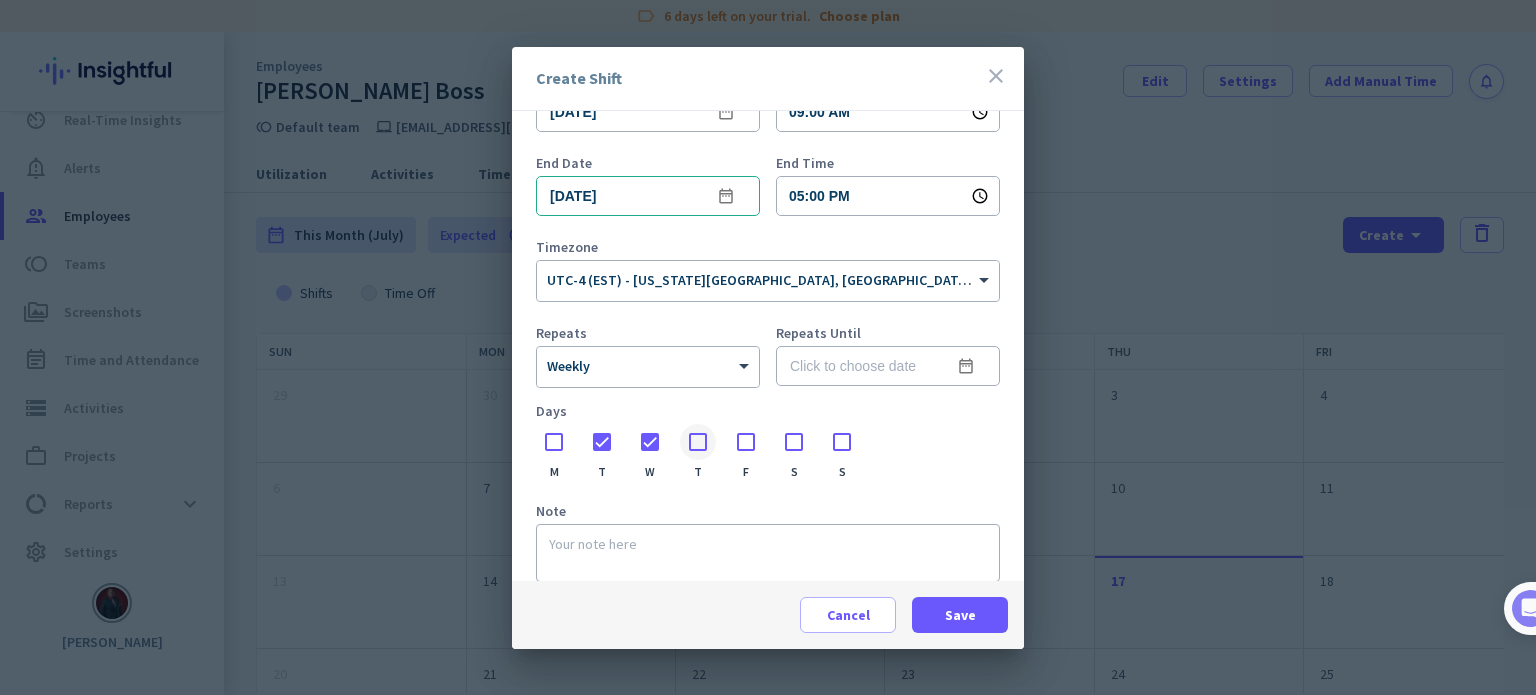 click at bounding box center [698, 442] 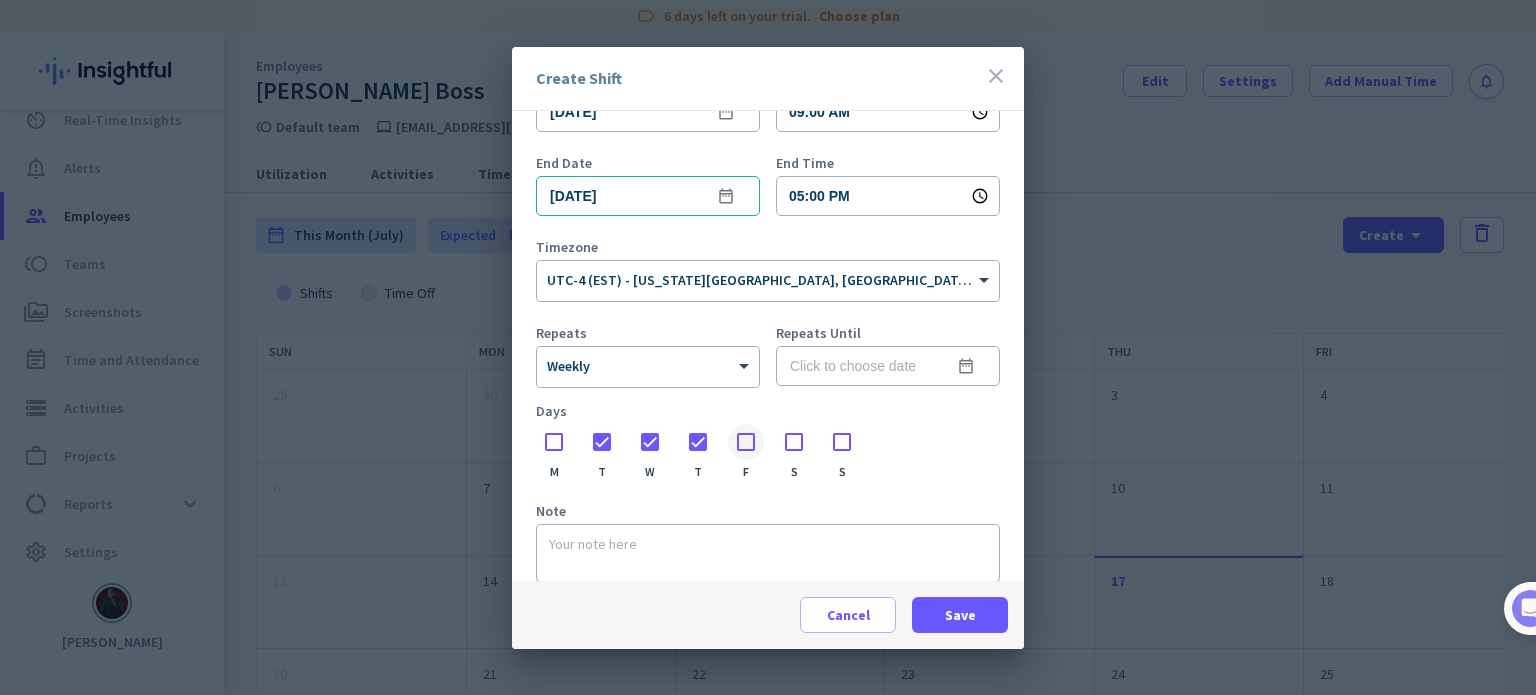click at bounding box center [746, 442] 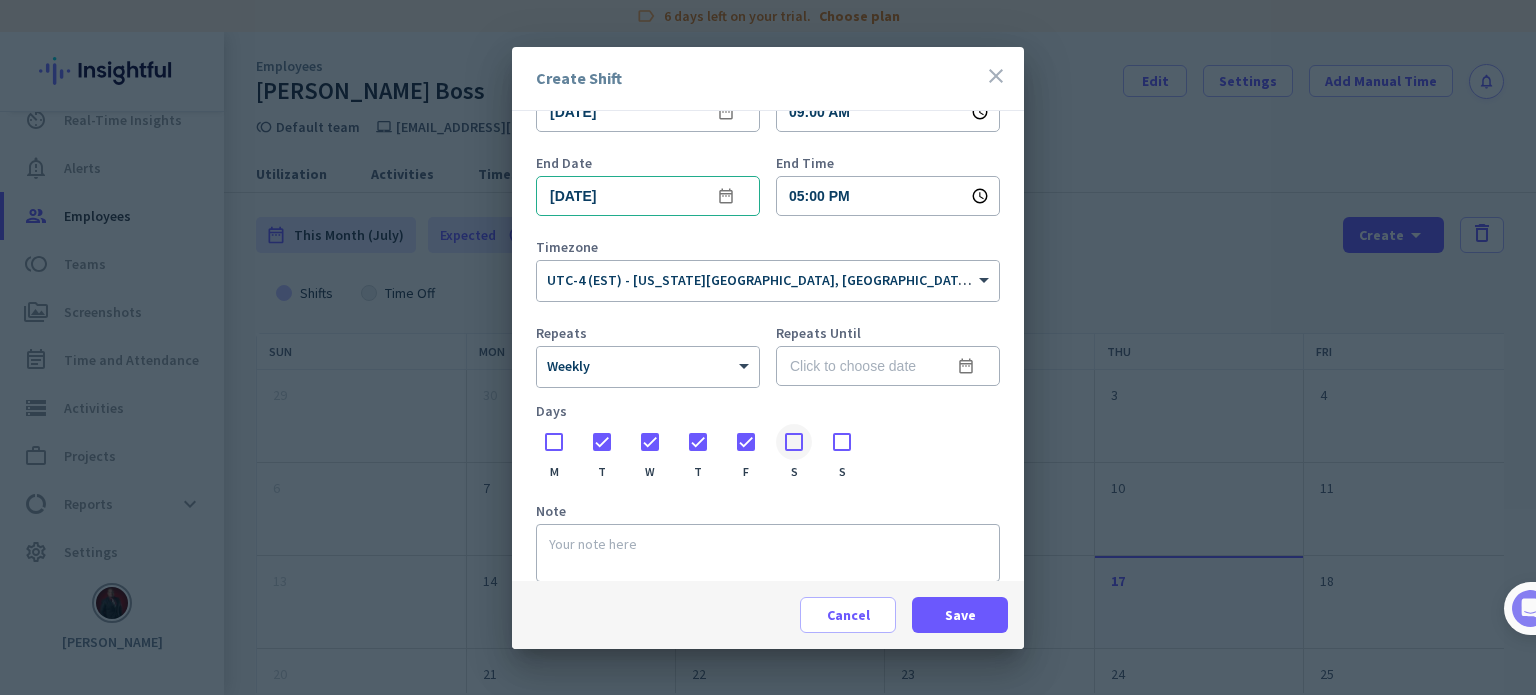 click at bounding box center (794, 442) 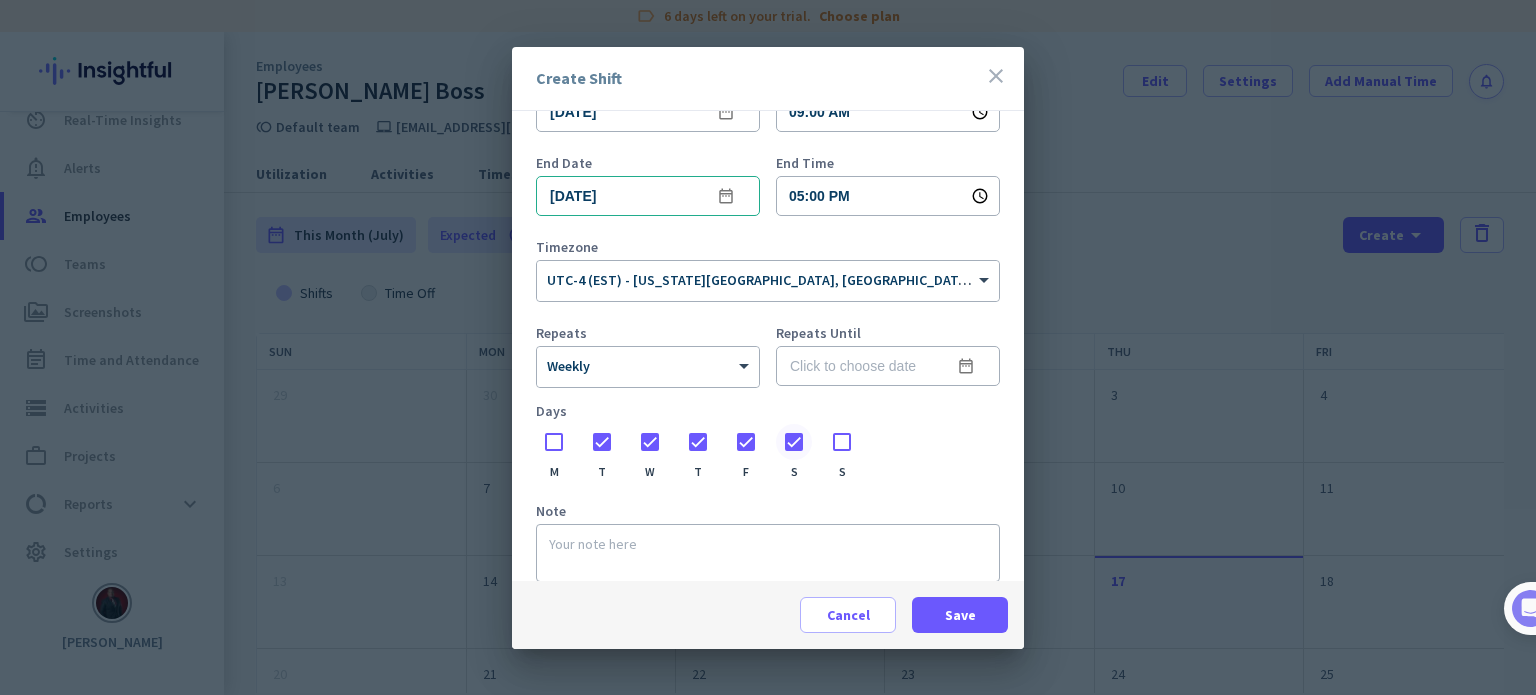 click at bounding box center (794, 442) 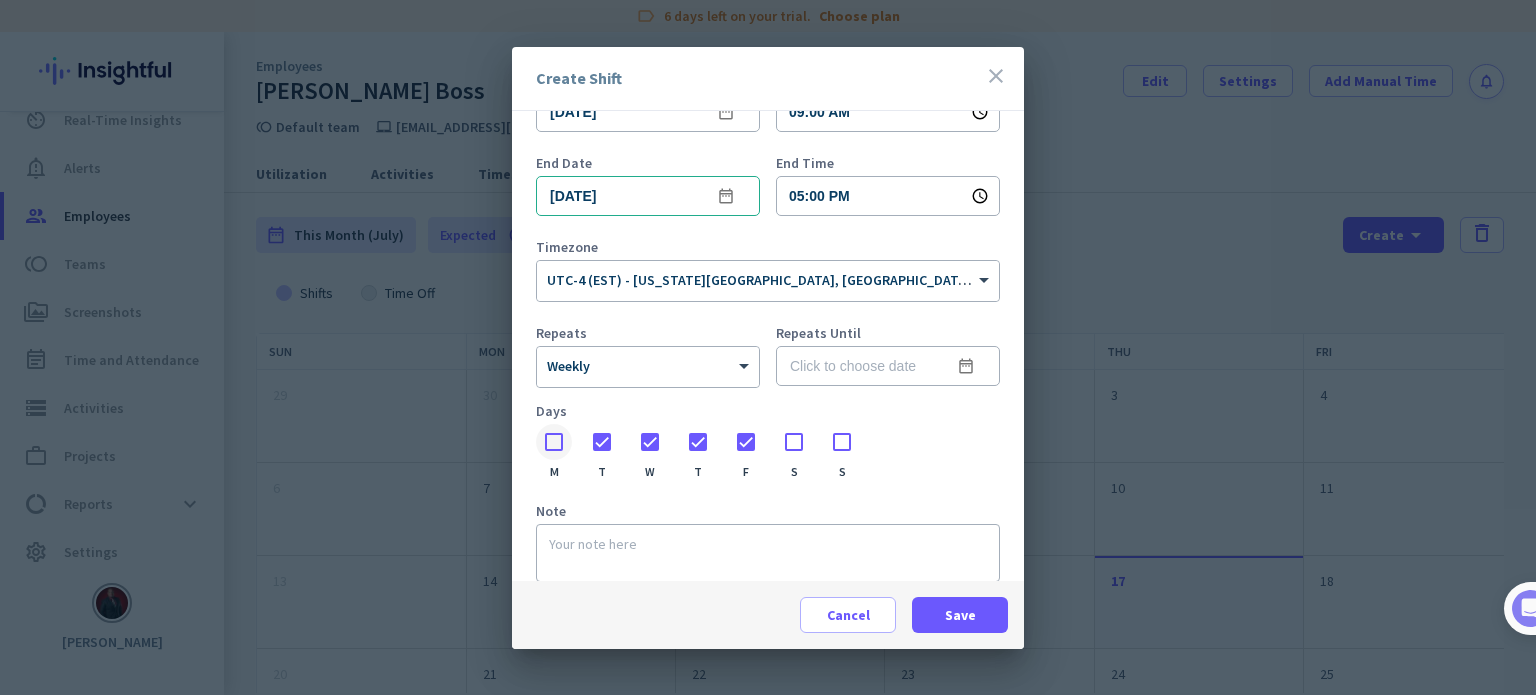 click at bounding box center [554, 442] 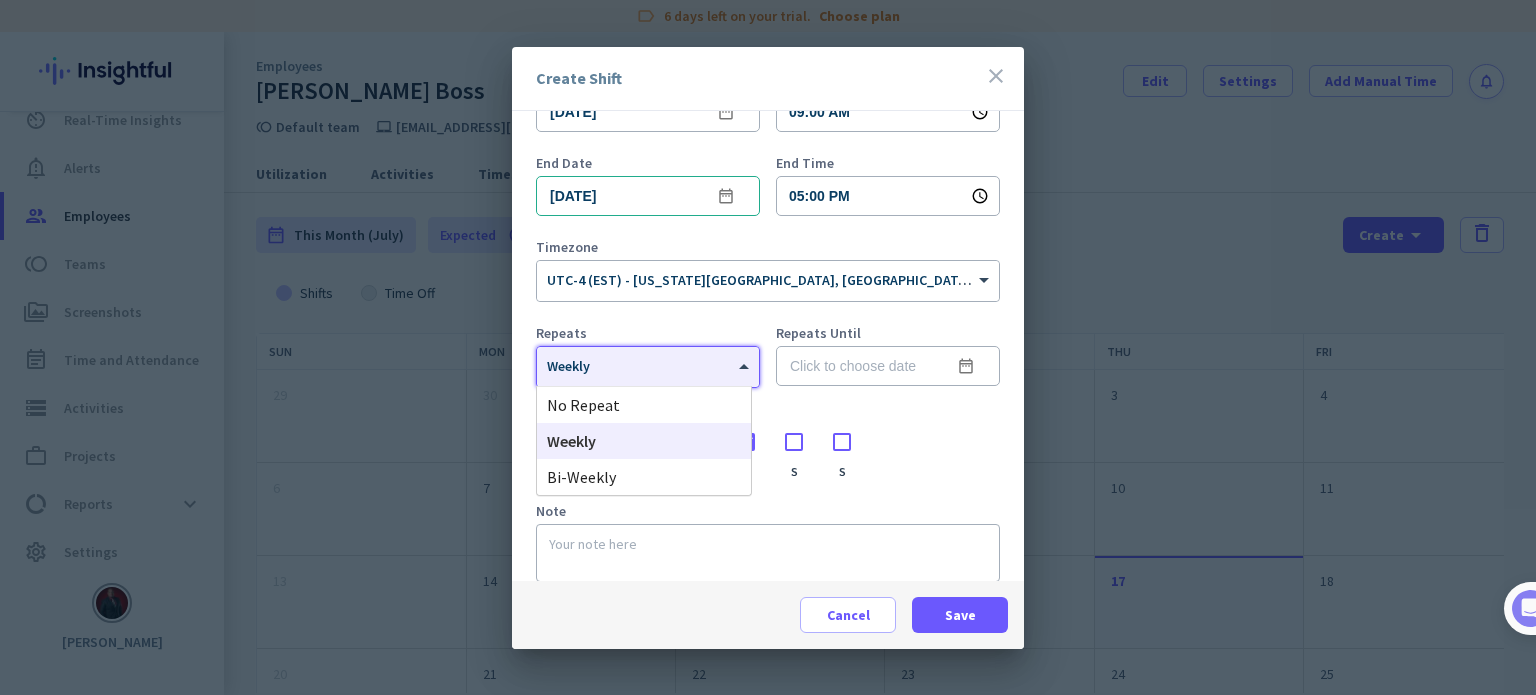 click on "× Weekly" at bounding box center (648, 367) 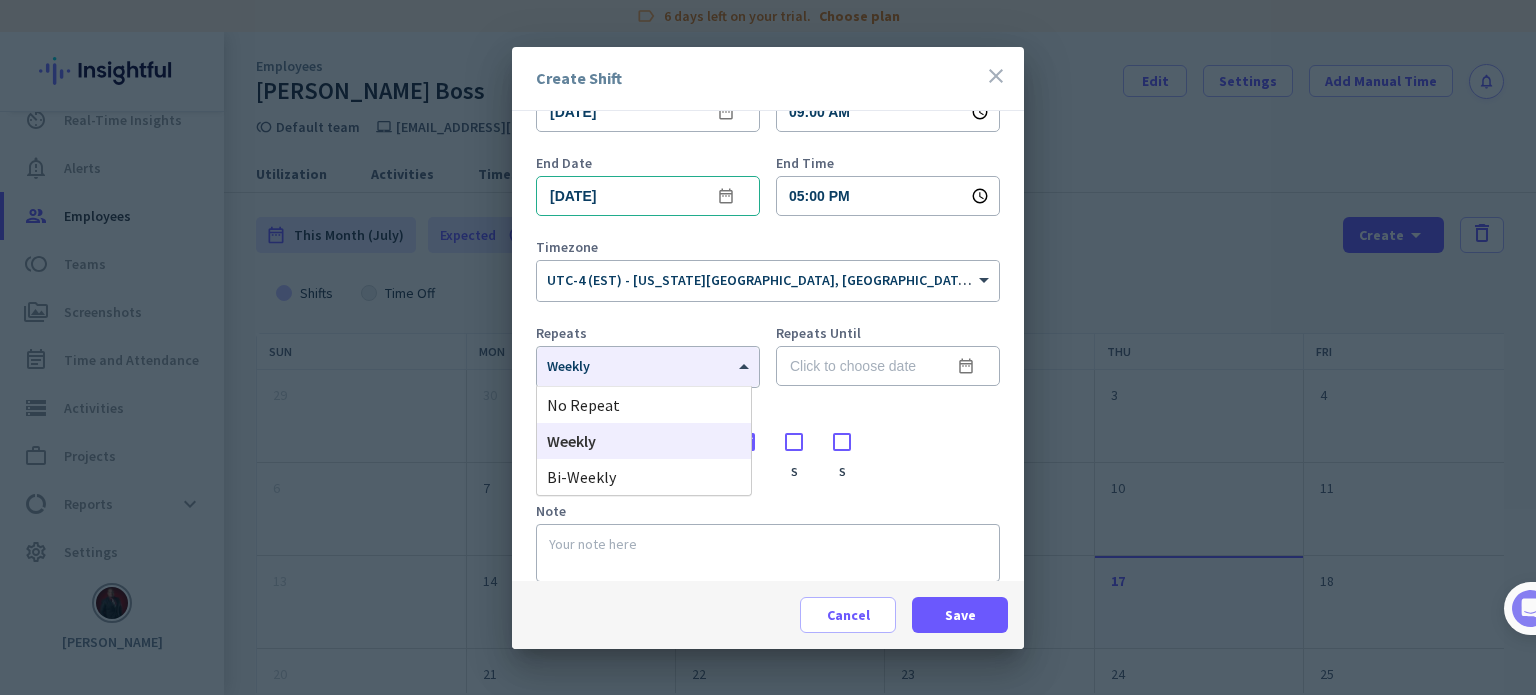 click on "Repeats × Weekly Repeats Until date_range Days  M   T   W   T   F   S   S" at bounding box center [768, 403] 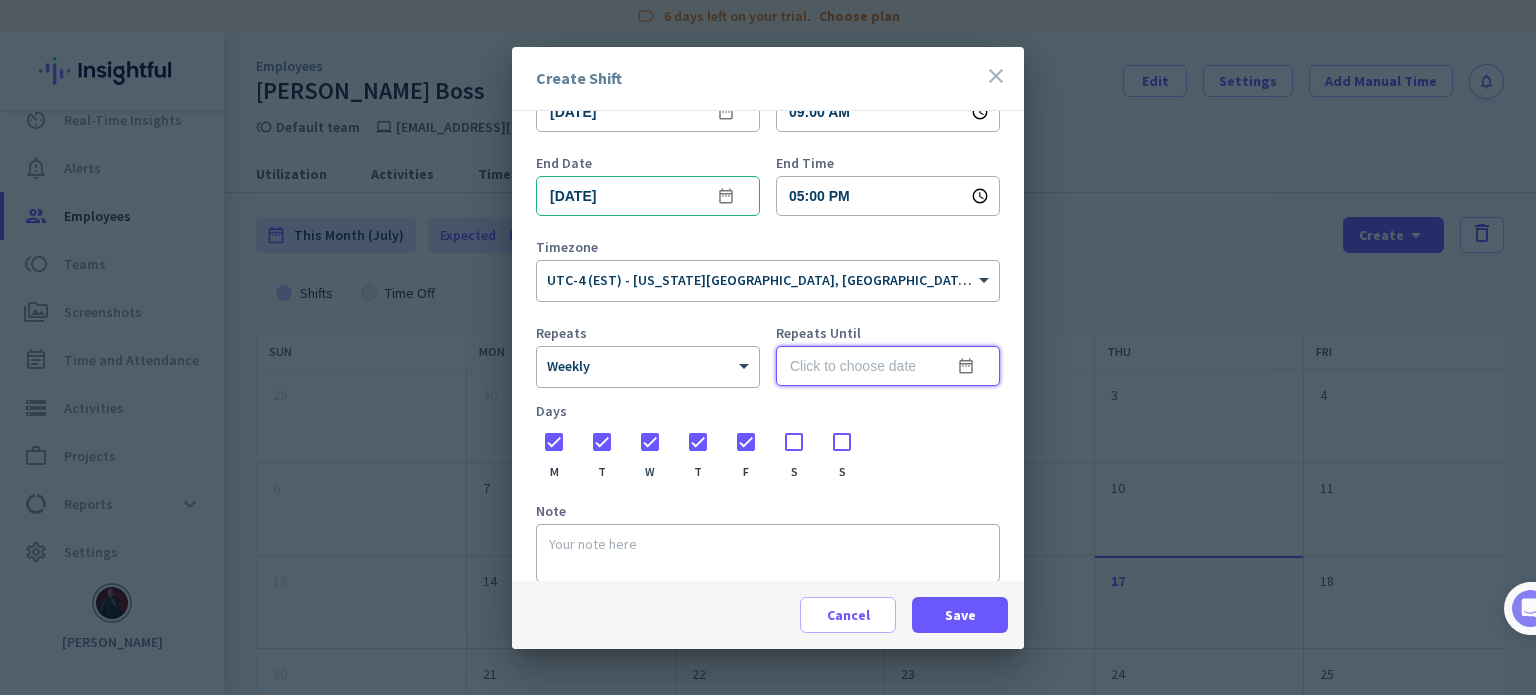 click at bounding box center (888, 366) 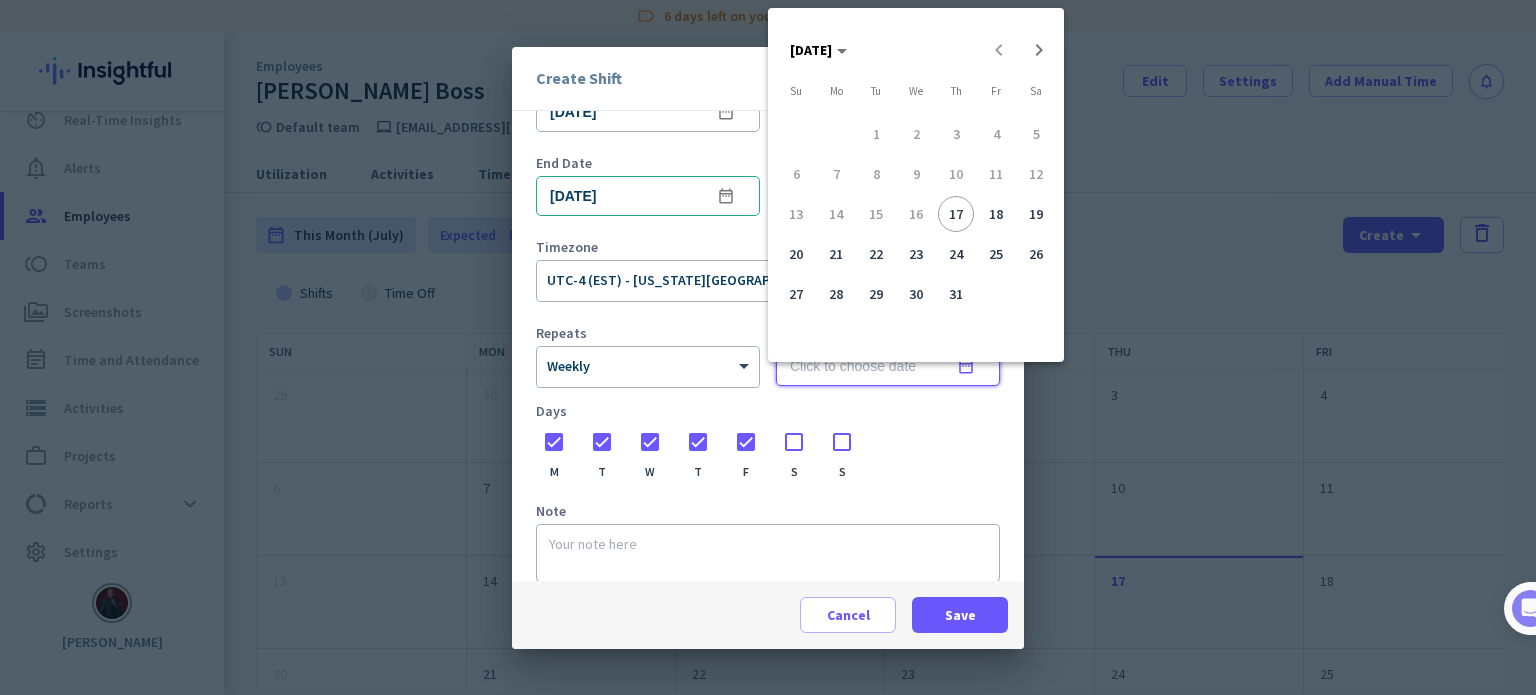 click at bounding box center [768, 347] 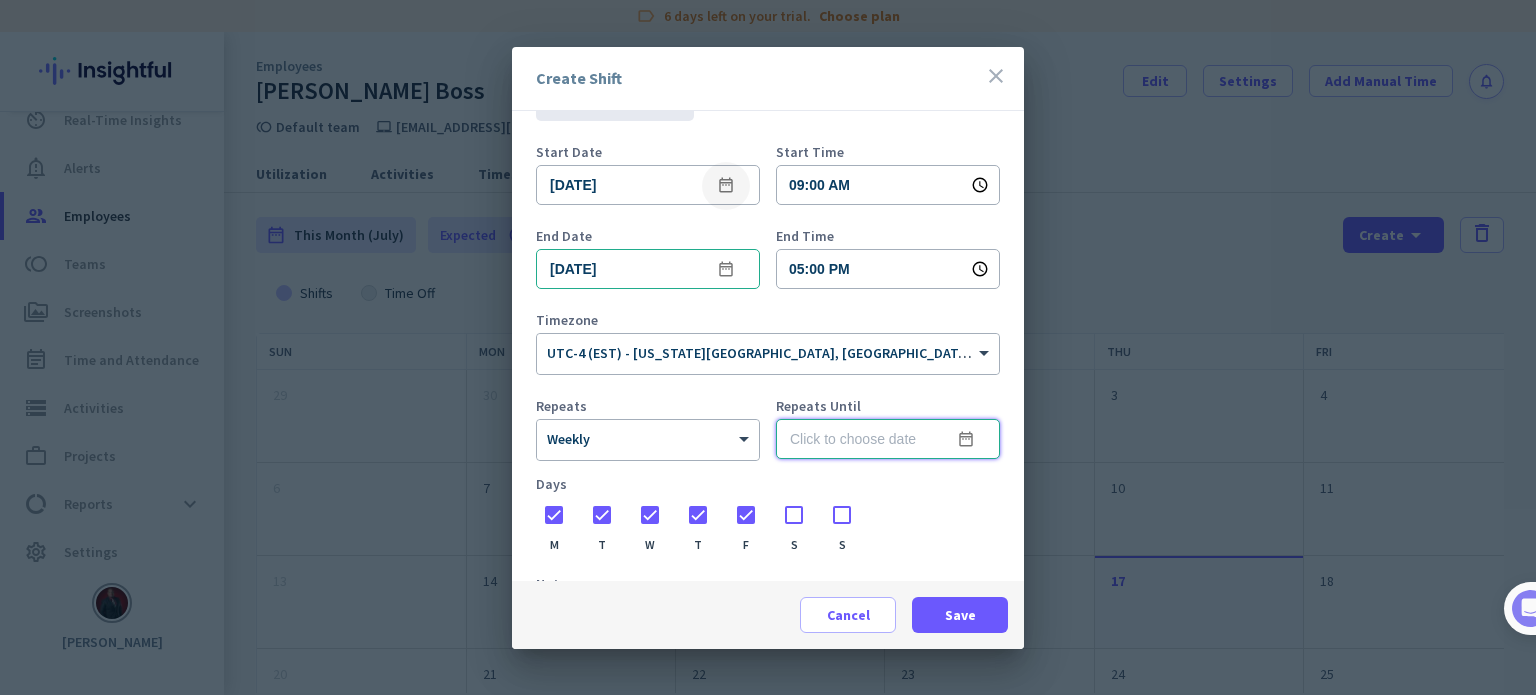 scroll, scrollTop: 67, scrollLeft: 0, axis: vertical 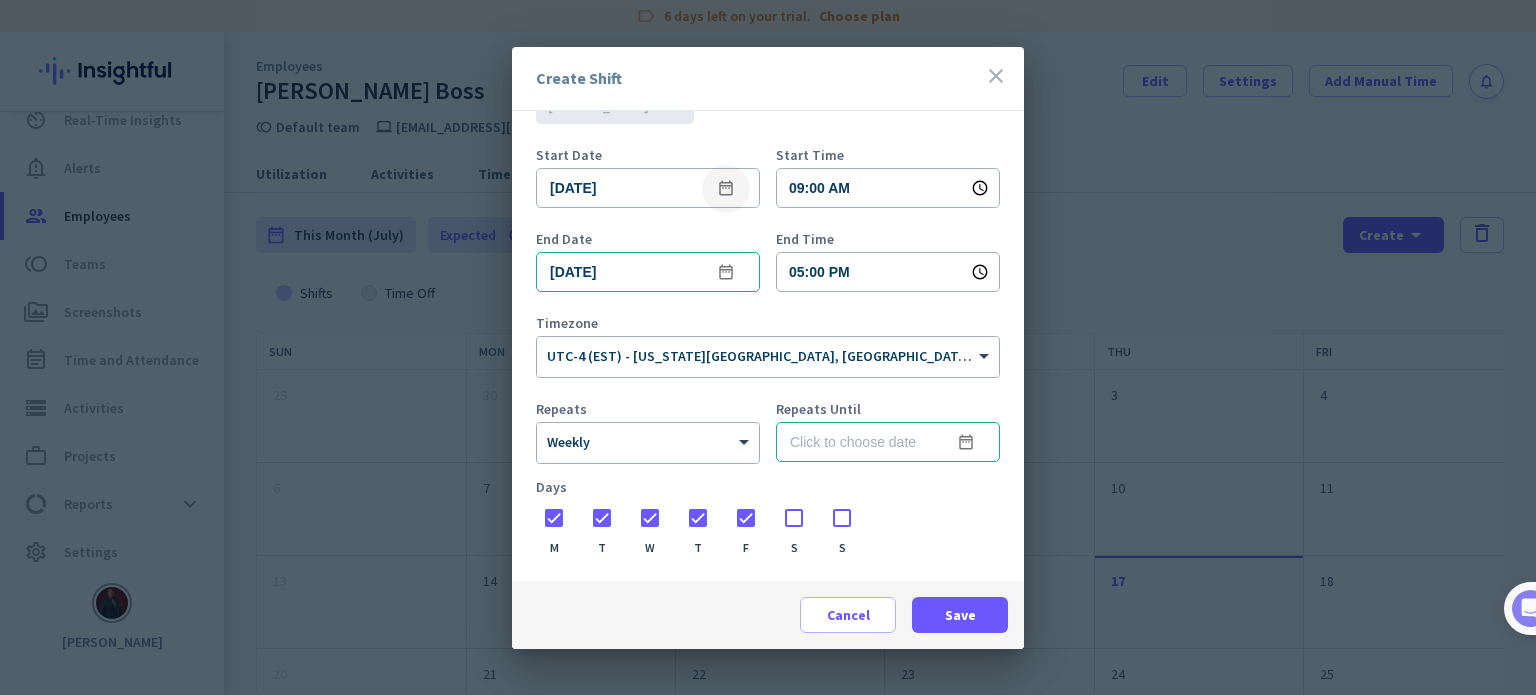 click on "date_range" at bounding box center (726, 189) 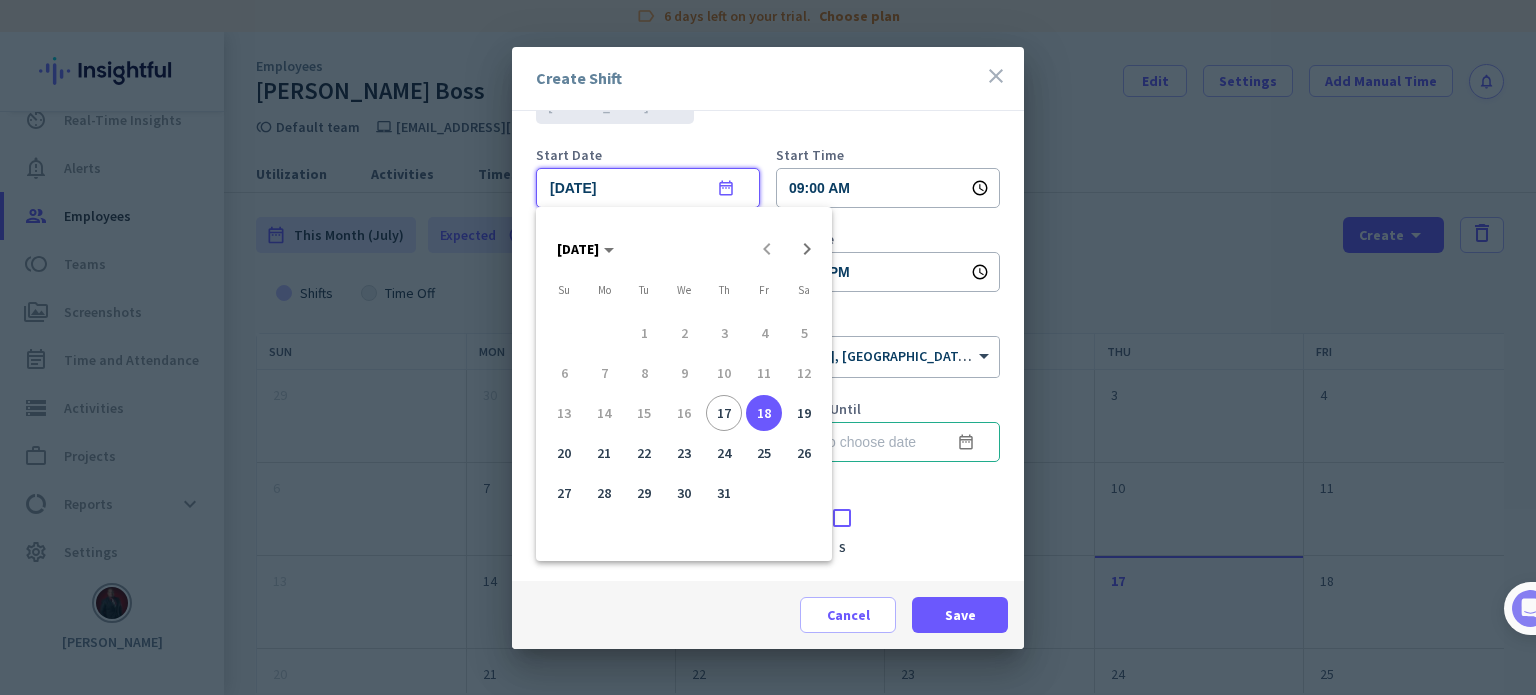 click on "14" at bounding box center [604, 413] 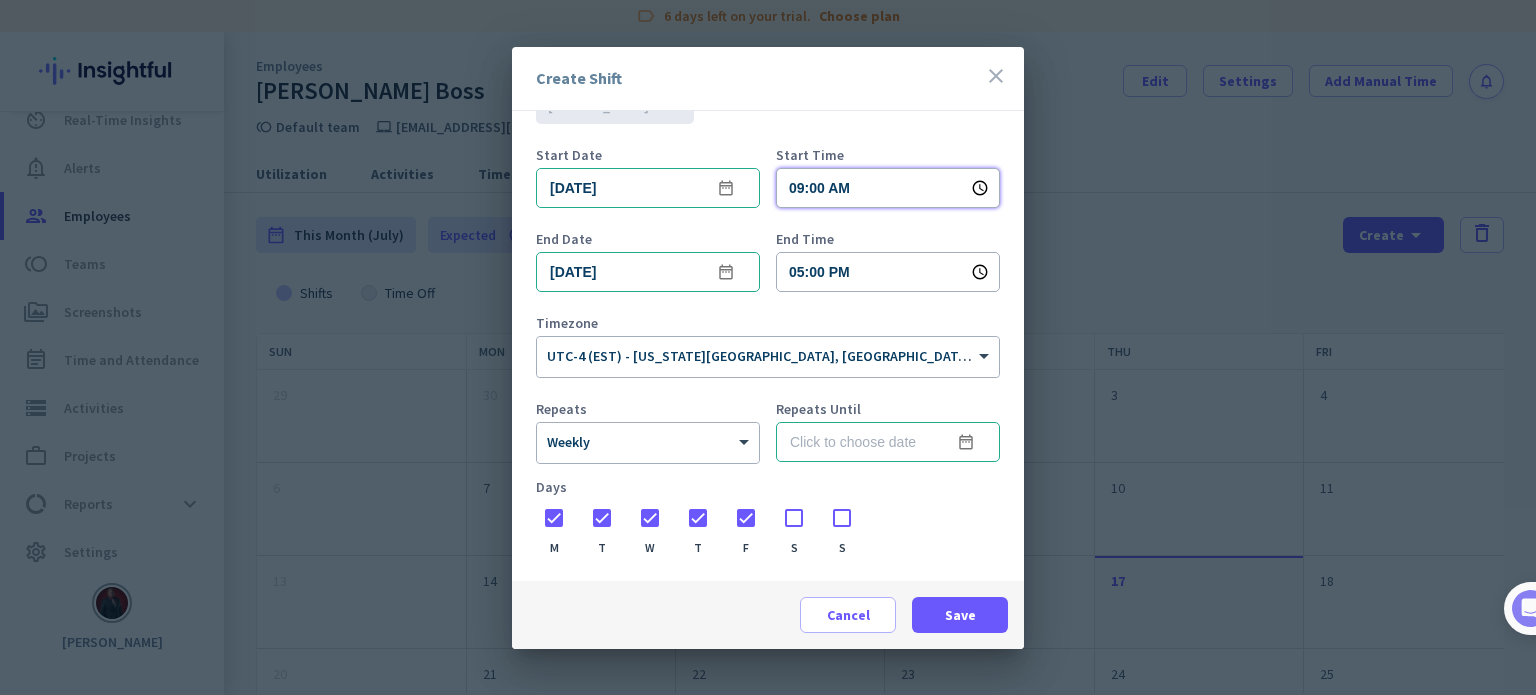 click on "09:00 AM" at bounding box center [888, 188] 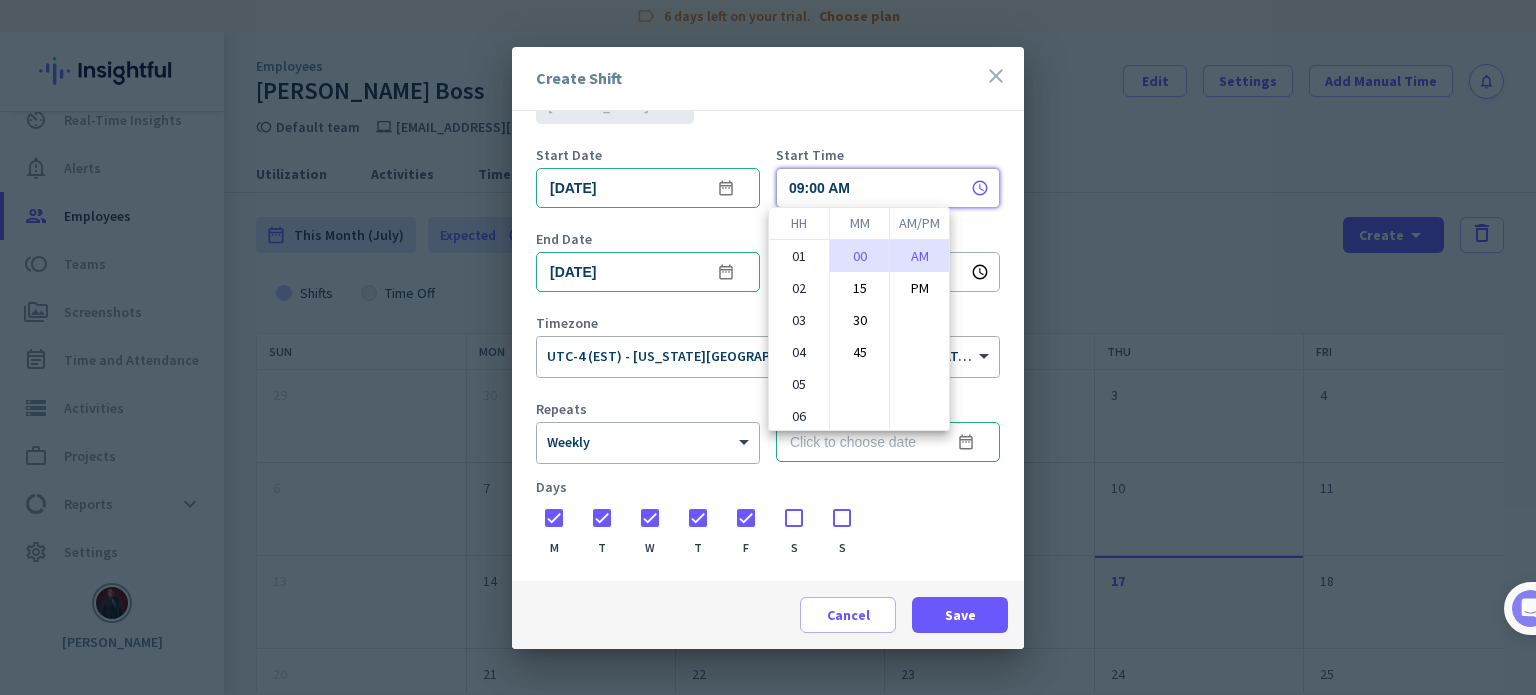 scroll, scrollTop: 193, scrollLeft: 0, axis: vertical 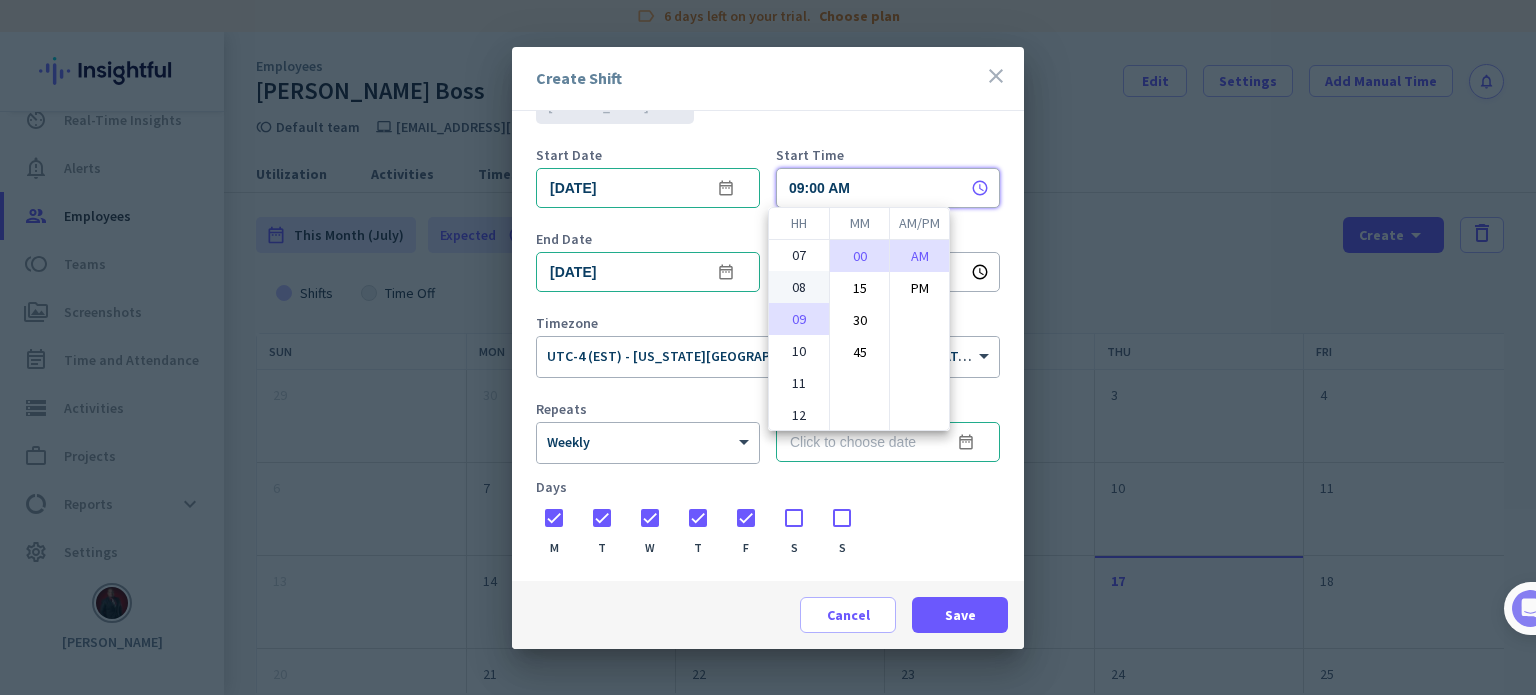click on "08" at bounding box center [799, 287] 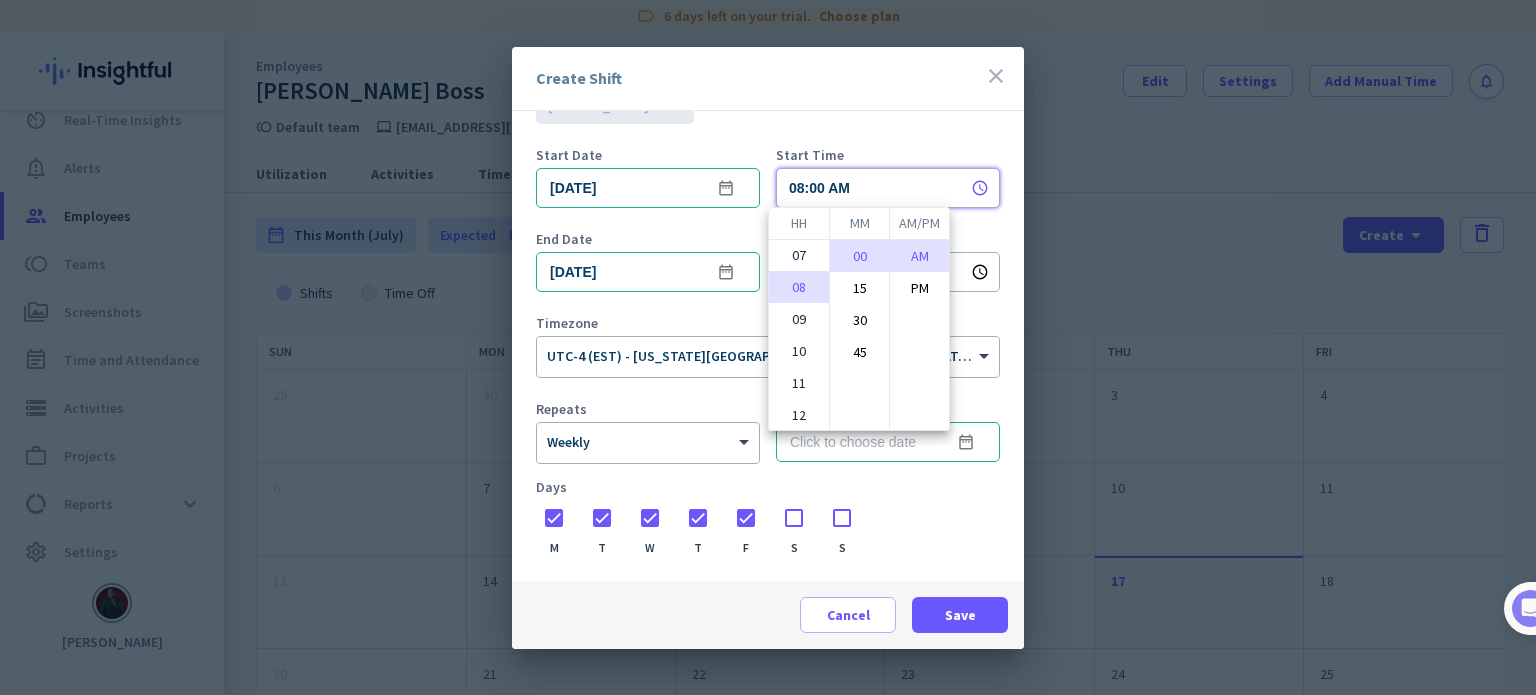 click at bounding box center [768, 347] 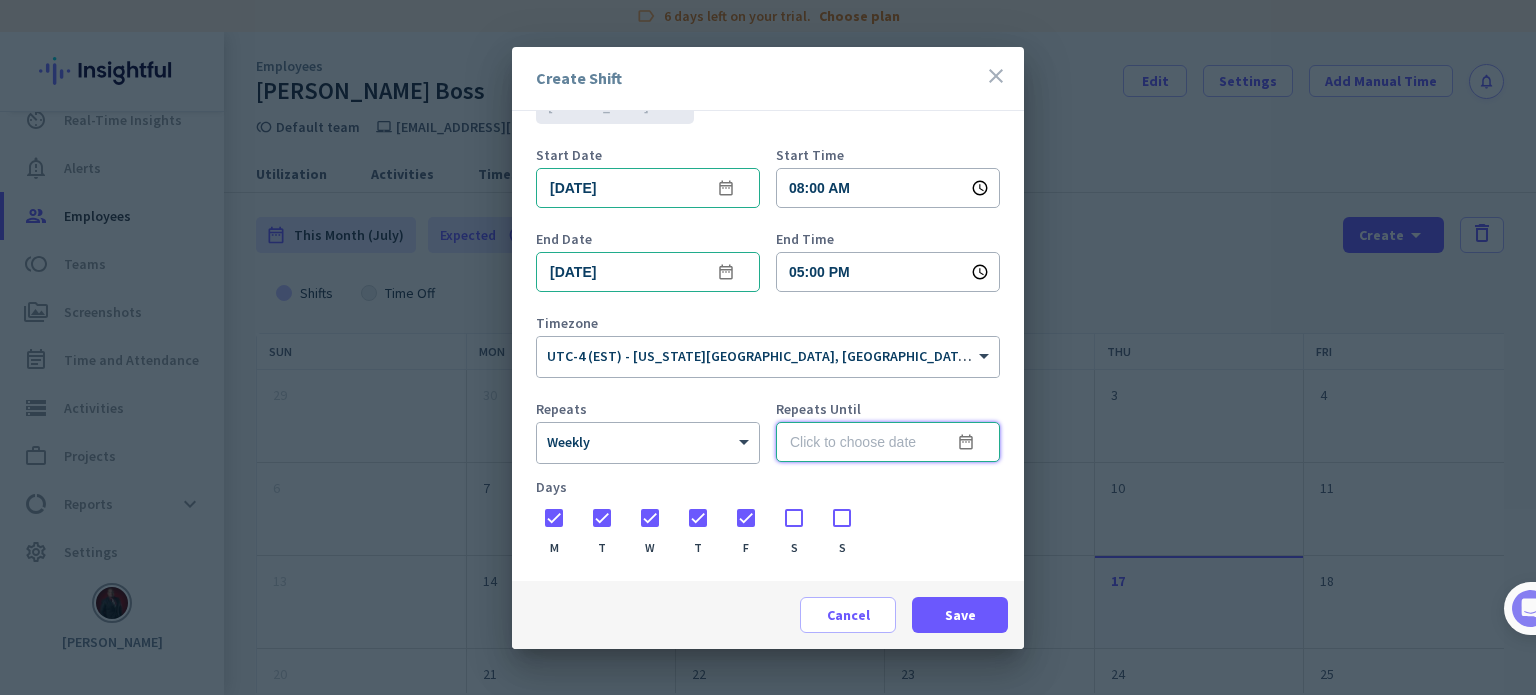 click at bounding box center (888, 442) 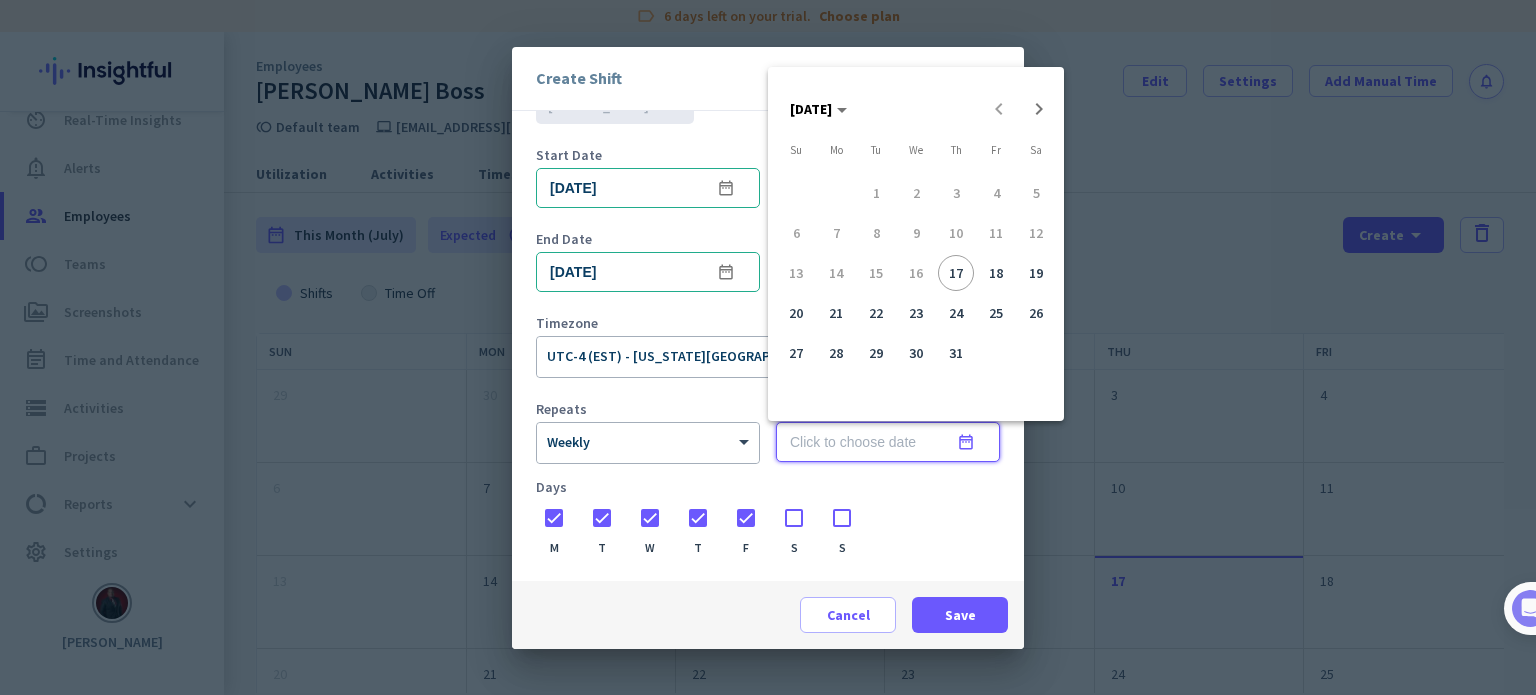 click at bounding box center (768, 347) 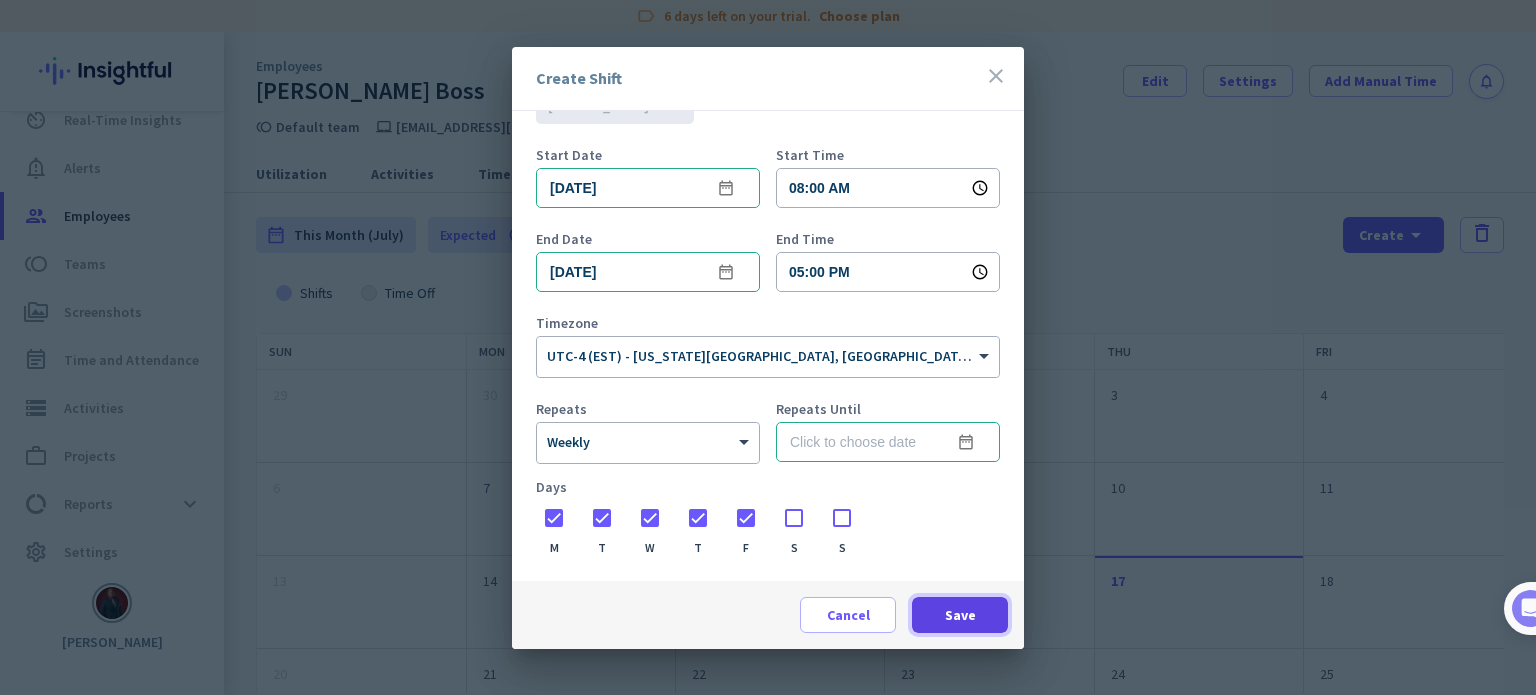 click at bounding box center (960, 615) 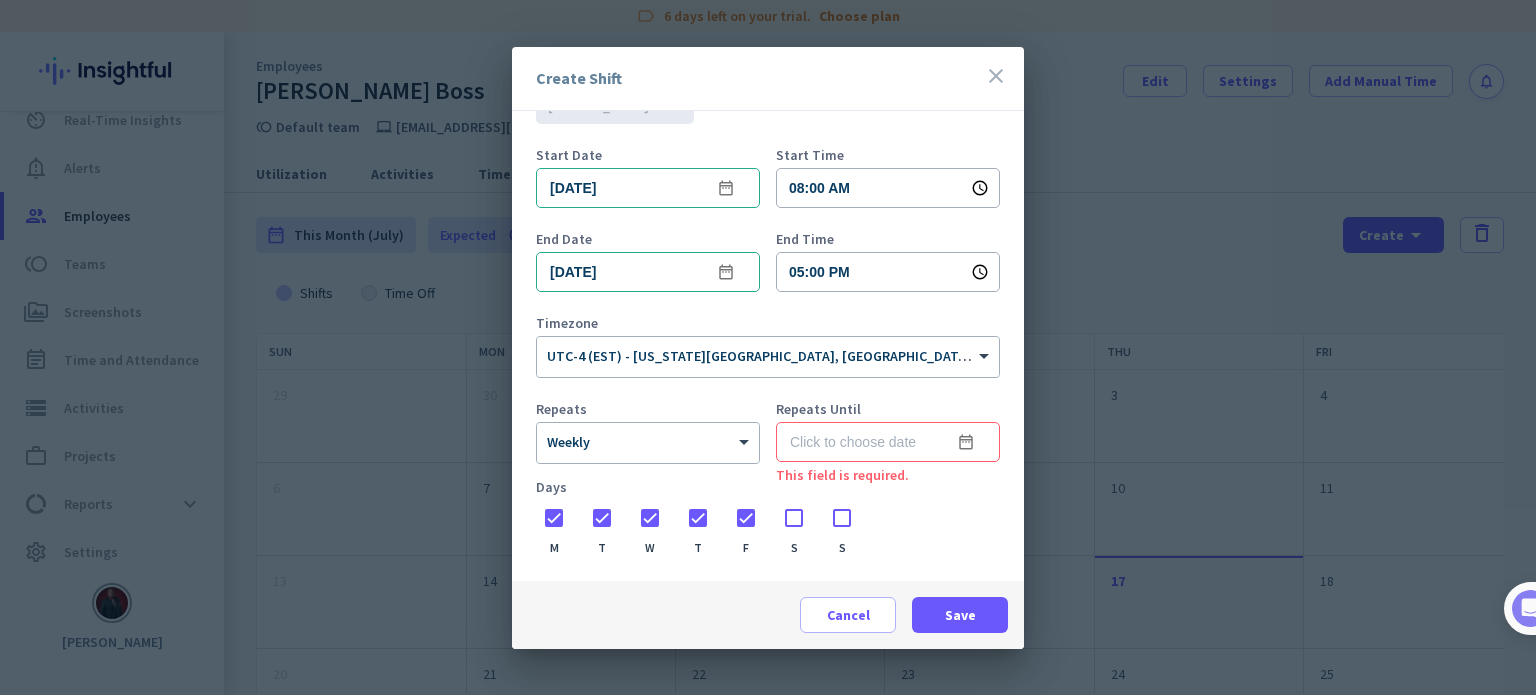 click on "Repeats × Weekly Repeats Until date_range  This field is required.  Days  M   T   W   T   F   S   S" at bounding box center [768, 479] 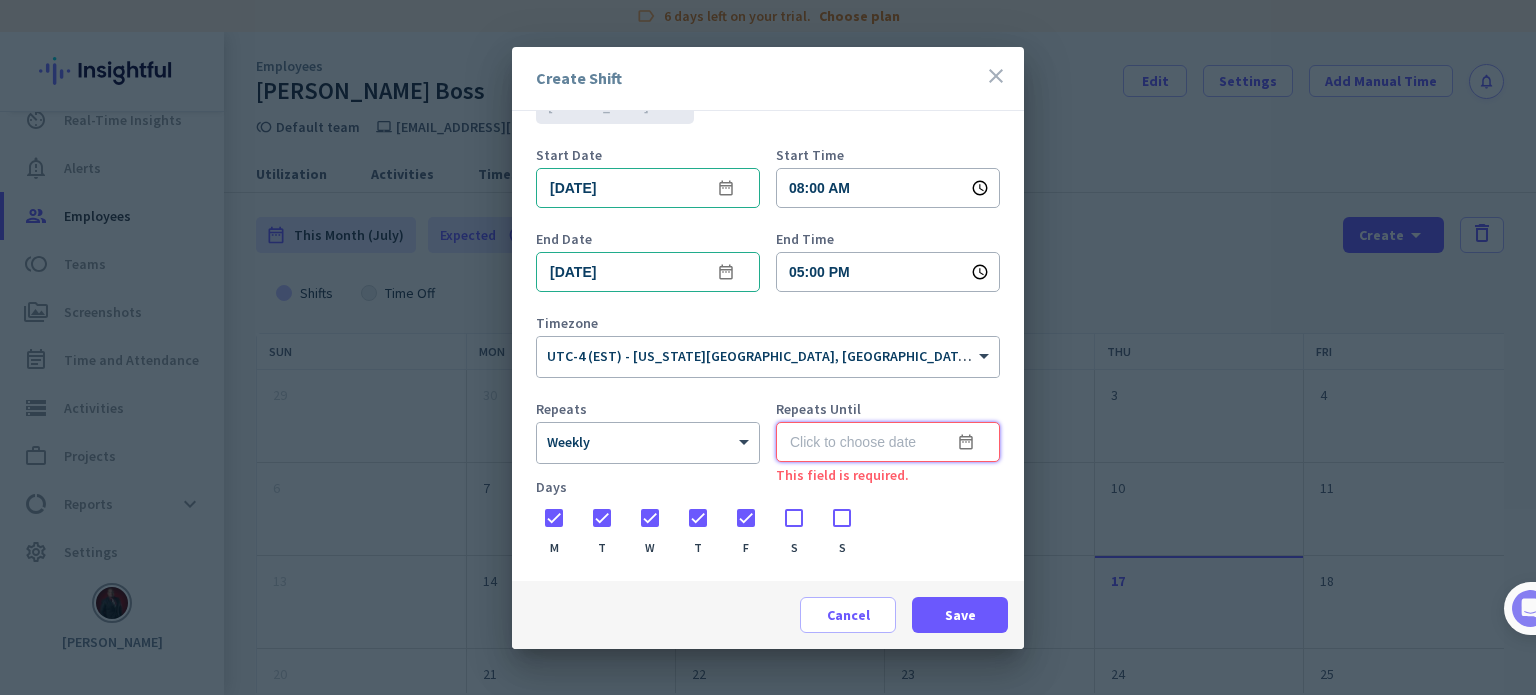 click at bounding box center [888, 442] 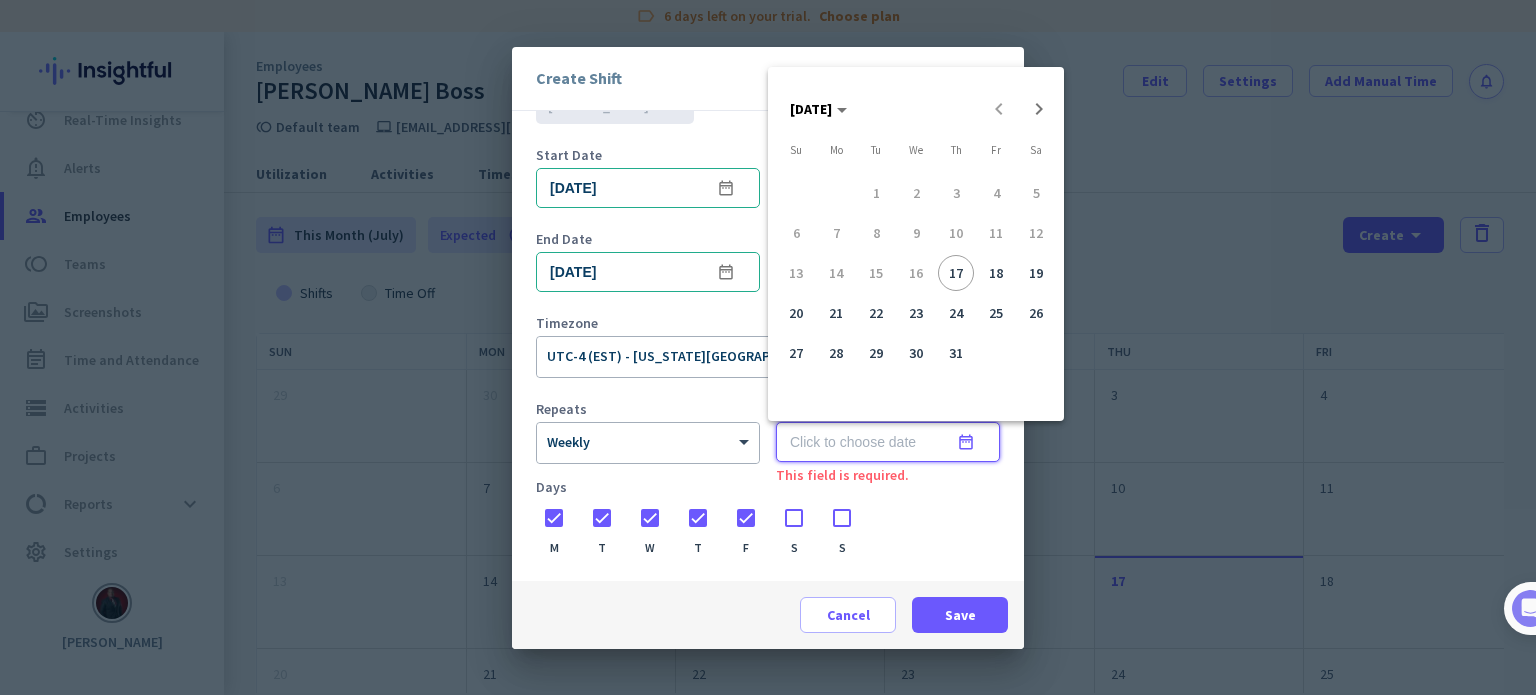 click at bounding box center (768, 347) 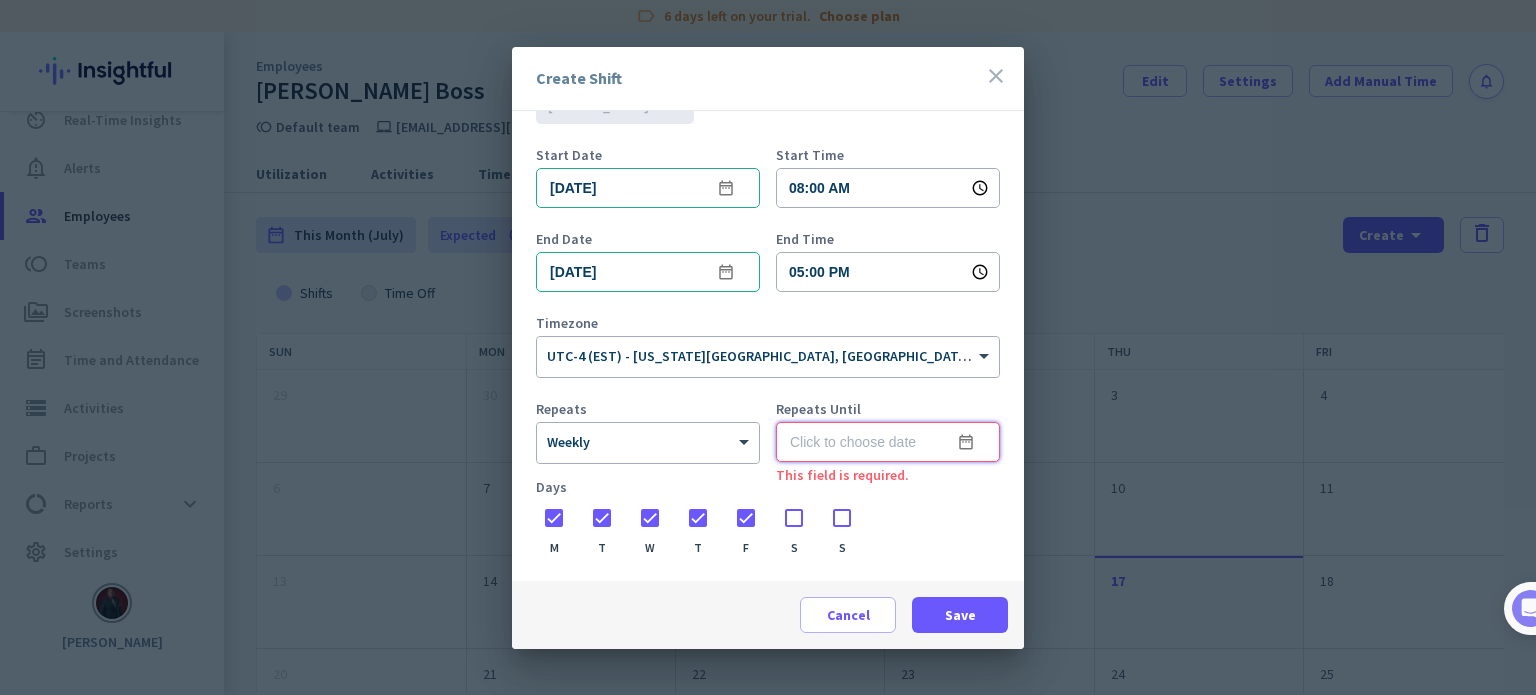 click at bounding box center (888, 442) 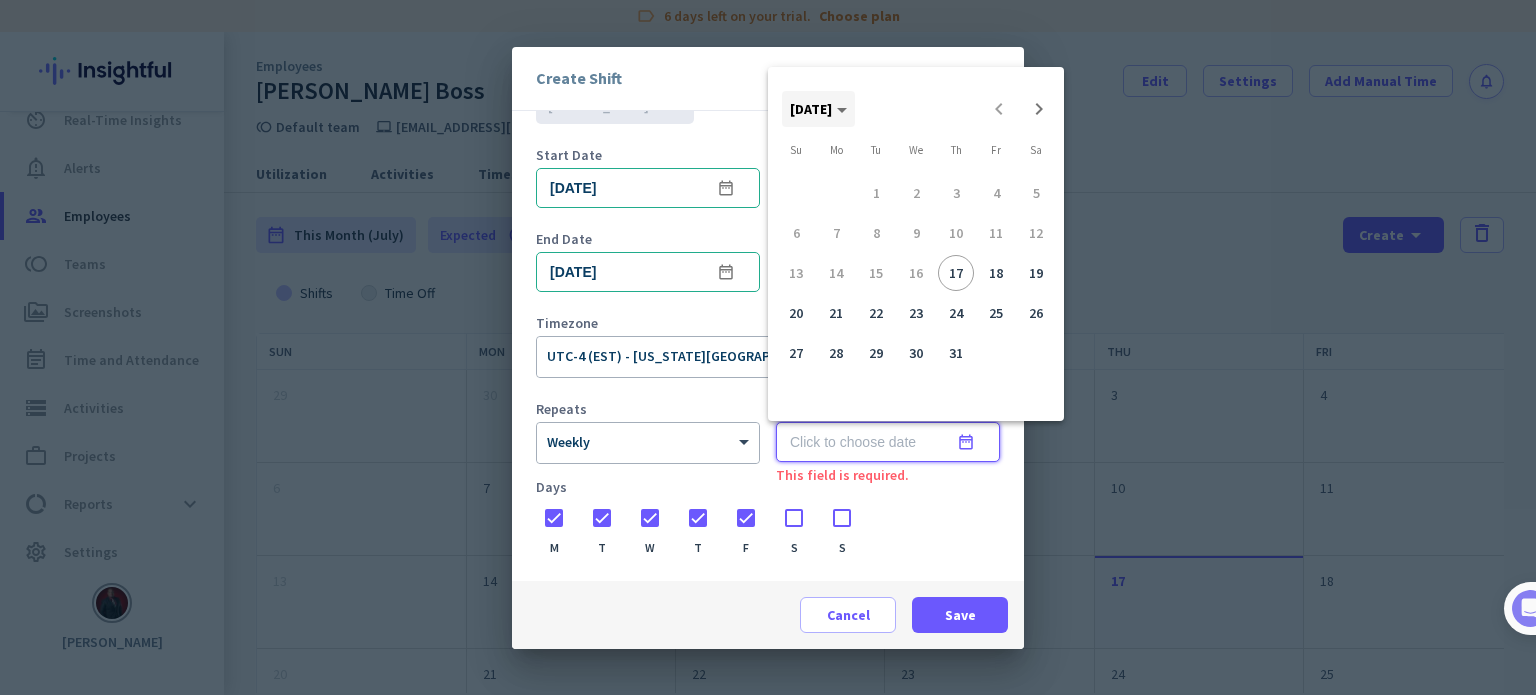 click on "[DATE]" at bounding box center (811, 109) 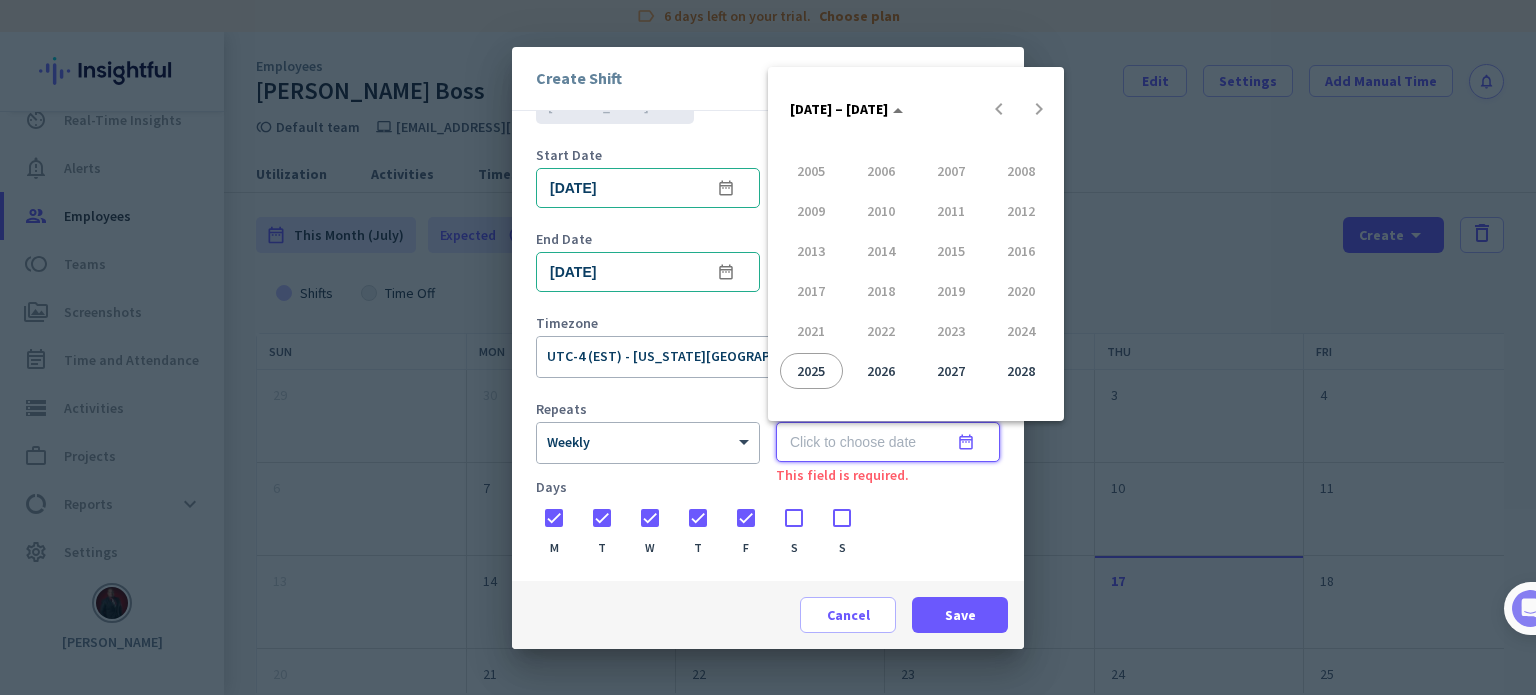 click on "2028" at bounding box center (1021, 371) 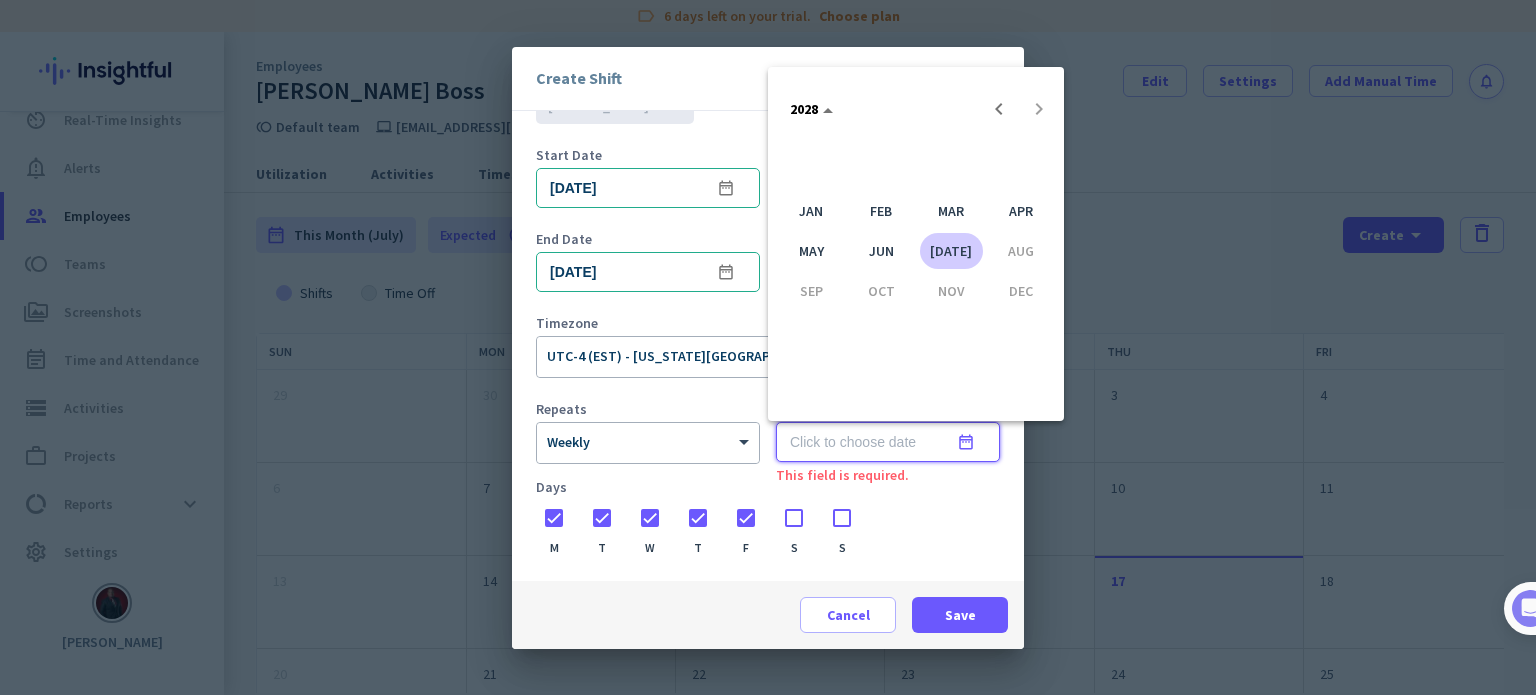 click on "[DATE]" at bounding box center (951, 251) 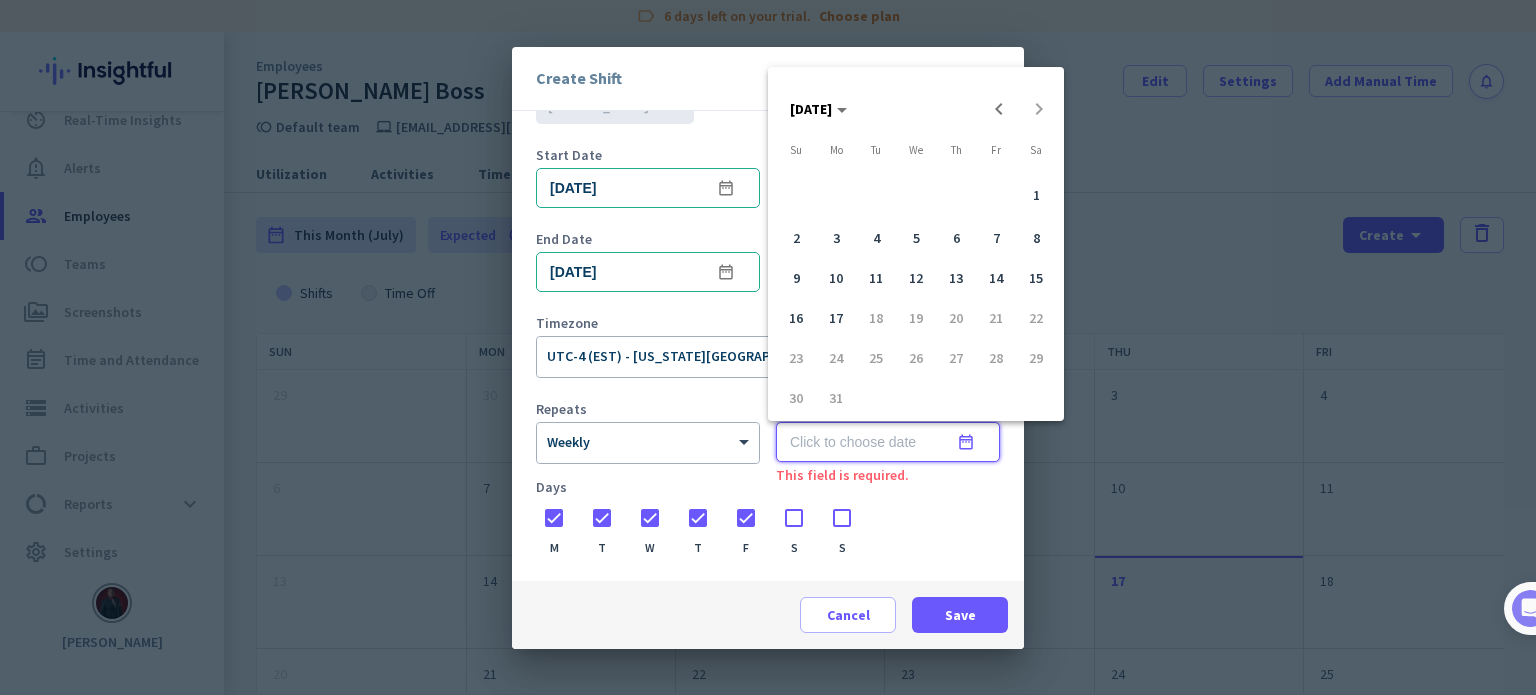 click at bounding box center (768, 347) 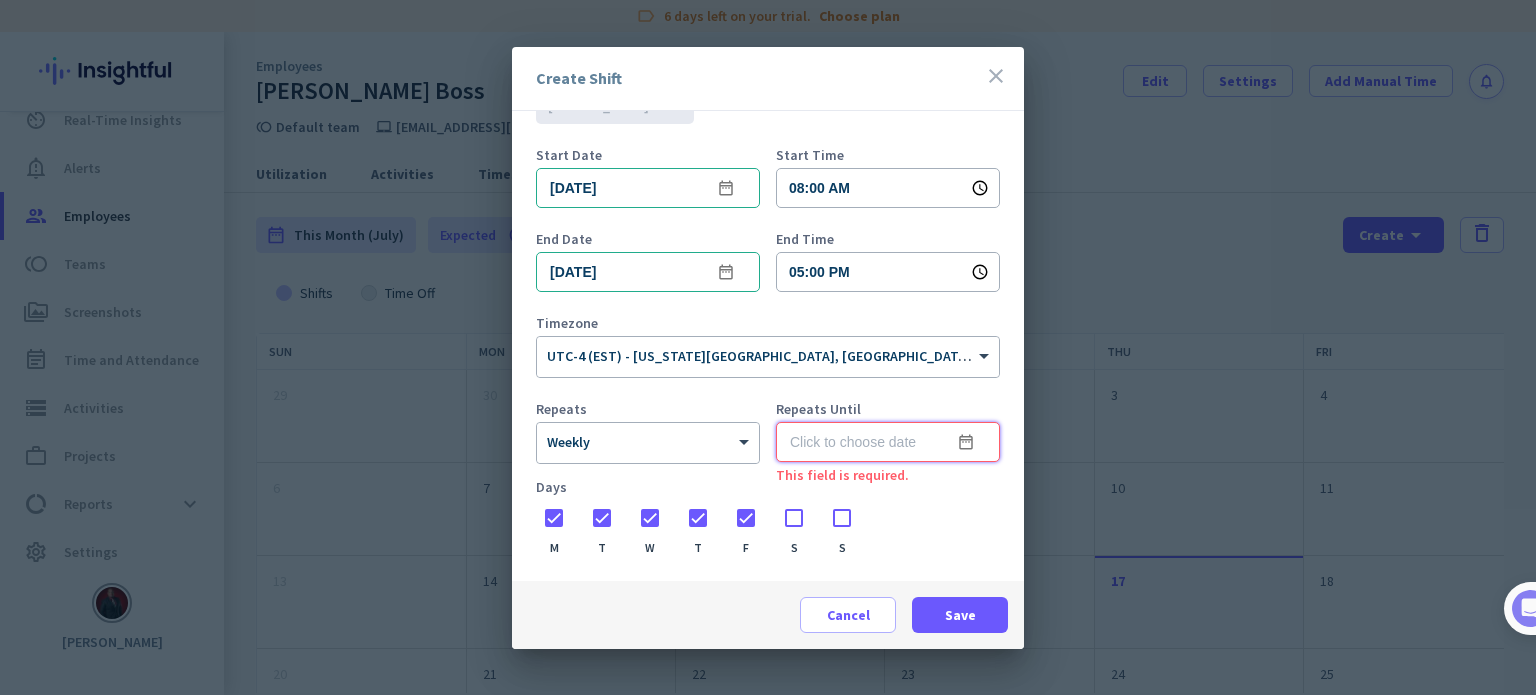 click at bounding box center [888, 442] 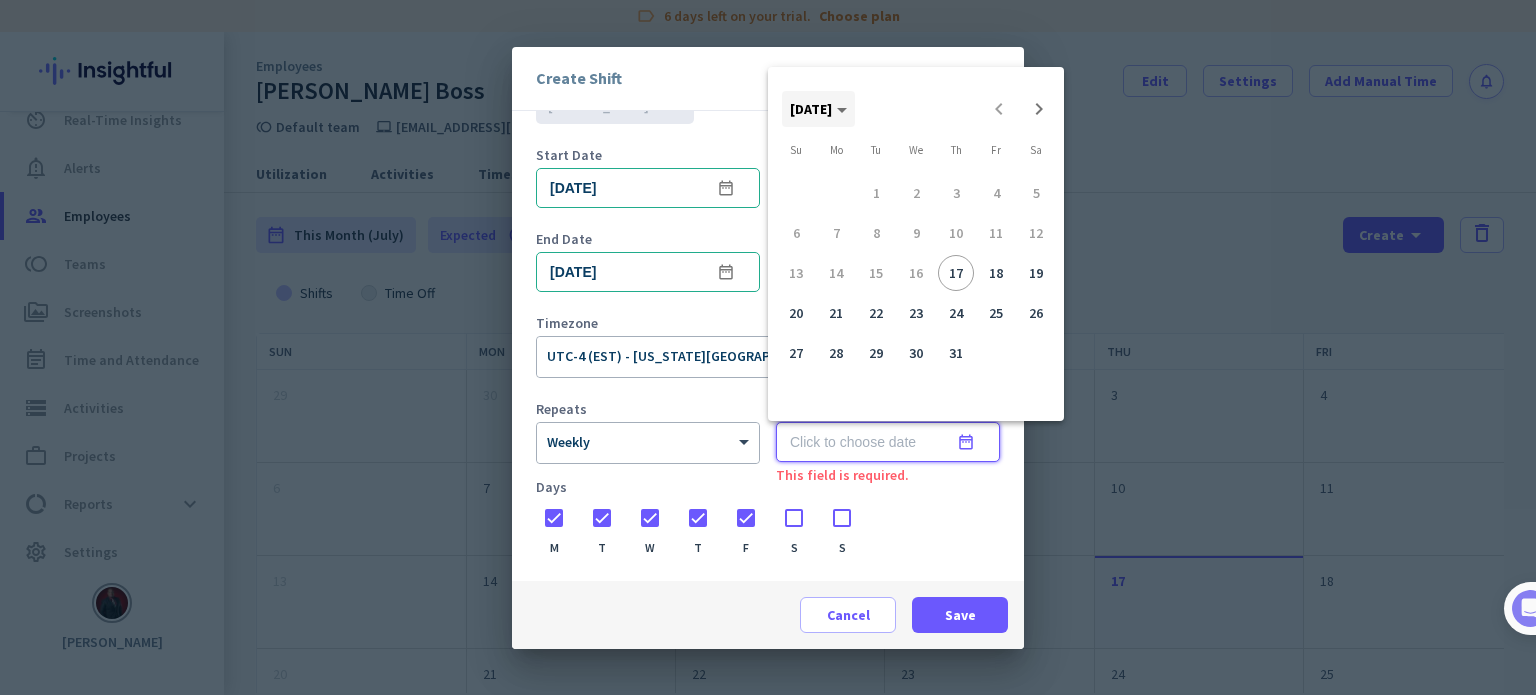 click at bounding box center (818, 109) 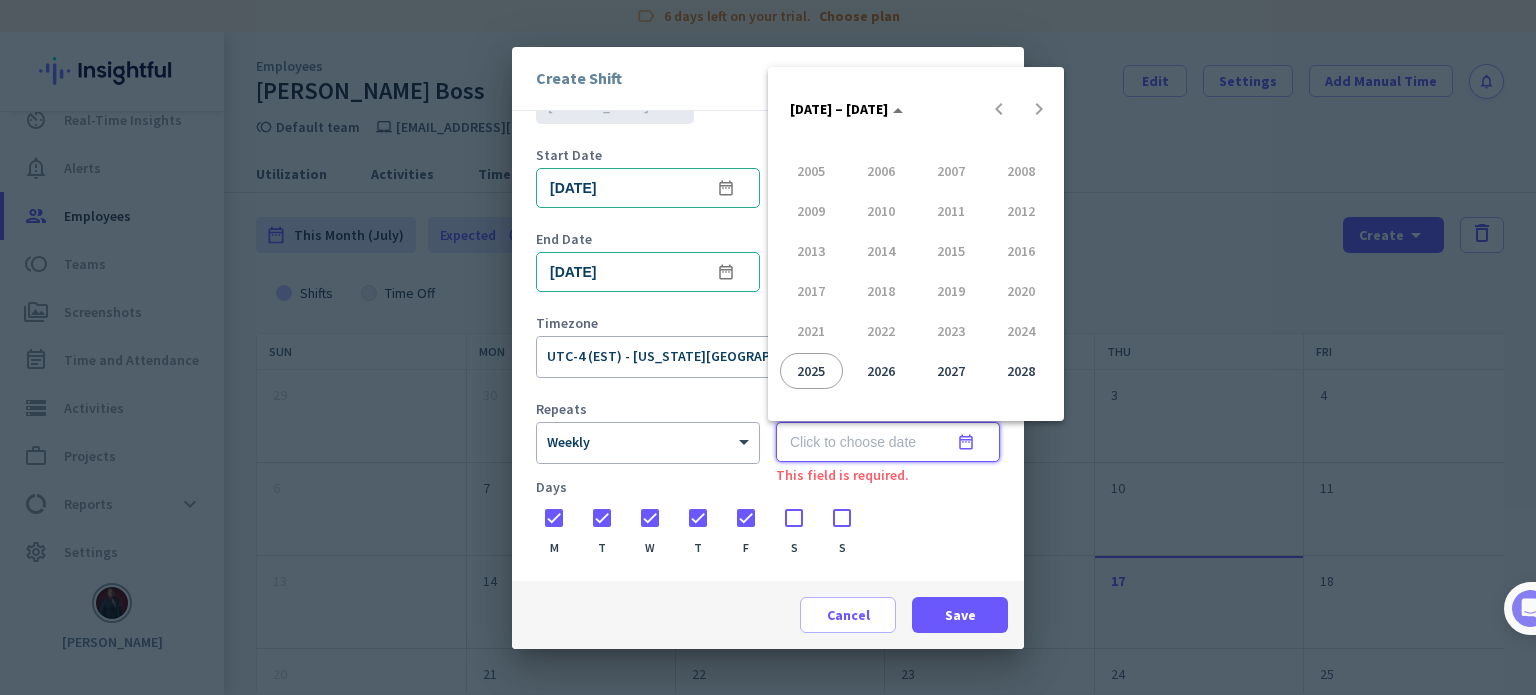 click on "2028" at bounding box center [1021, 371] 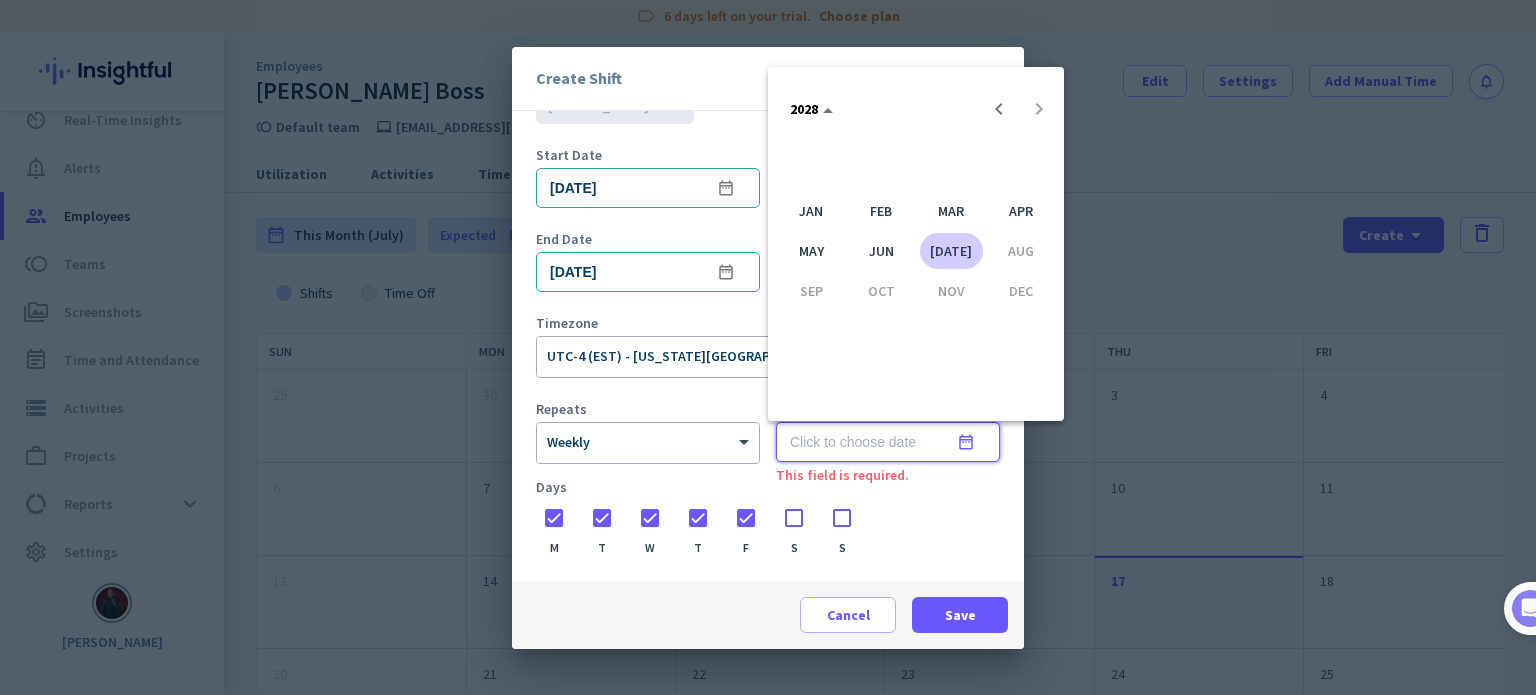 click on "[DATE]" at bounding box center (951, 251) 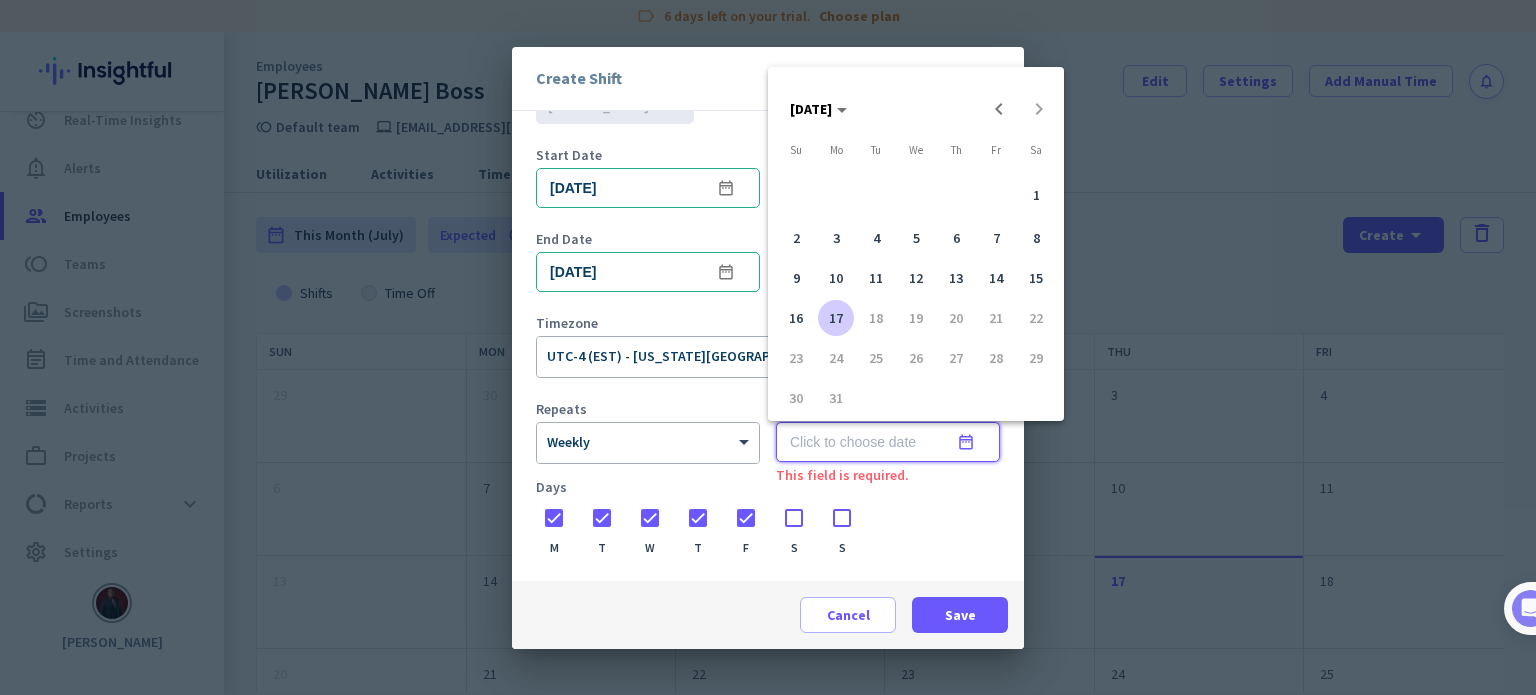 click on "17" at bounding box center (836, 318) 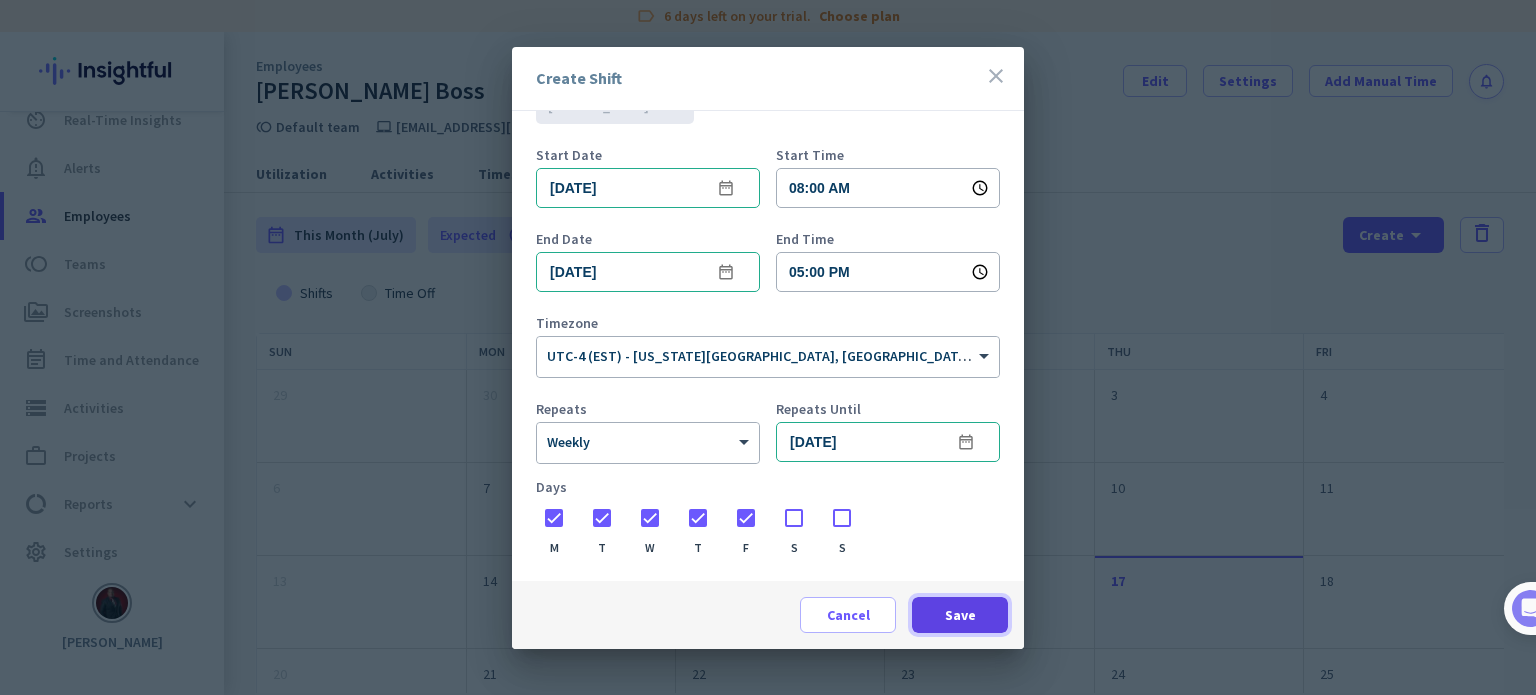 click on "Save" at bounding box center [960, 615] 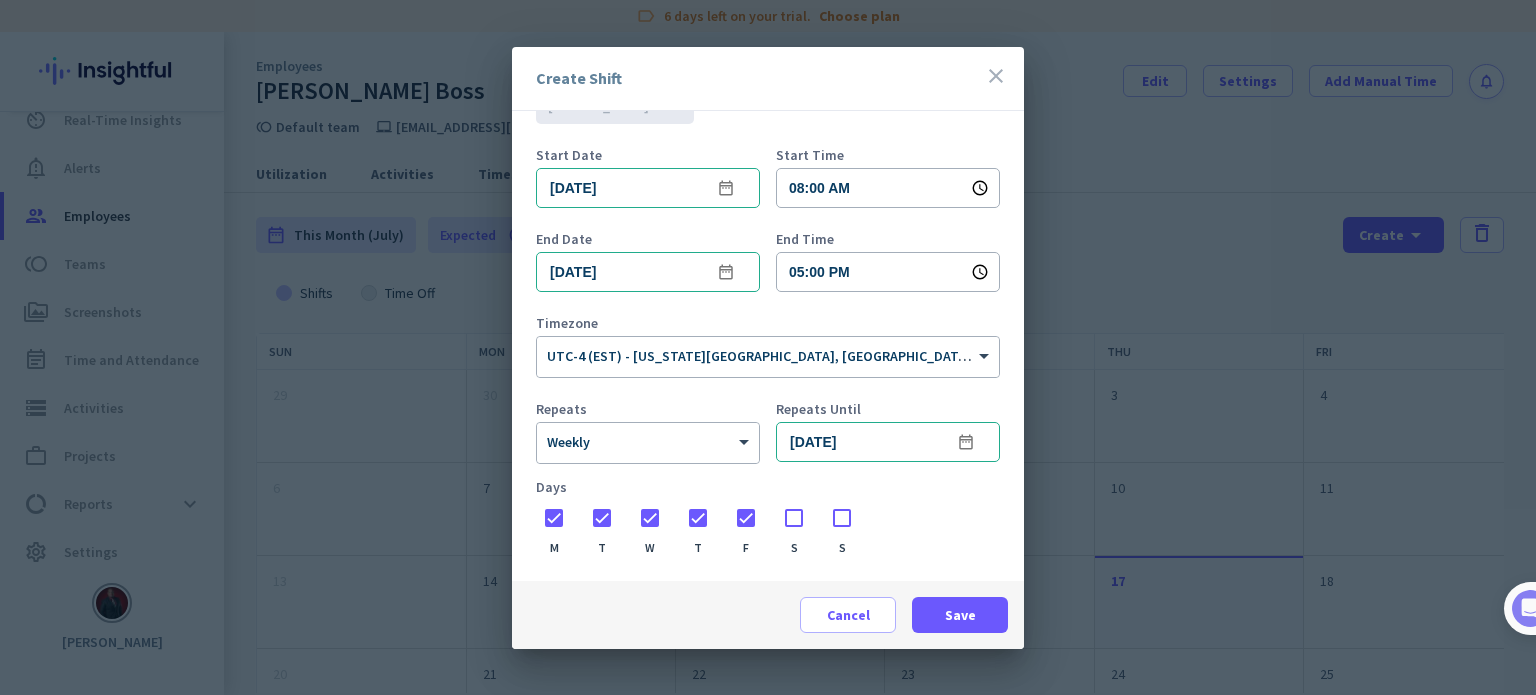 click on "close" at bounding box center (996, 76) 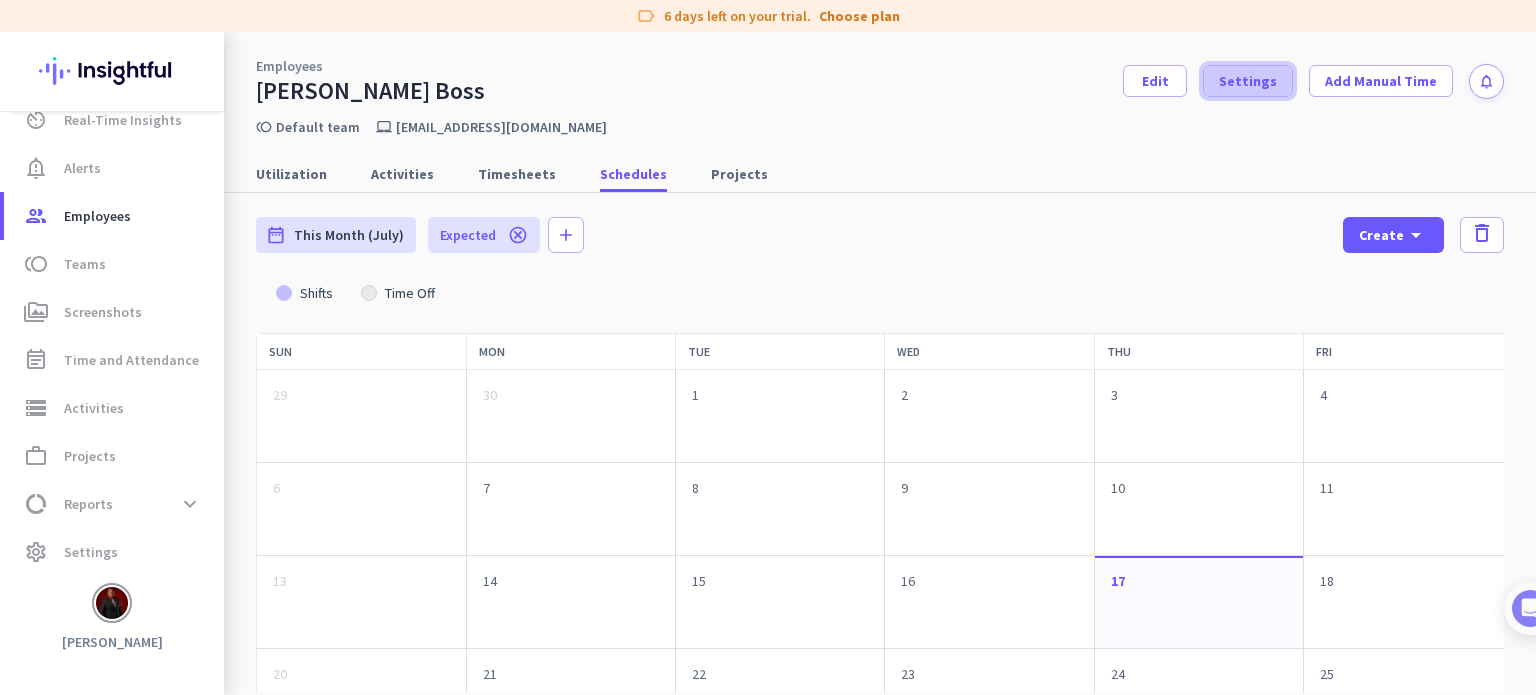 click at bounding box center [1248, 81] 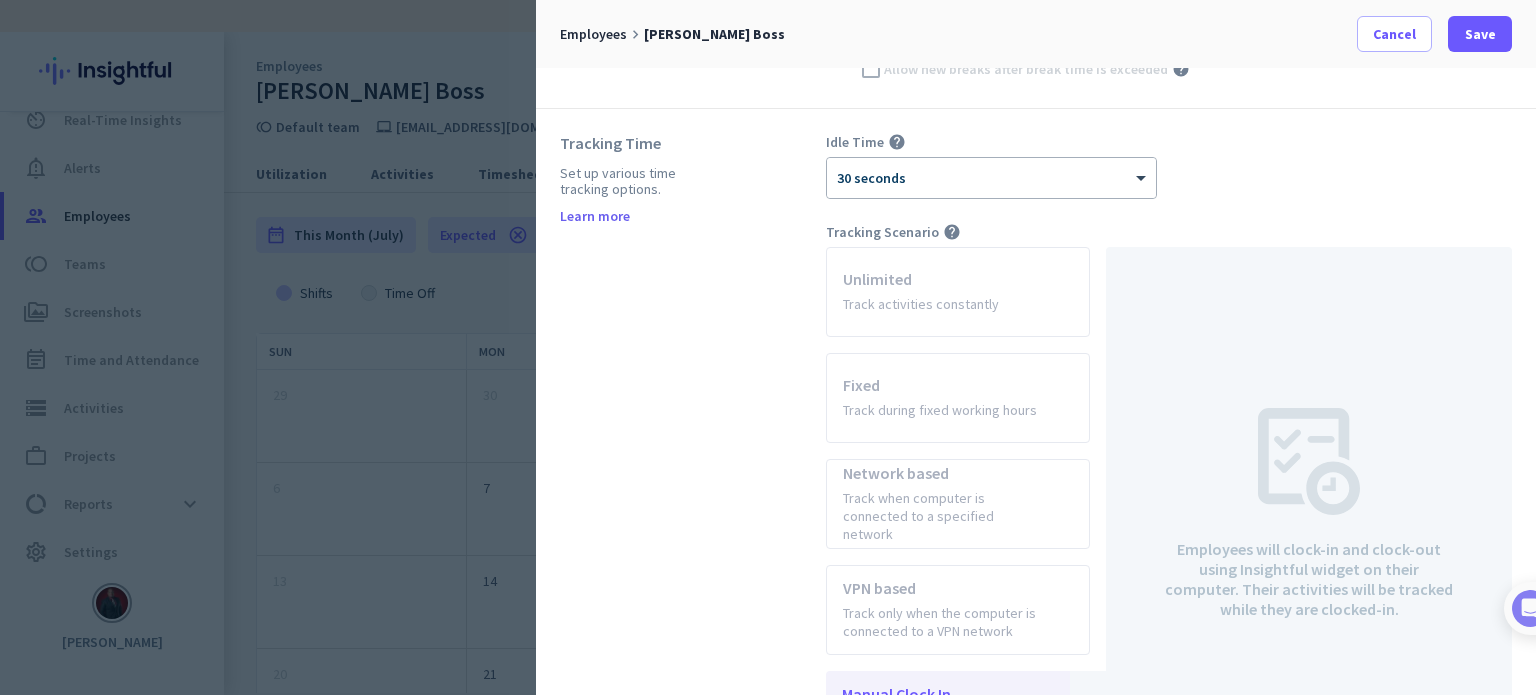 scroll, scrollTop: 538, scrollLeft: 0, axis: vertical 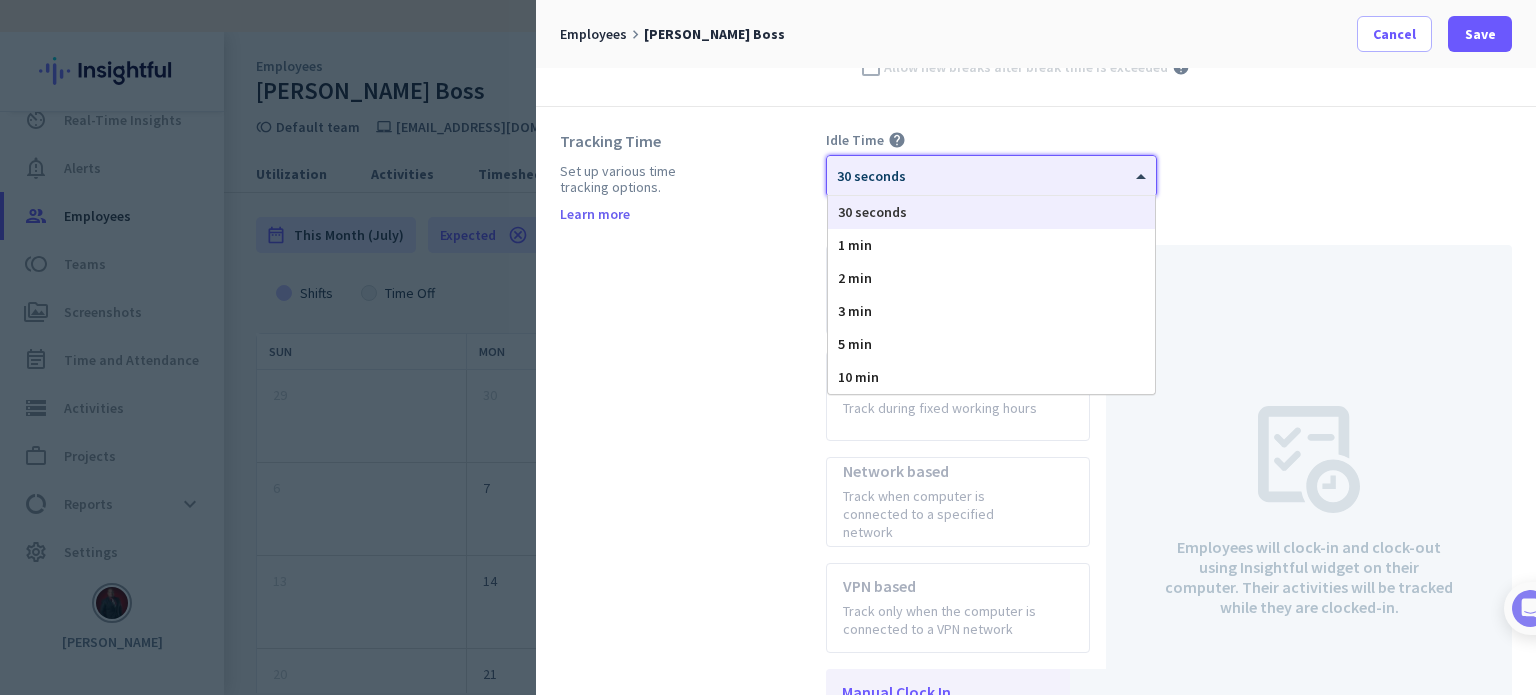 click at bounding box center (991, 169) 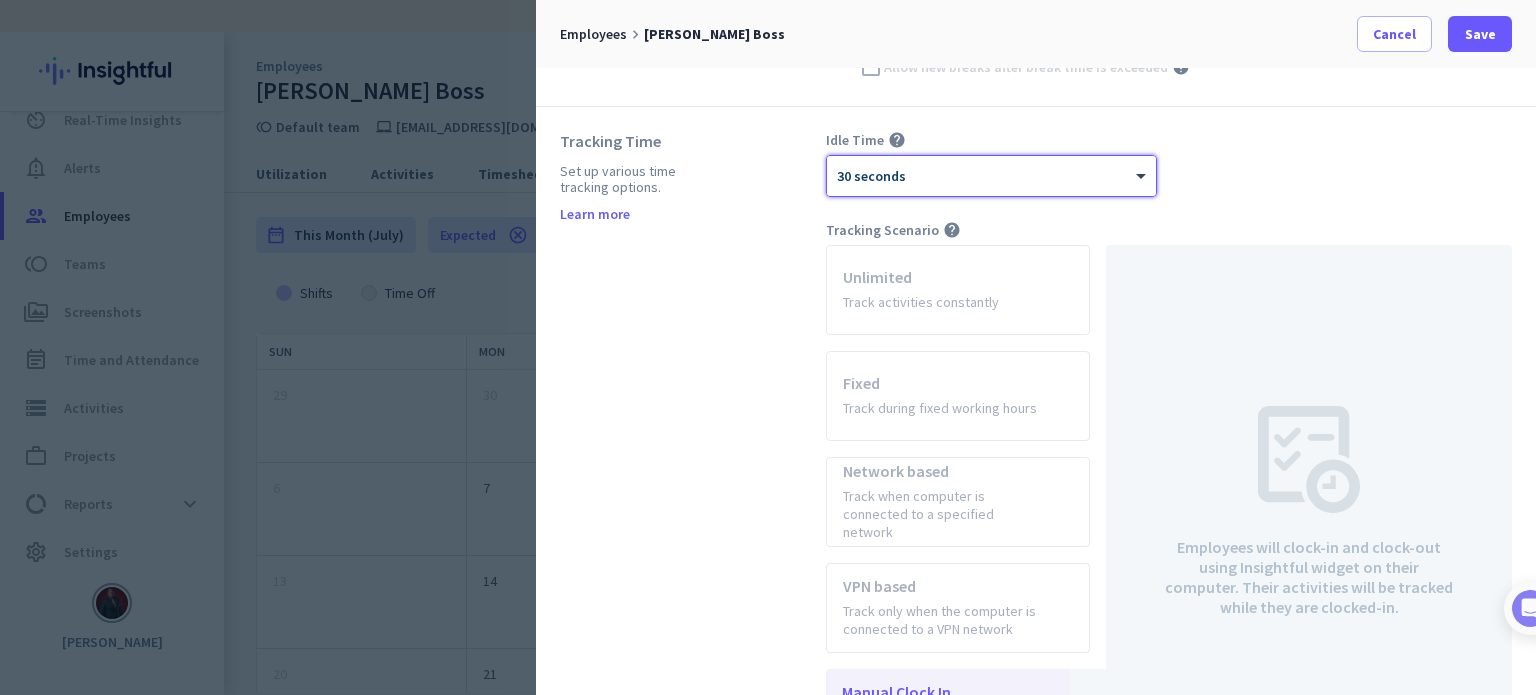 click at bounding box center (991, 169) 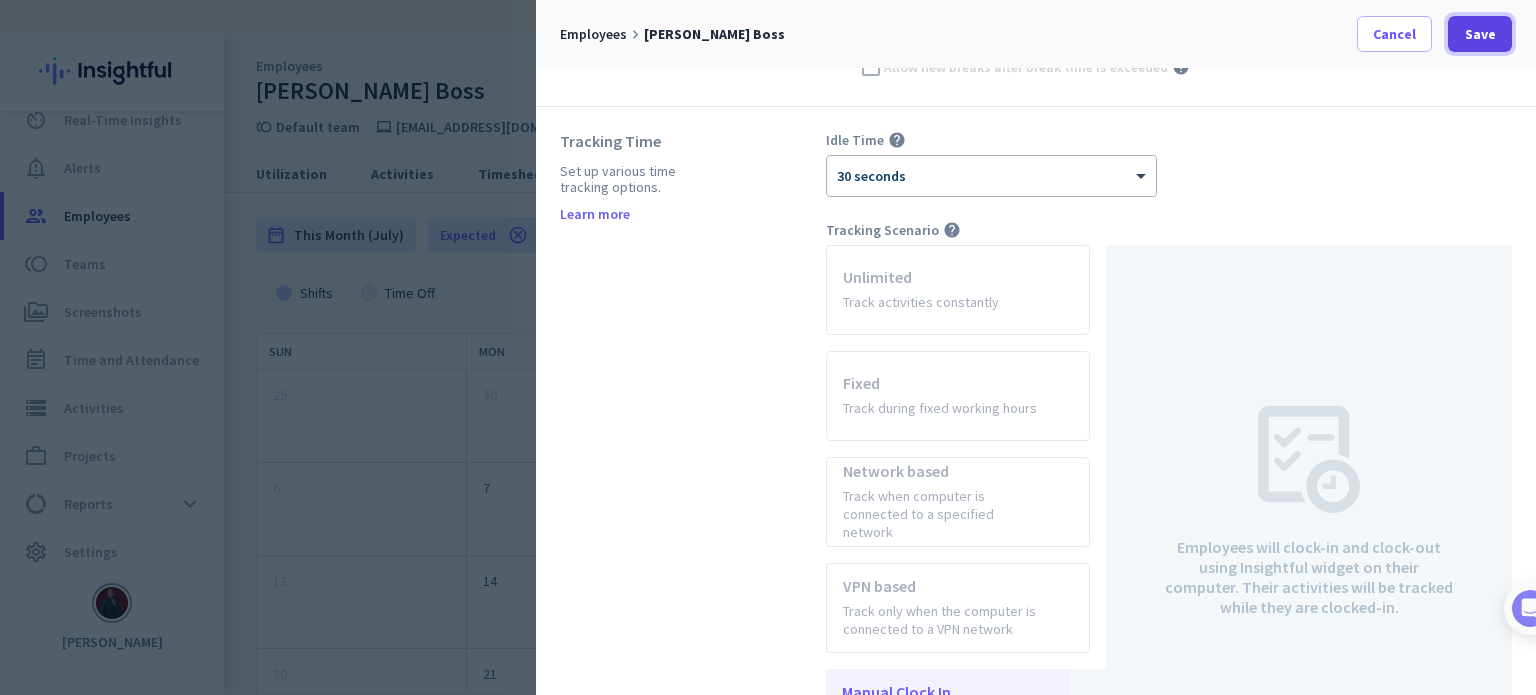 click on "Save" at bounding box center [1480, 34] 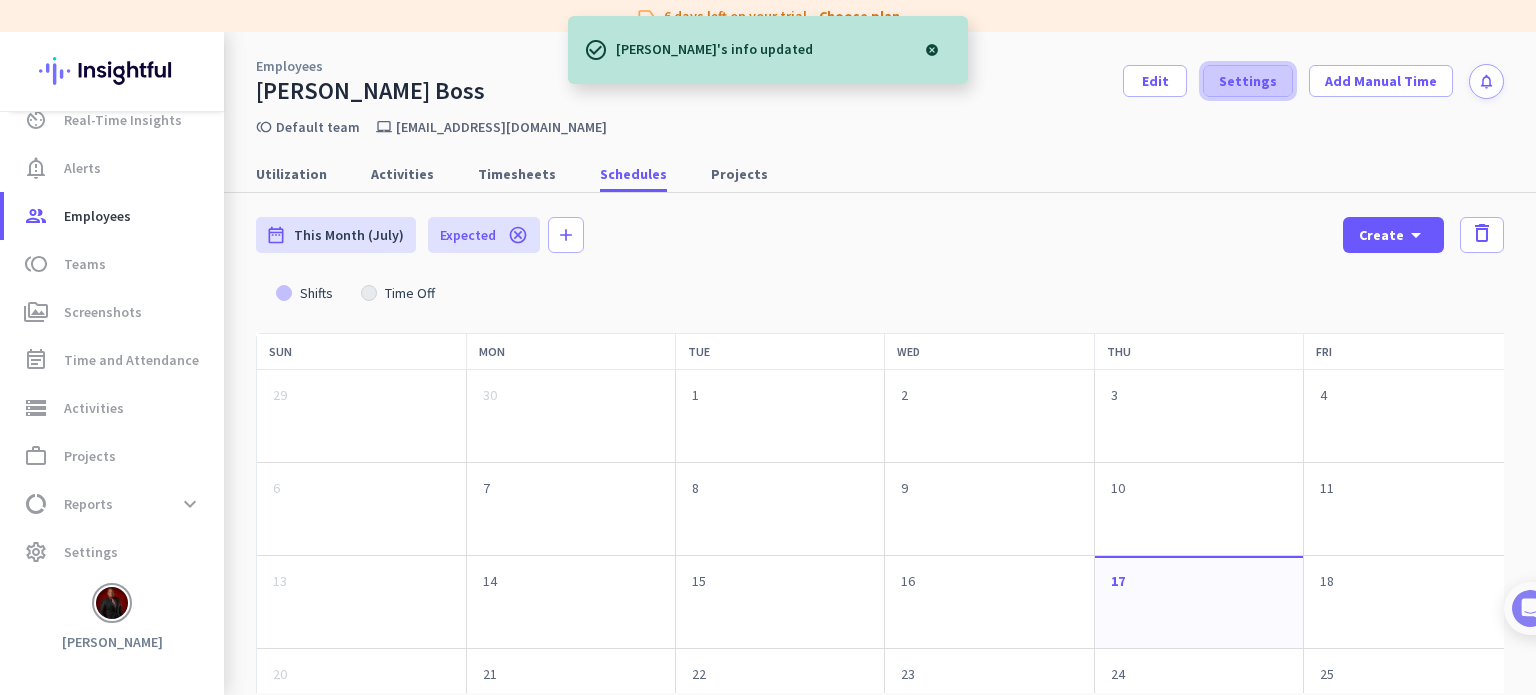 click on "Settings" at bounding box center [1248, 81] 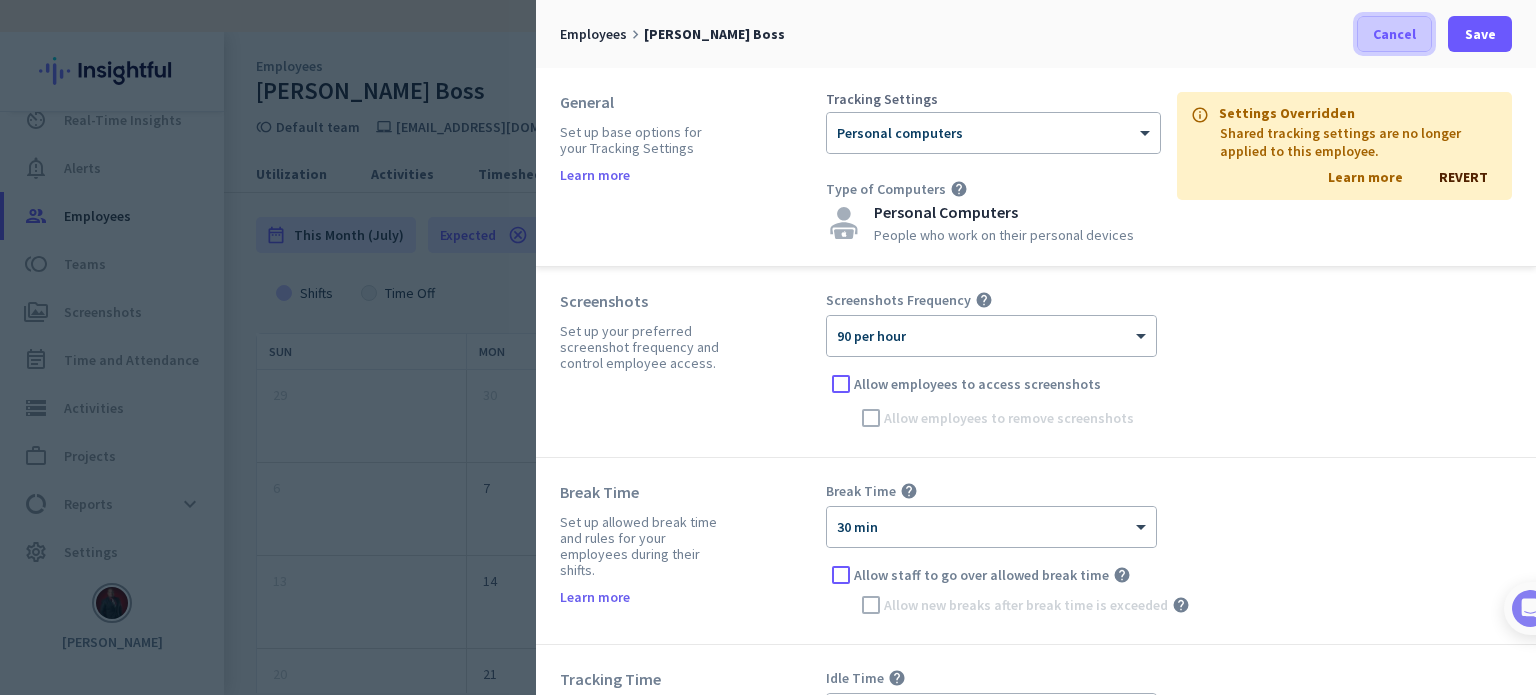 click on "Cancel" at bounding box center [1394, 34] 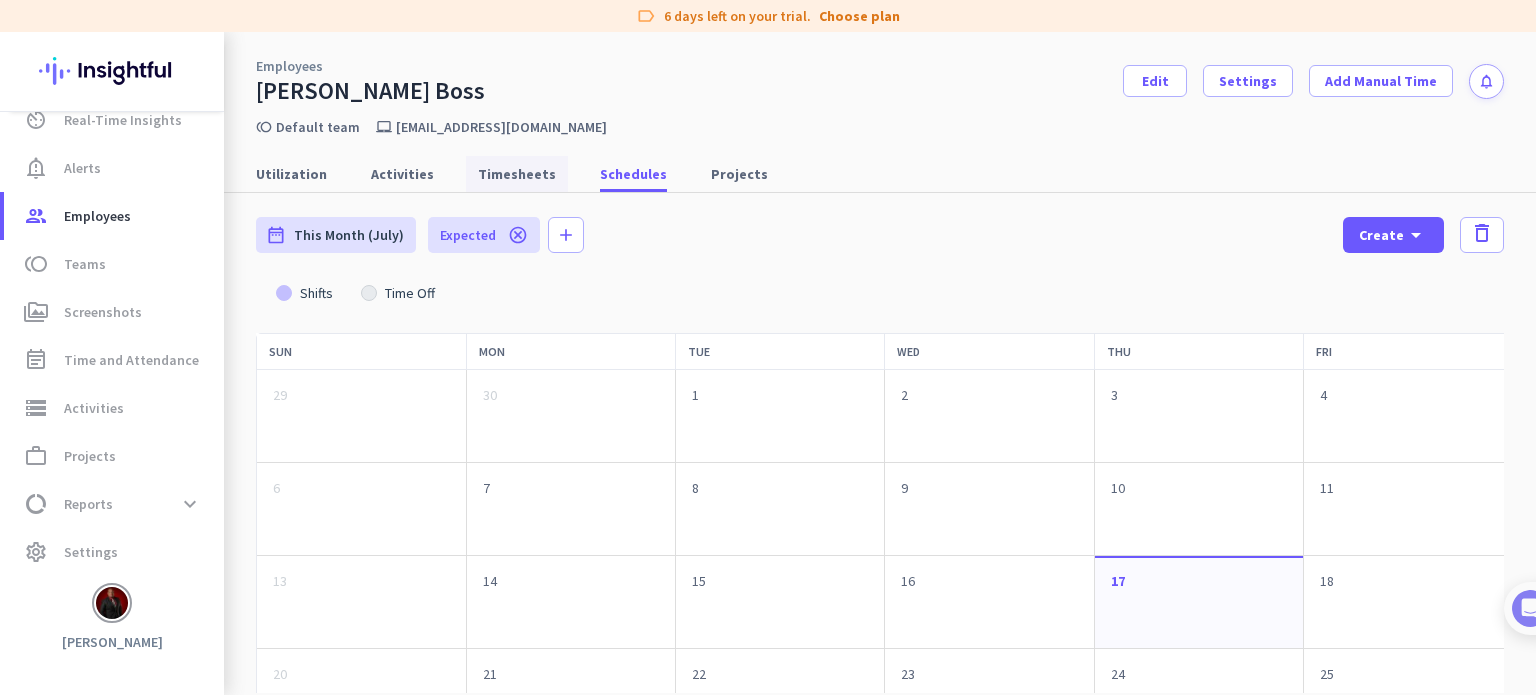 click on "Timesheets" at bounding box center (517, 174) 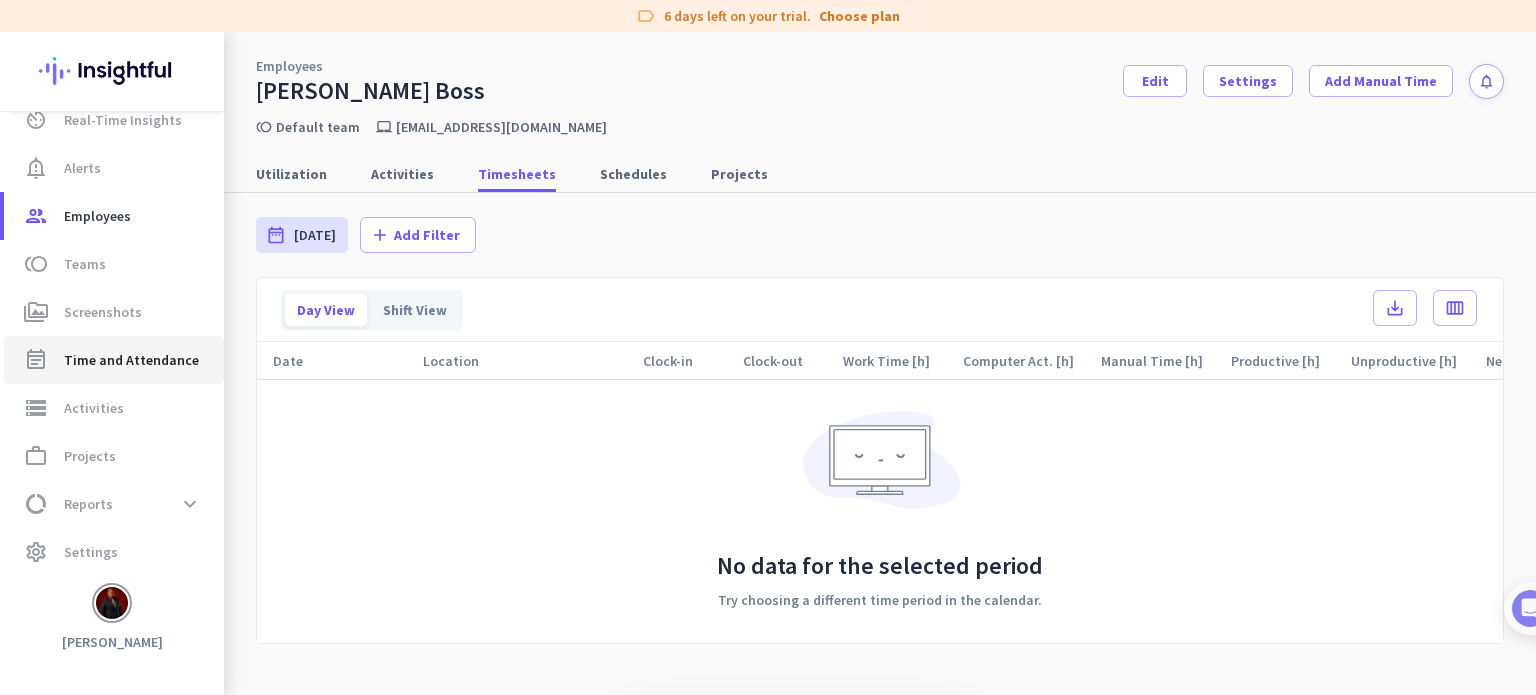 click on "event_note  Time and Attendance" 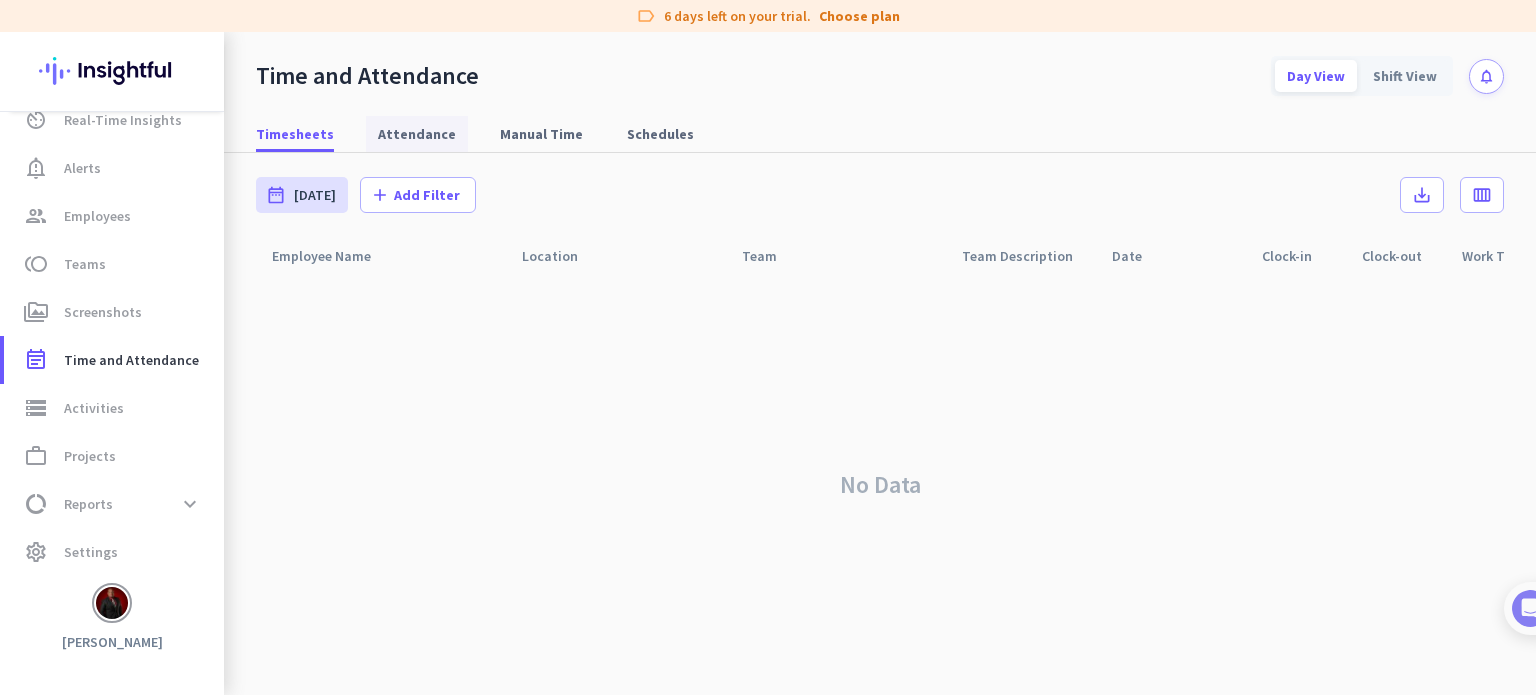 click on "Attendance" at bounding box center (417, 134) 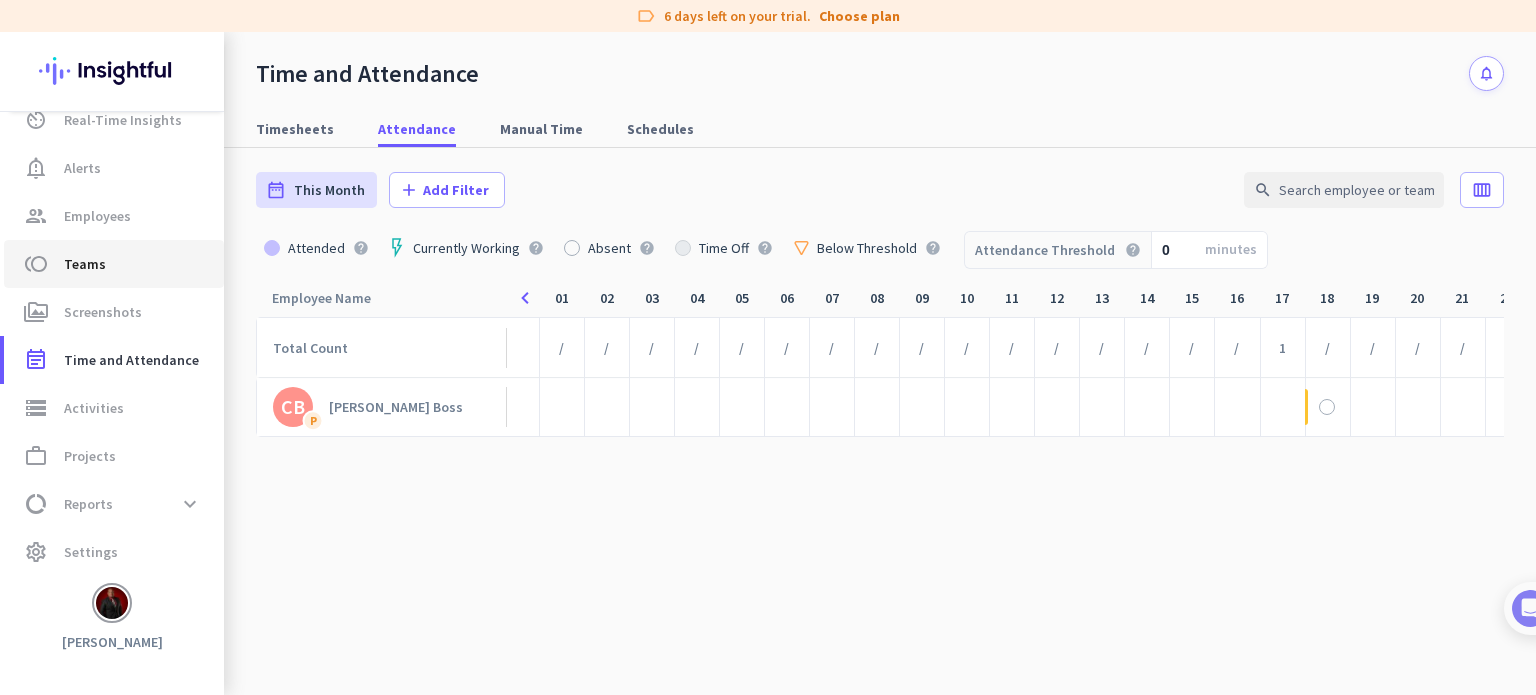 click on "toll  Teams" 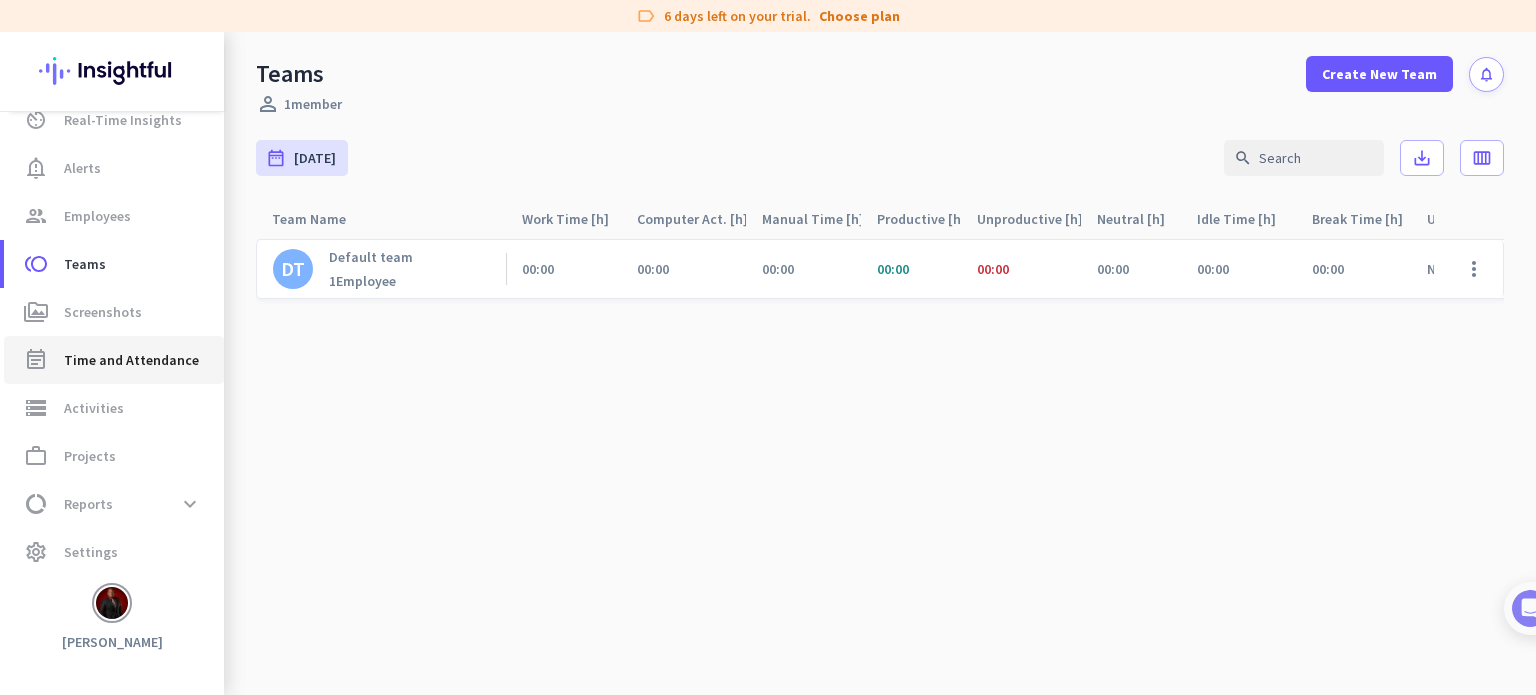 click on "event_note  Time and Attendance" 